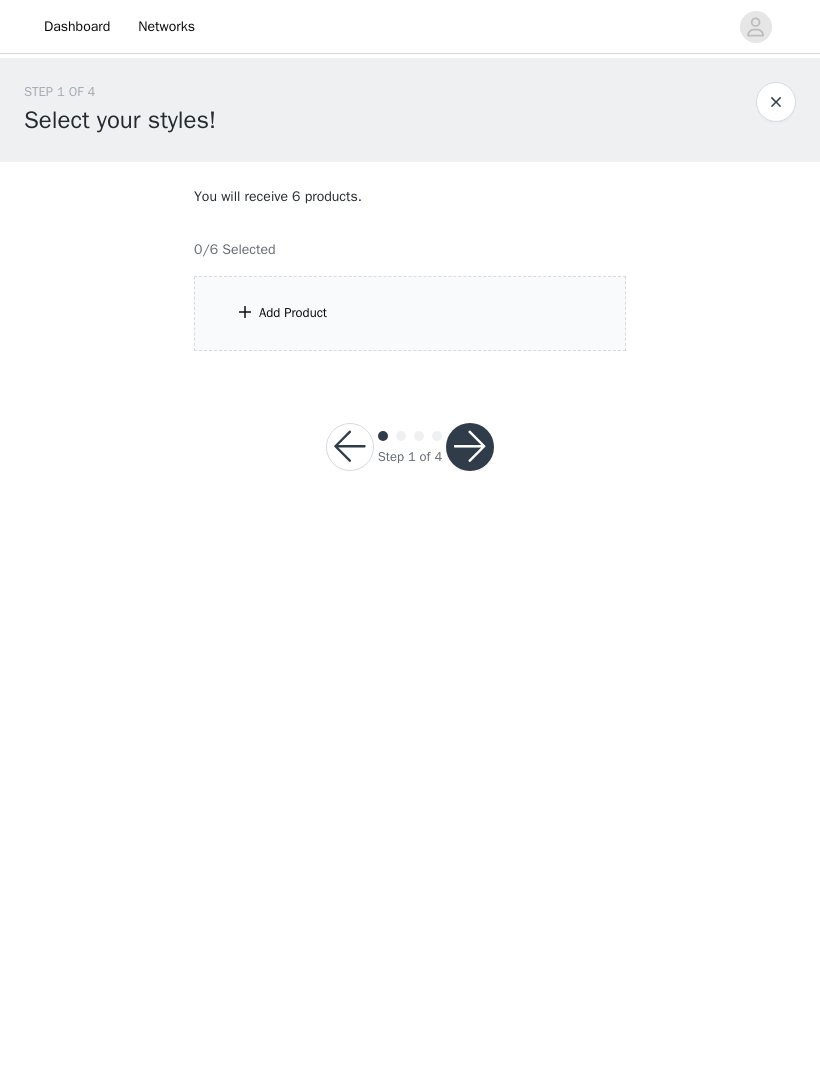 scroll, scrollTop: 0, scrollLeft: 0, axis: both 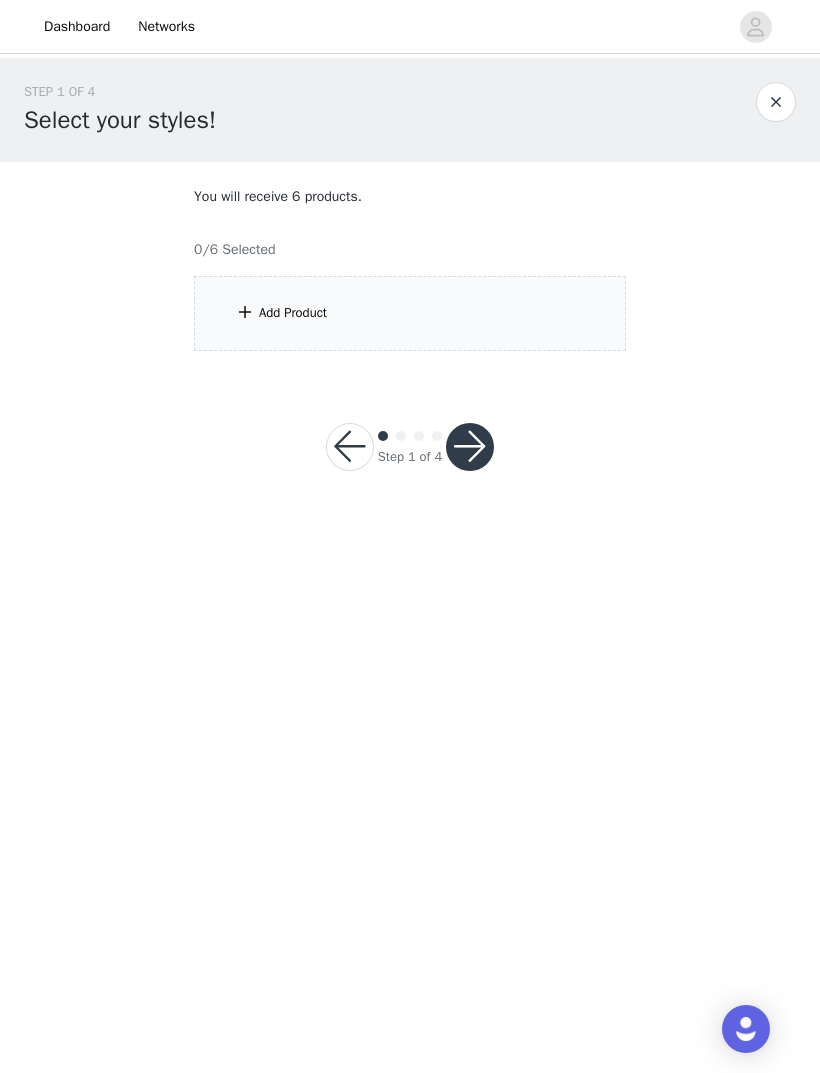 click on "Add Product" at bounding box center [410, 313] 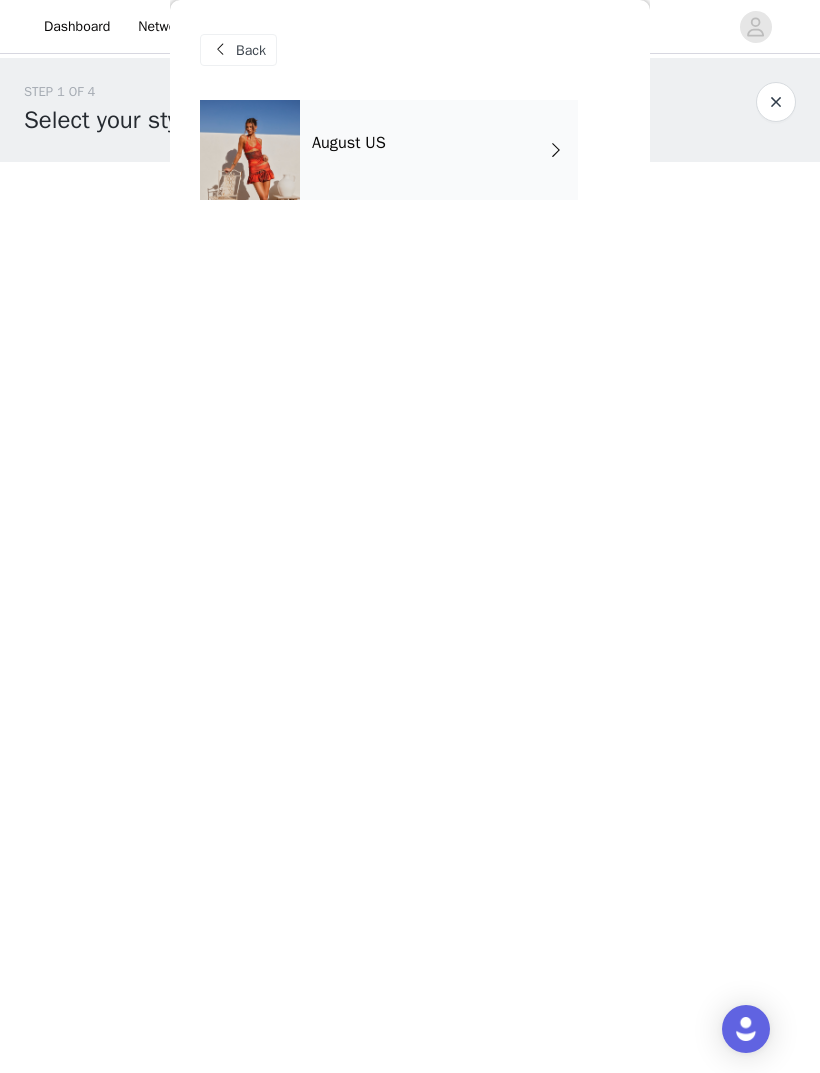 click at bounding box center [776, 102] 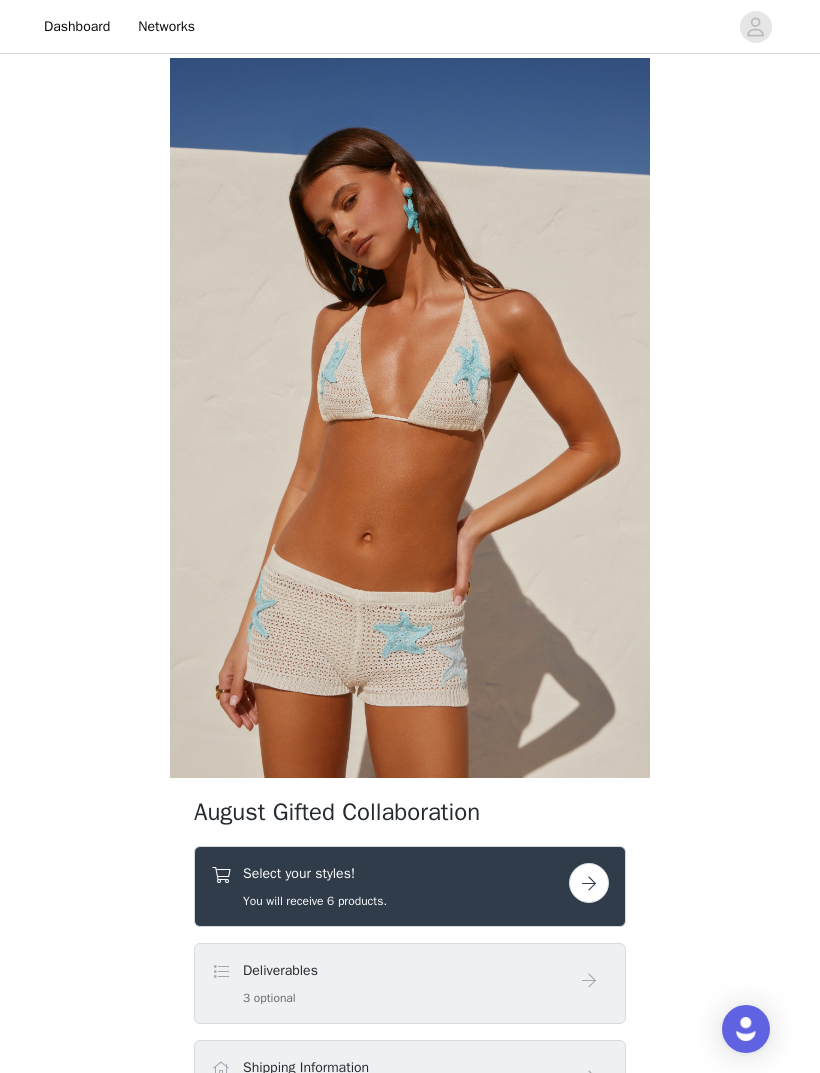 click on "Select your styles!   You will receive 6 products." at bounding box center (390, 886) 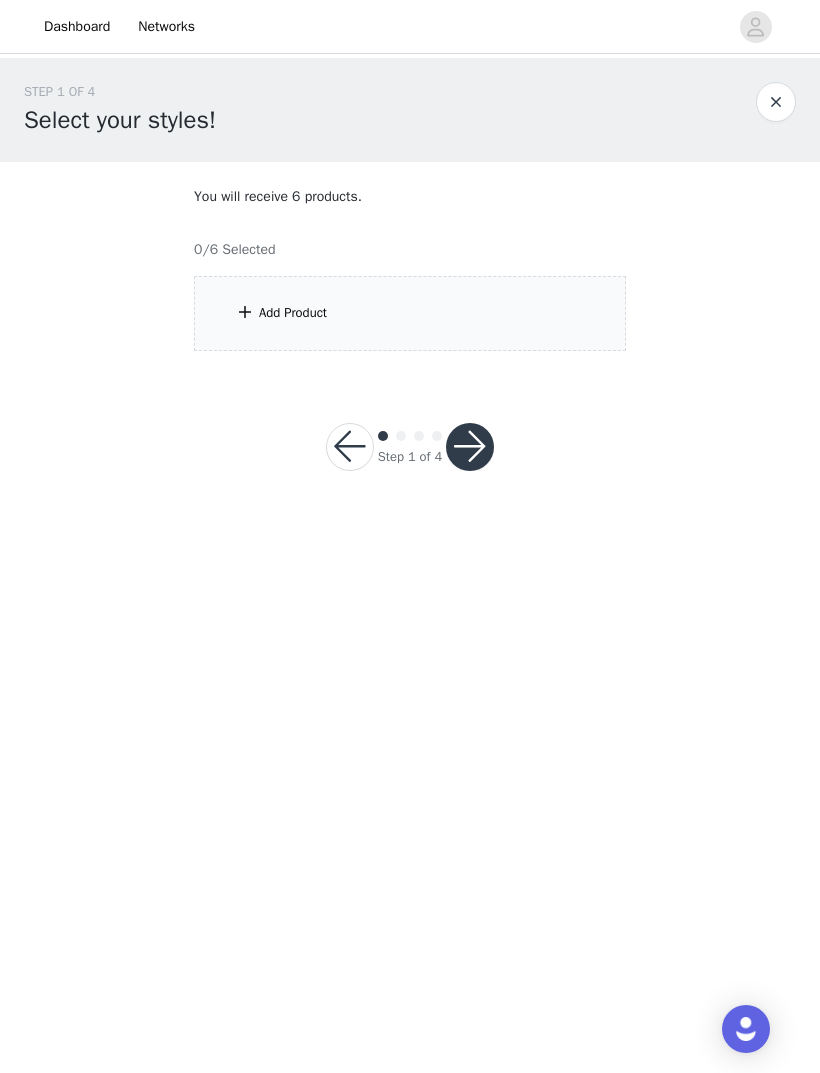 click on "Add Product" at bounding box center (410, 313) 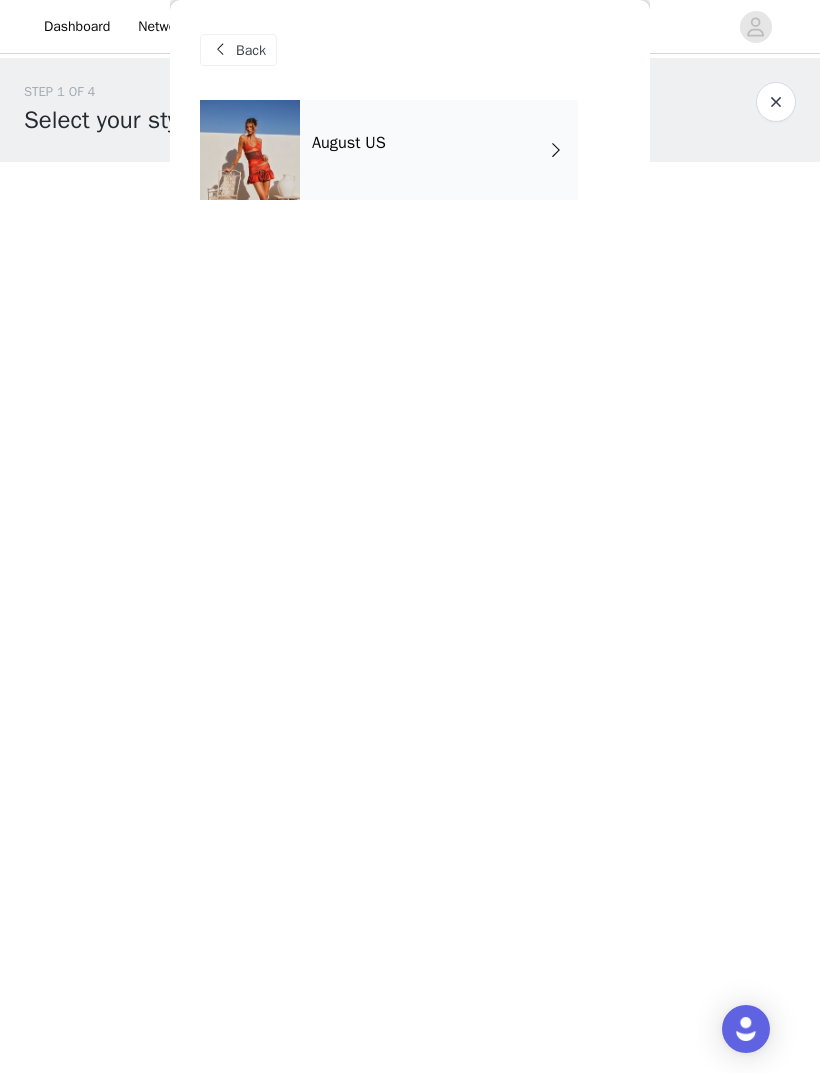 click on "August US" at bounding box center [349, 143] 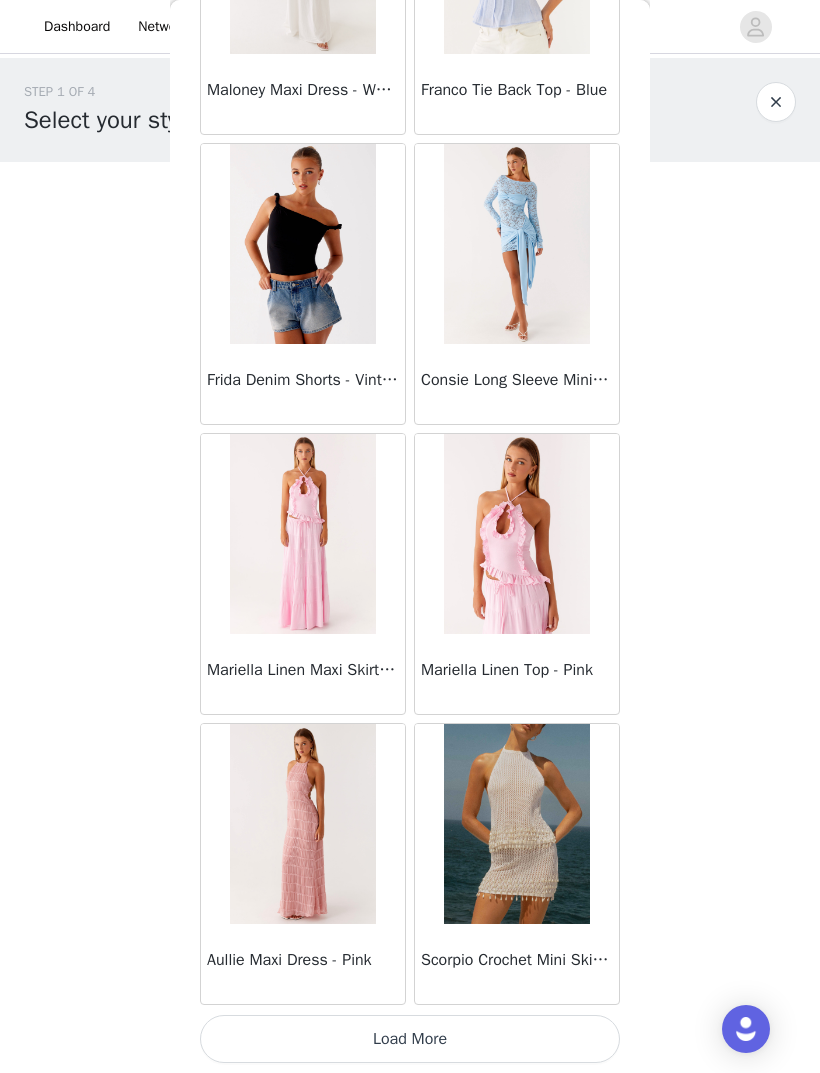click on "Load More" at bounding box center [410, 1039] 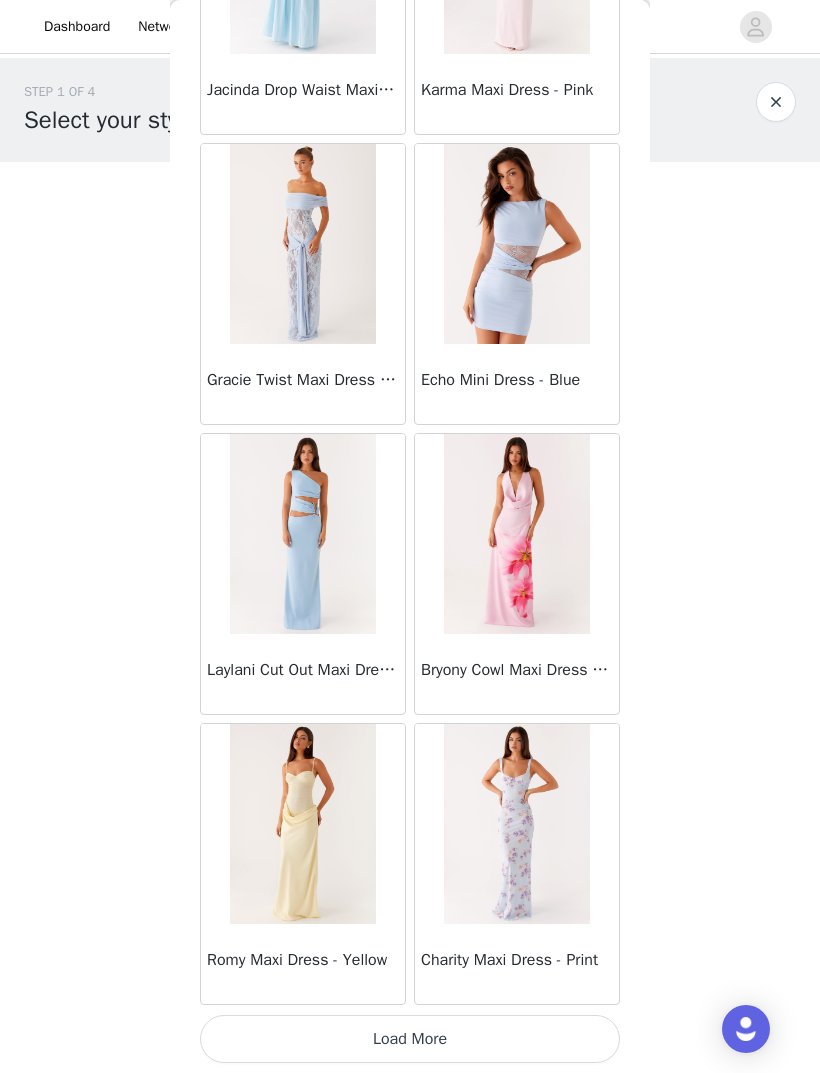 click on "Load More" at bounding box center (410, 1039) 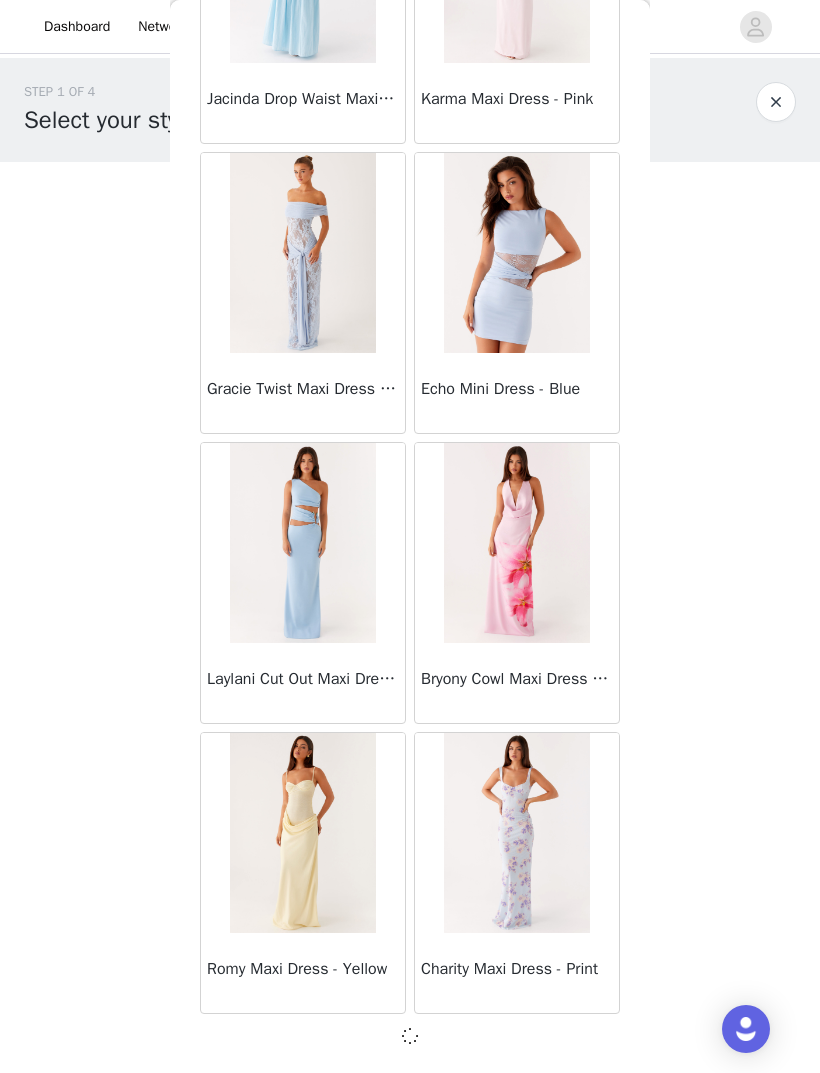 scroll, scrollTop: 4878, scrollLeft: 0, axis: vertical 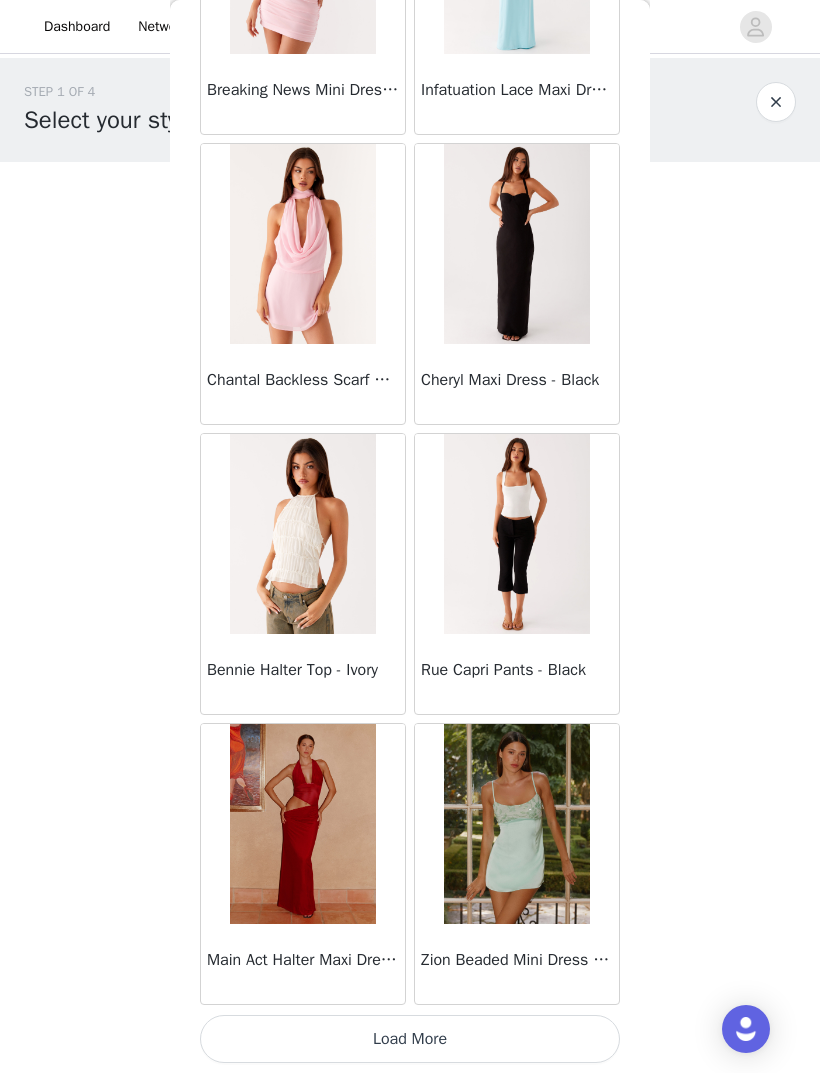 click on "Load More" at bounding box center (410, 1039) 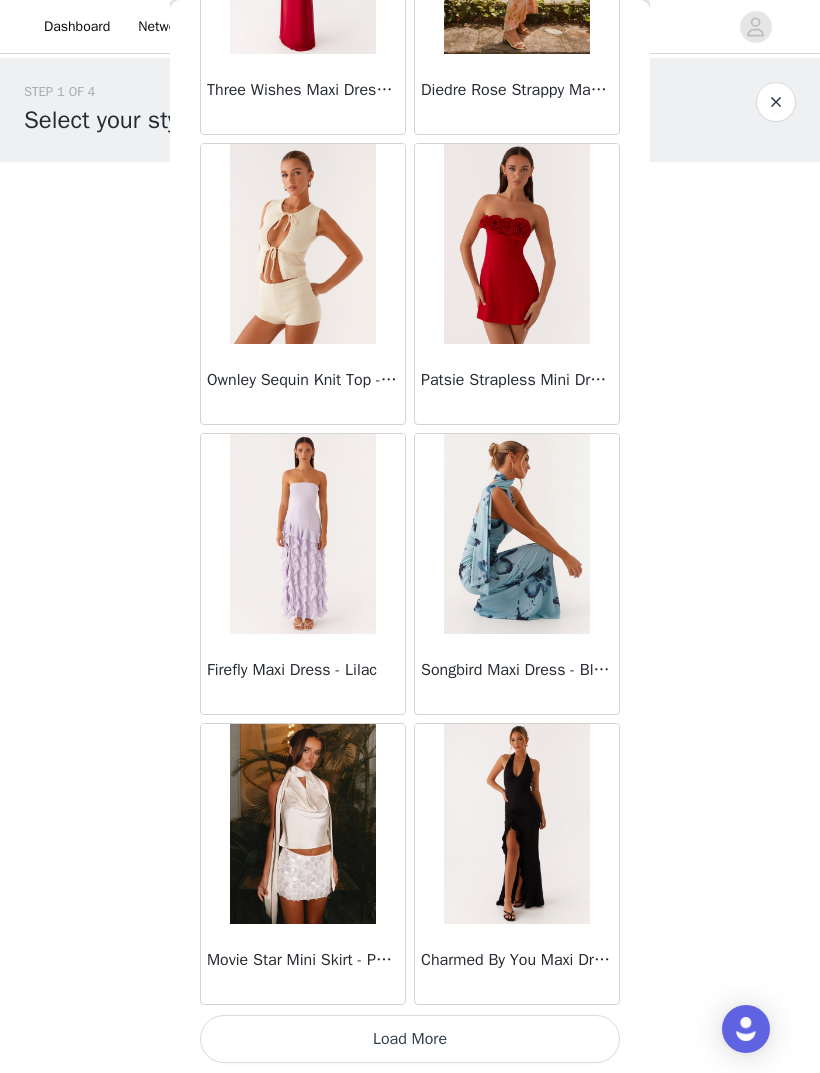 click on "Load More" at bounding box center (410, 1039) 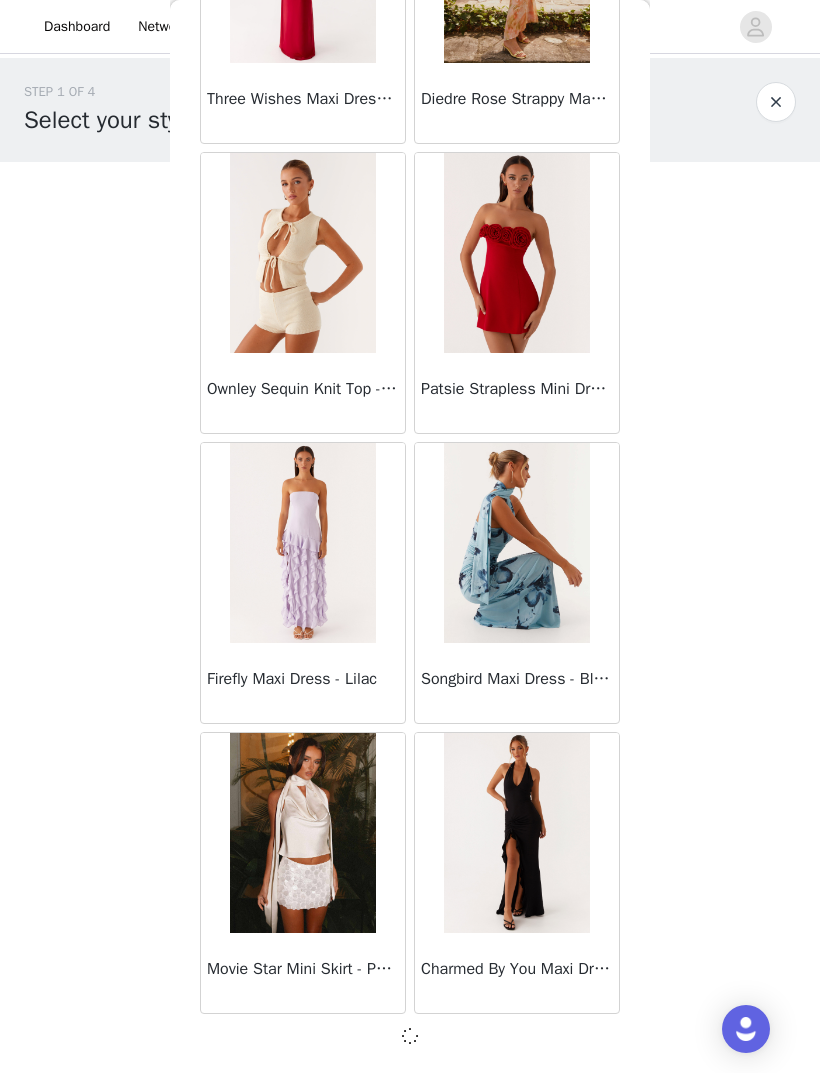 scroll, scrollTop: 10678, scrollLeft: 0, axis: vertical 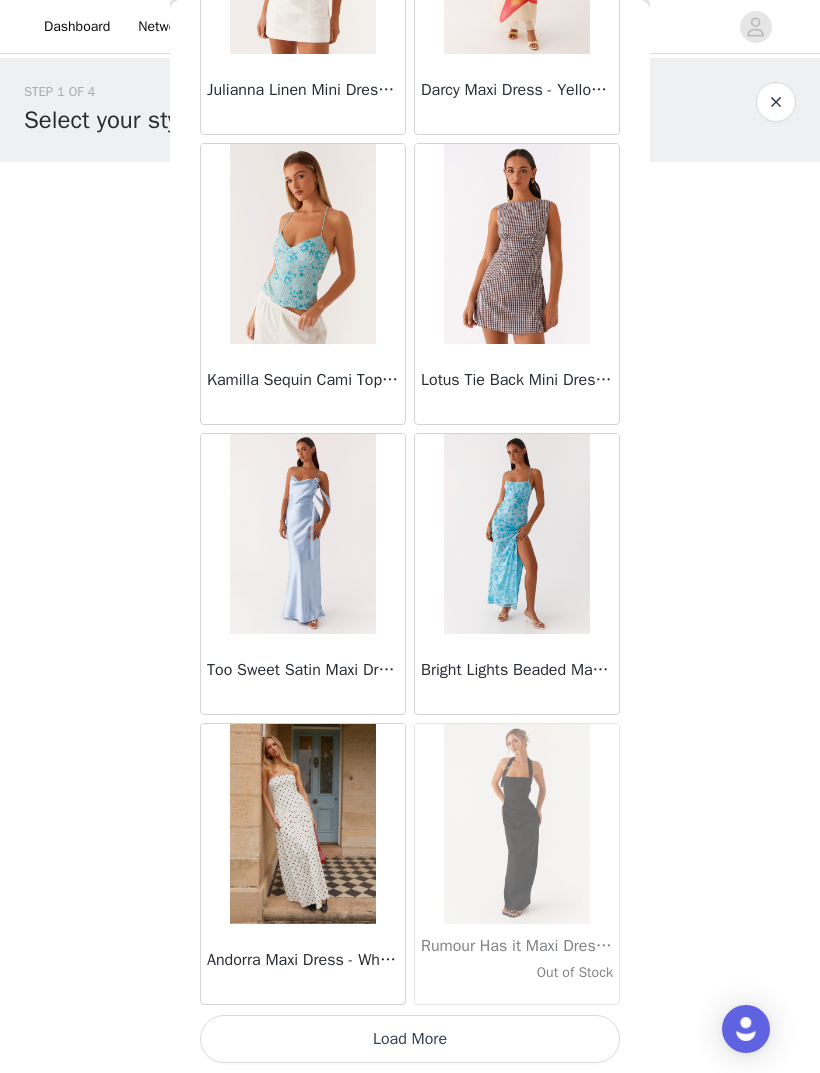 click on "Load More" at bounding box center (410, 1039) 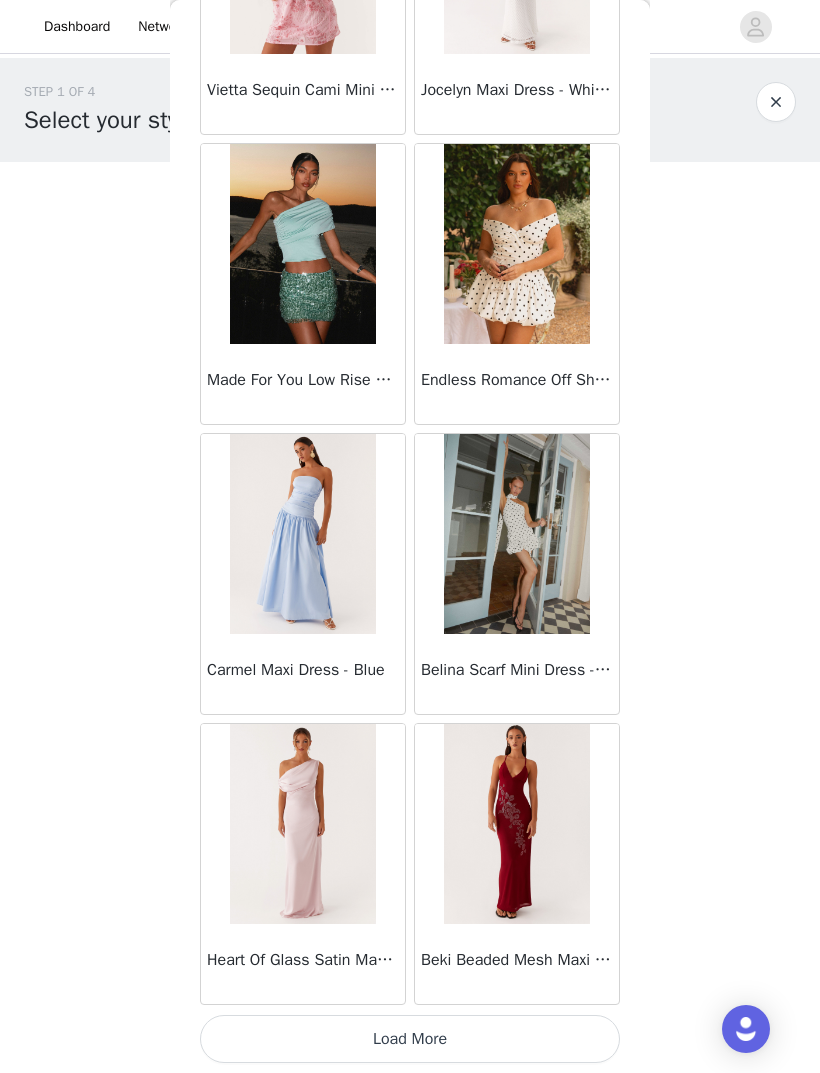 click on "Load More" at bounding box center [410, 1039] 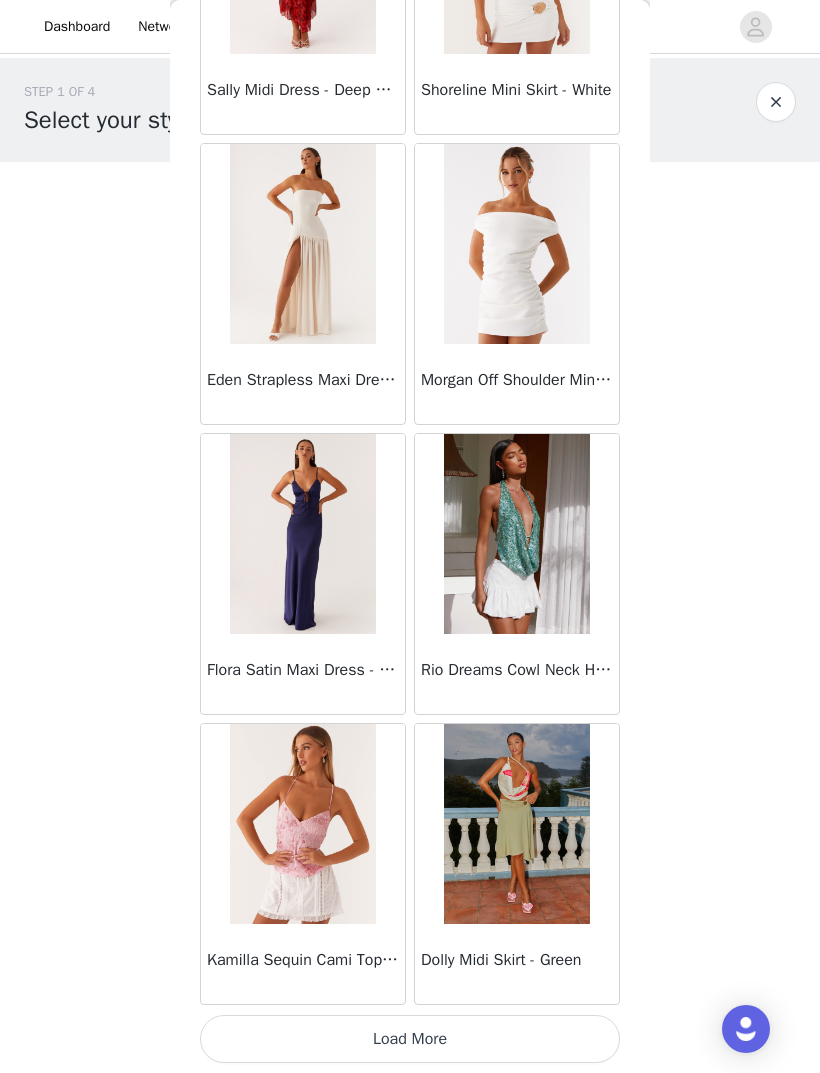 click on "Load More" at bounding box center (410, 1039) 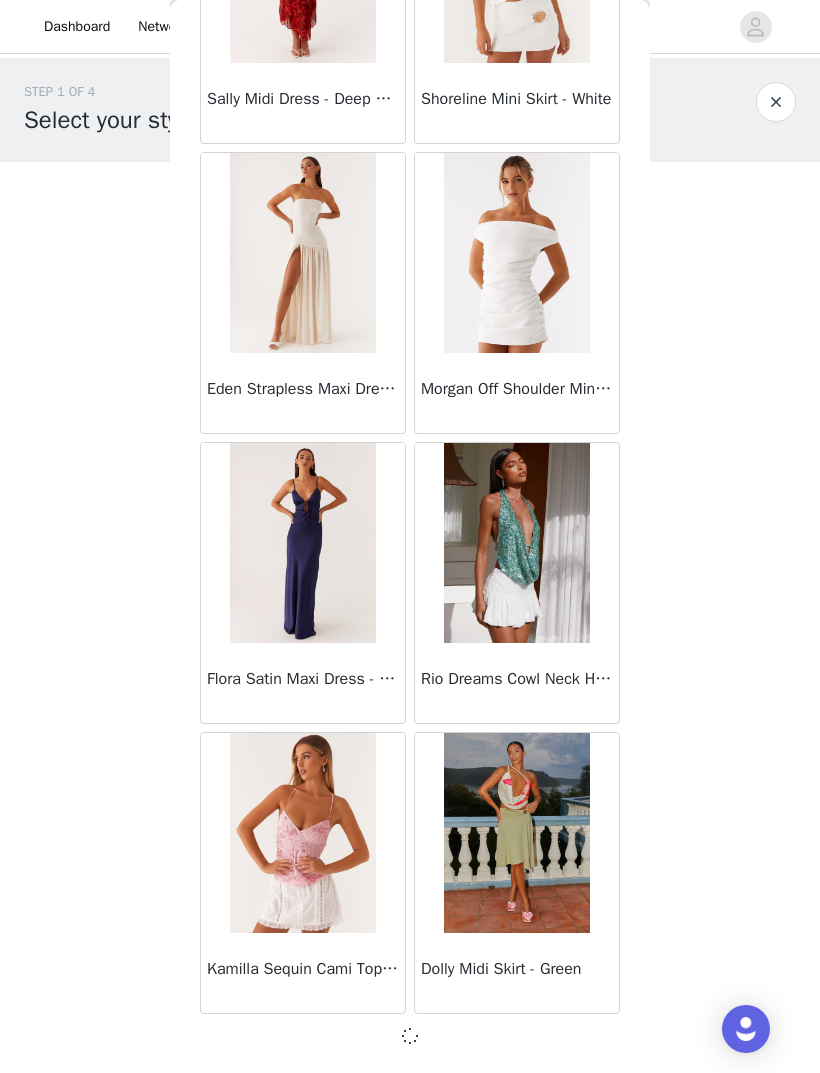 scroll, scrollTop: 19378, scrollLeft: 0, axis: vertical 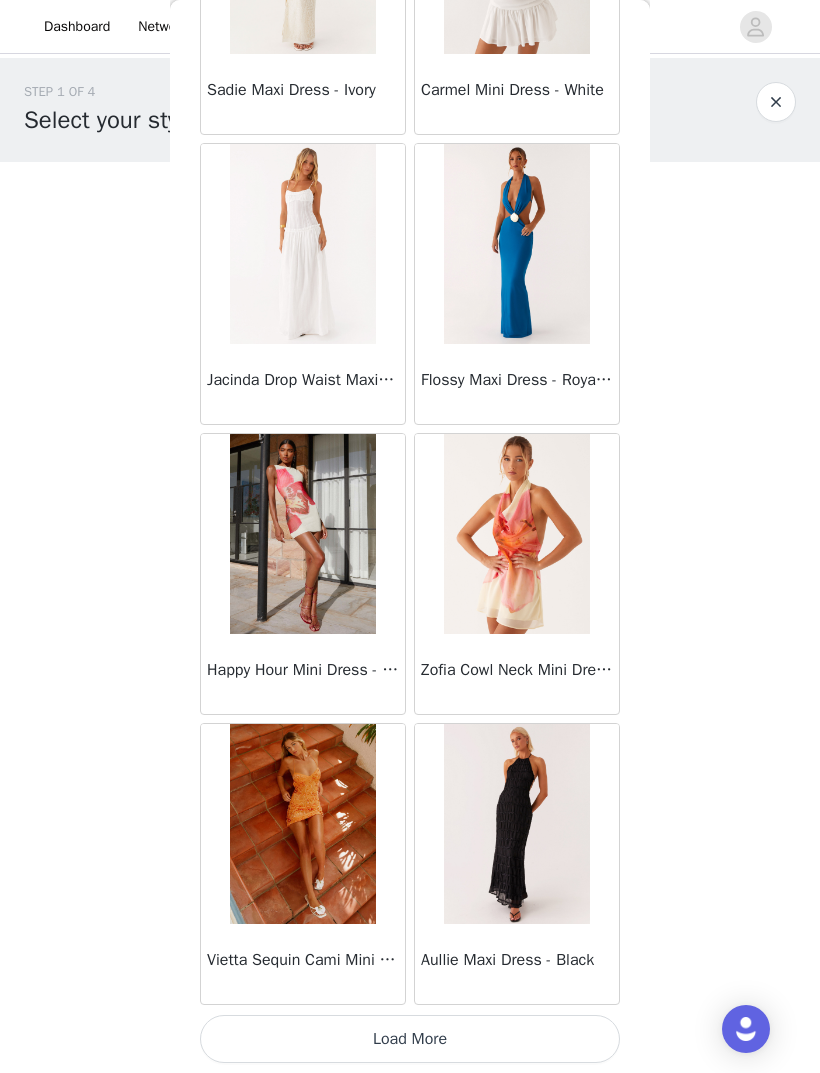 click on "Load More" at bounding box center (410, 1039) 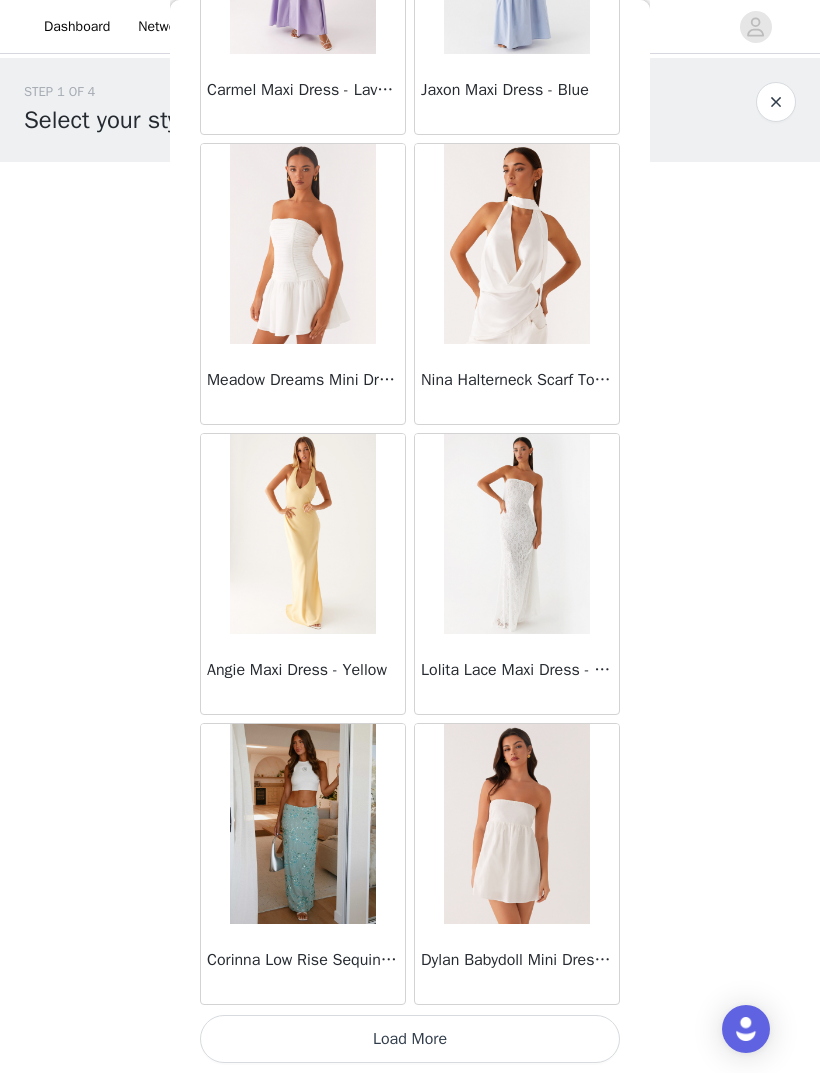 click on "Load More" at bounding box center [410, 1039] 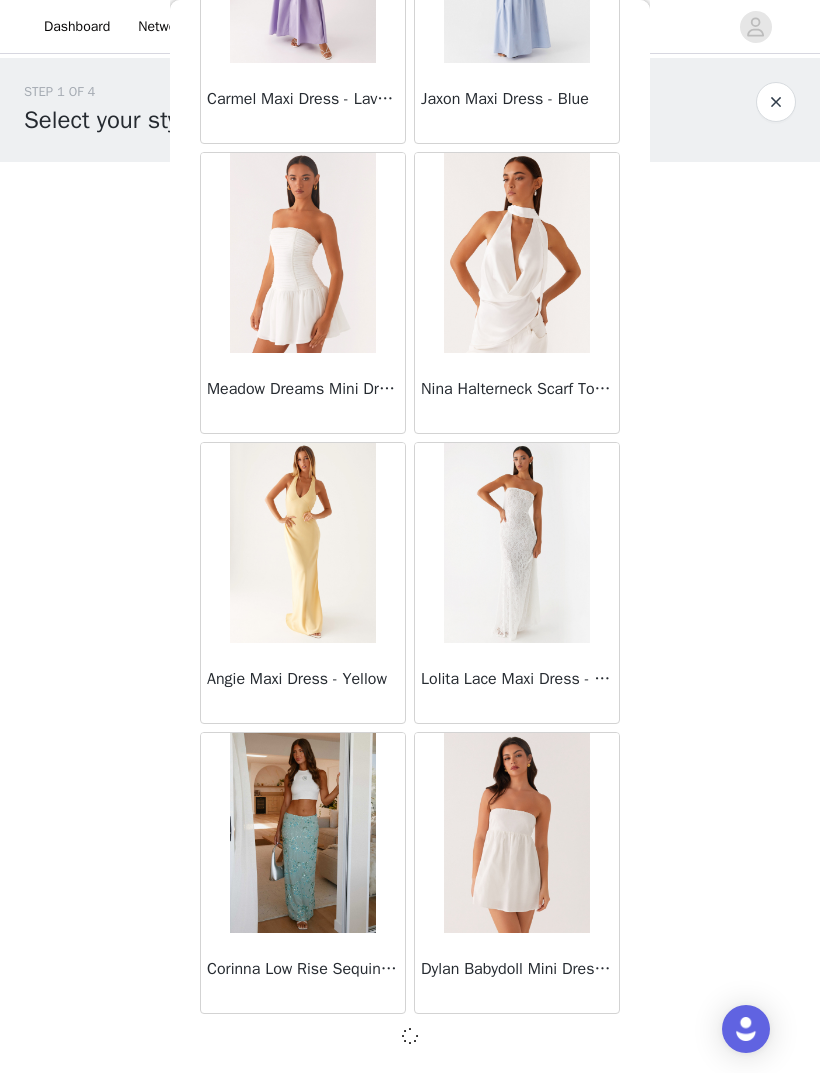 scroll, scrollTop: 25178, scrollLeft: 0, axis: vertical 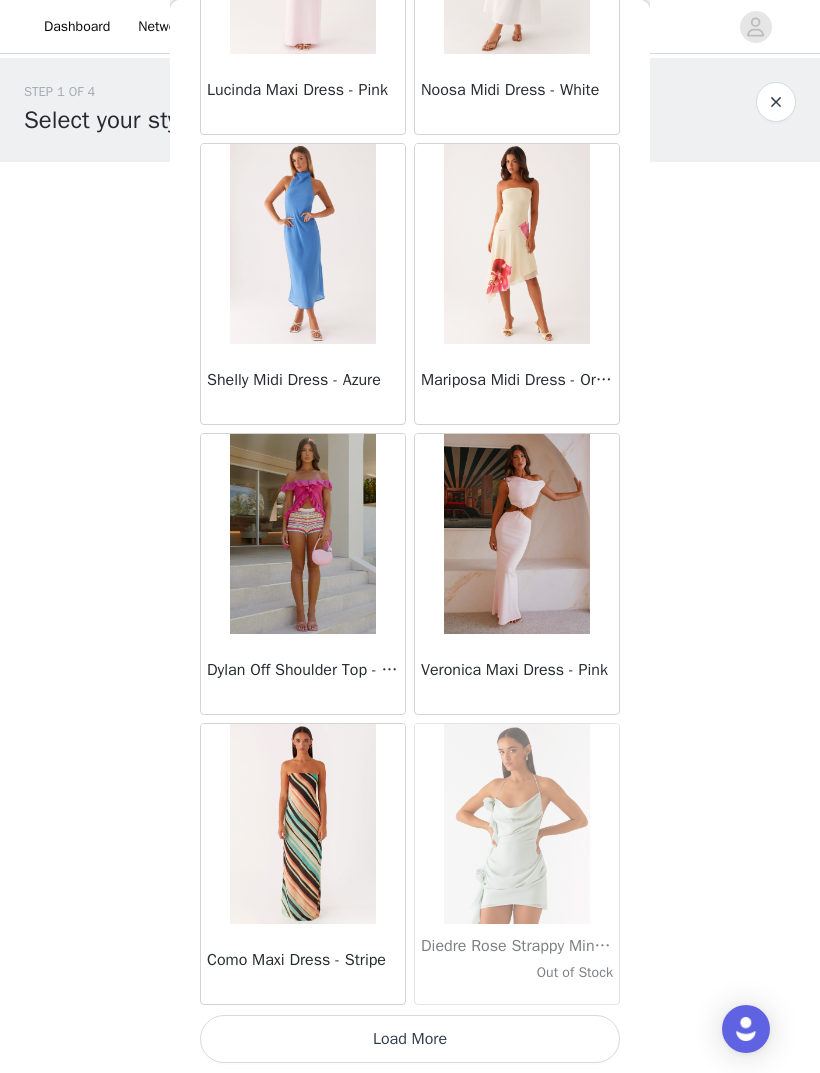 click on "Load More" at bounding box center (410, 1039) 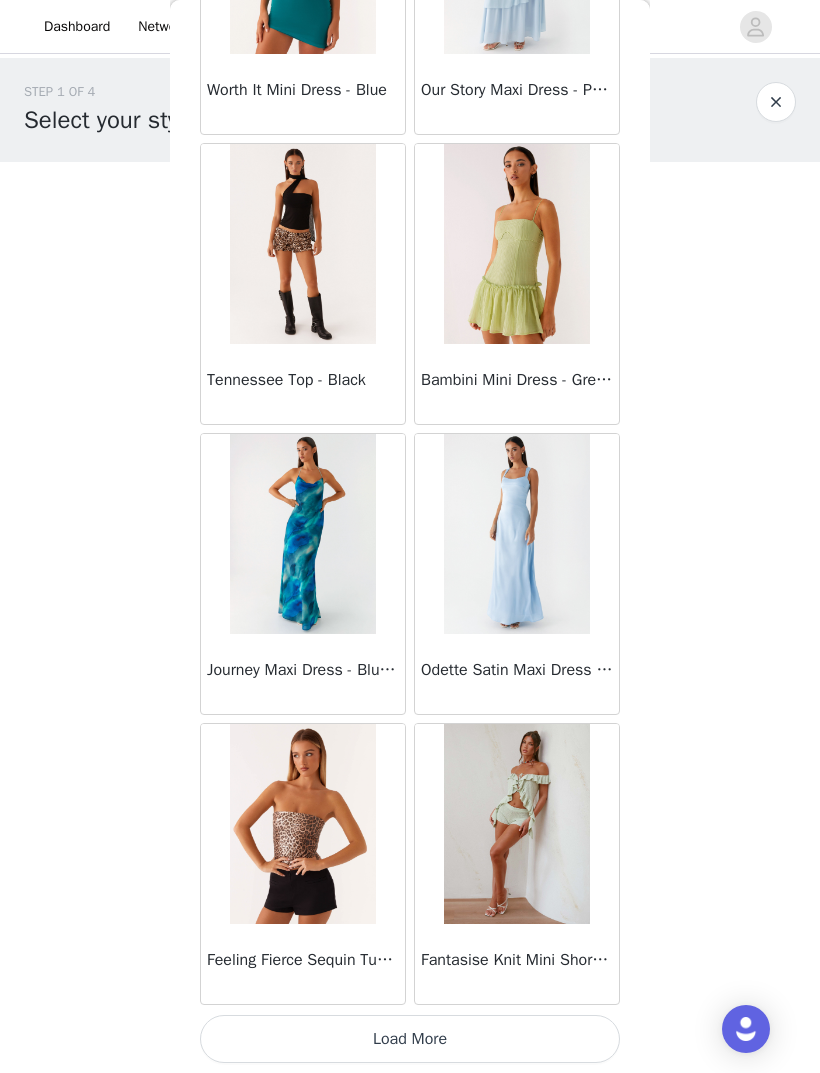 click on "Load More" at bounding box center (410, 1039) 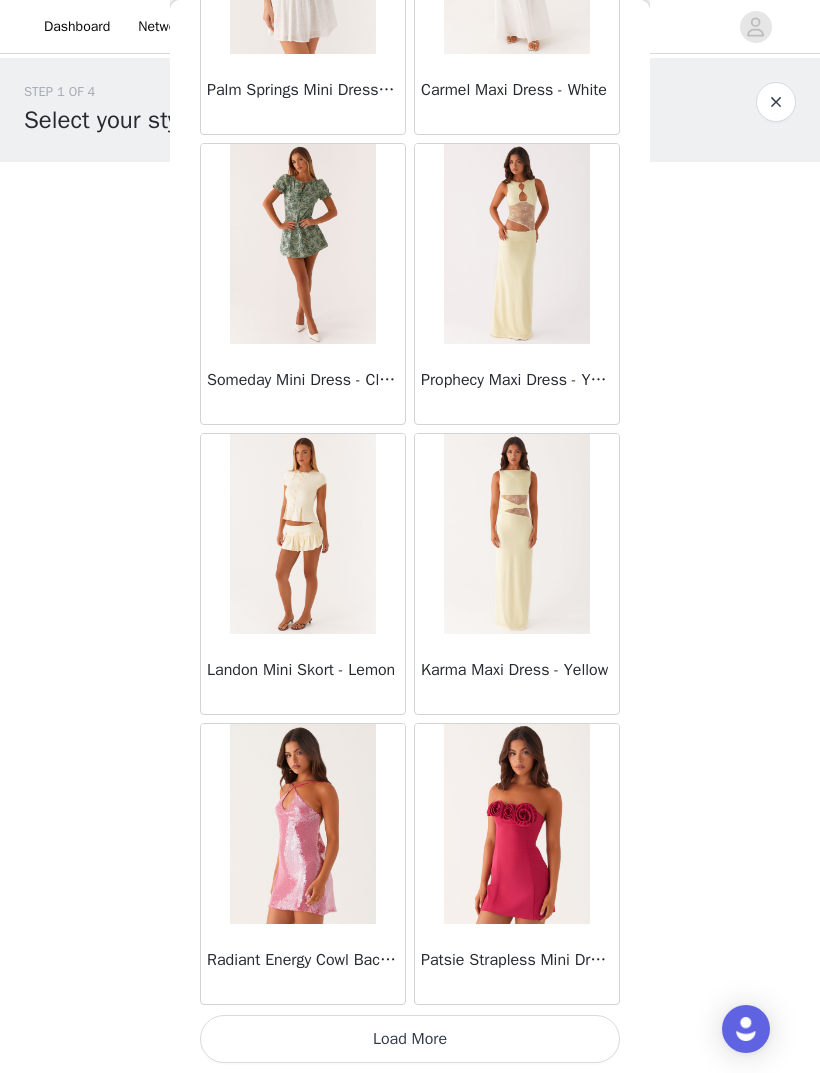 click on "Load More" at bounding box center [410, 1039] 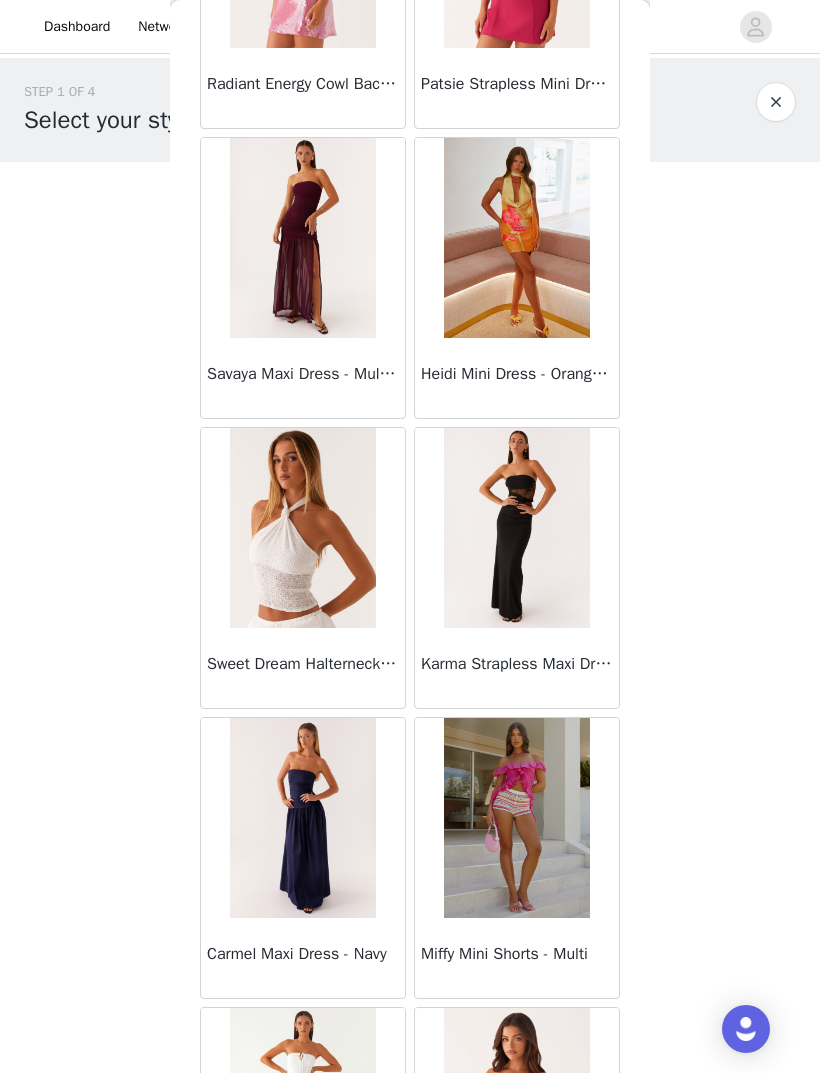 scroll, scrollTop: 34885, scrollLeft: 0, axis: vertical 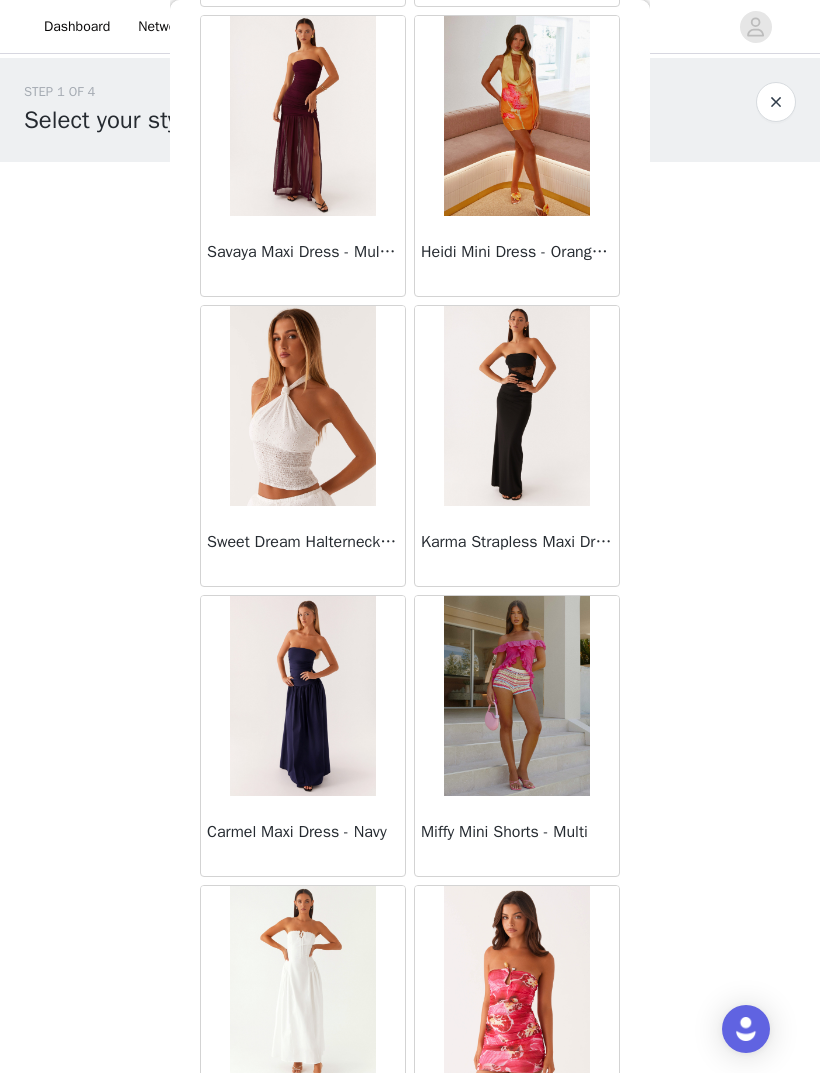 click on "Sweet Dream Halterneck Top - White" at bounding box center (303, 542) 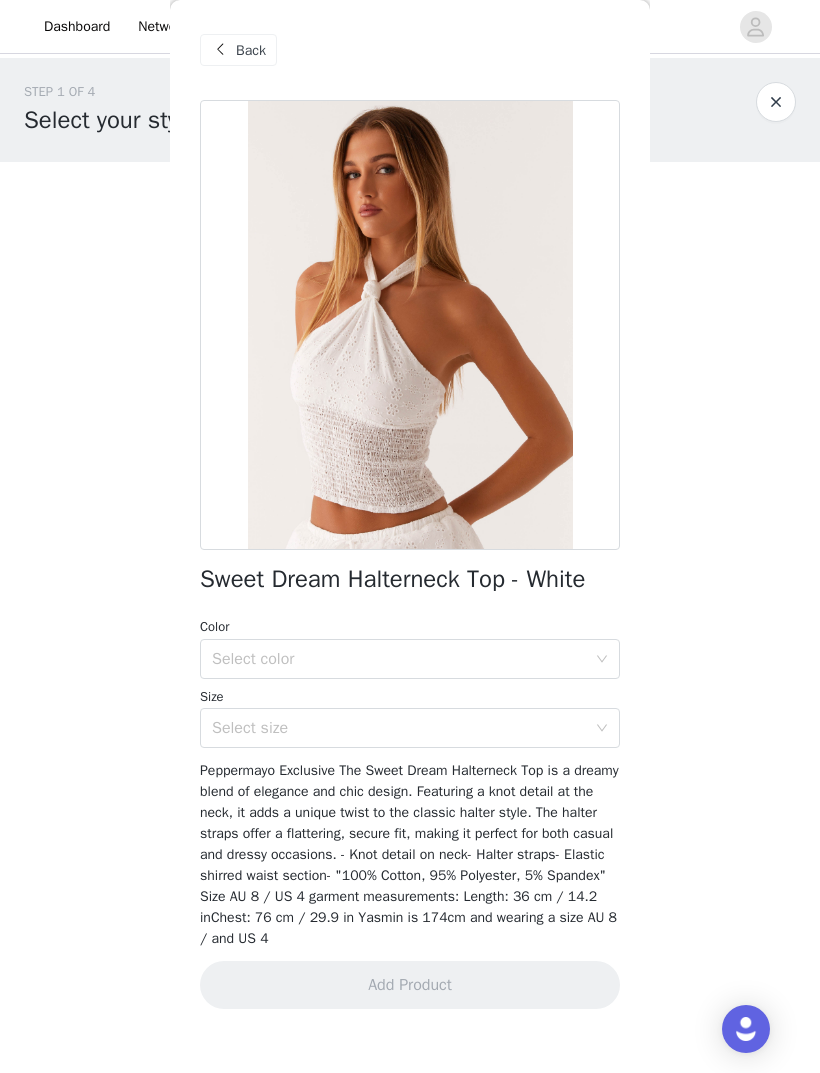 scroll, scrollTop: 0, scrollLeft: 0, axis: both 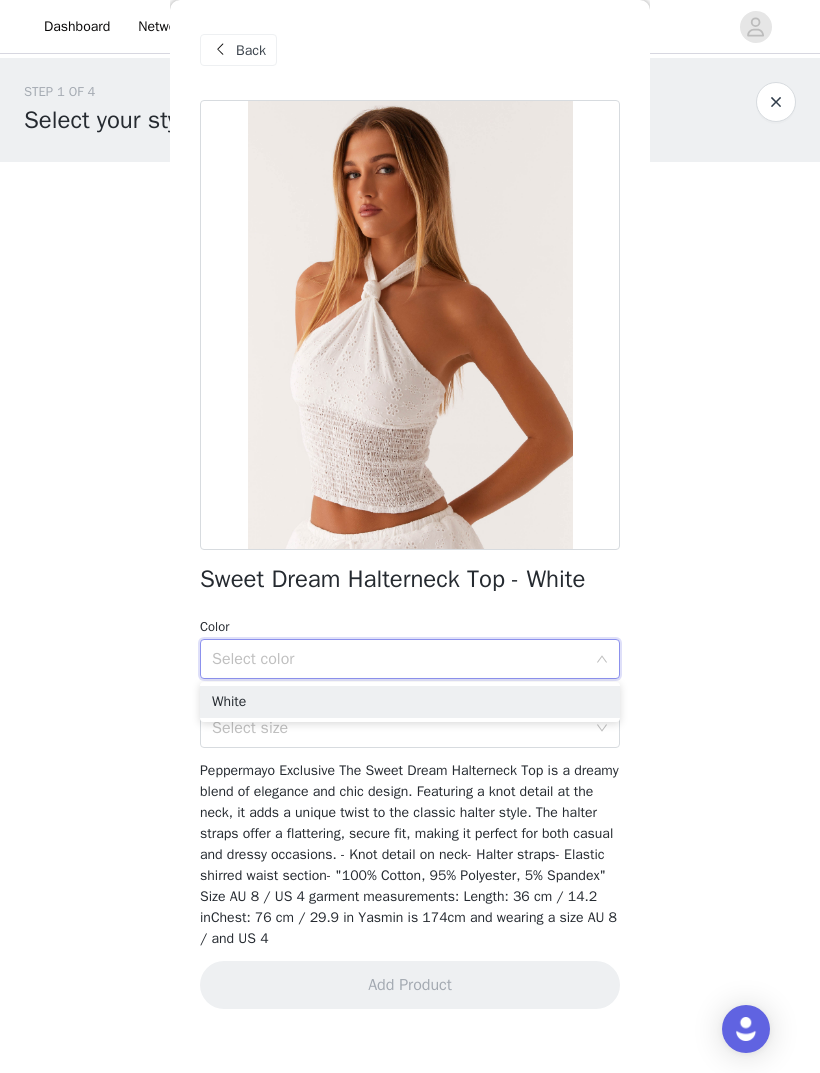 click on "White" at bounding box center [410, 702] 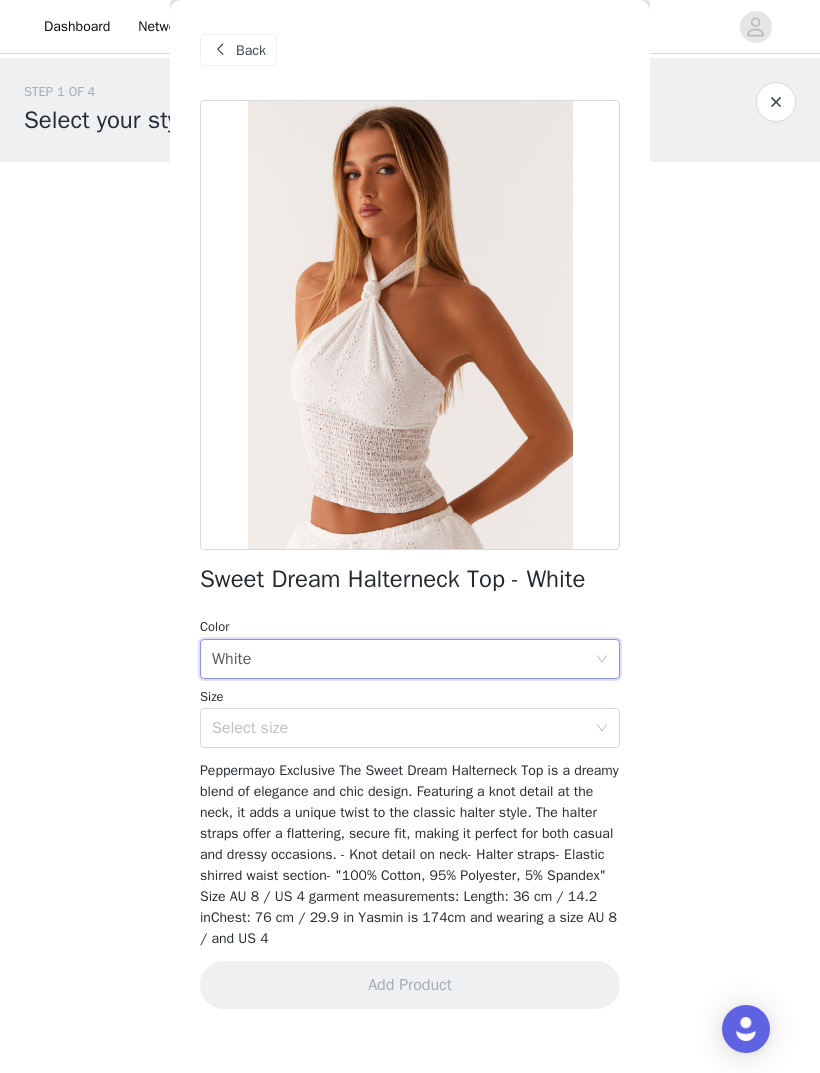 click on "Select size" at bounding box center (399, 728) 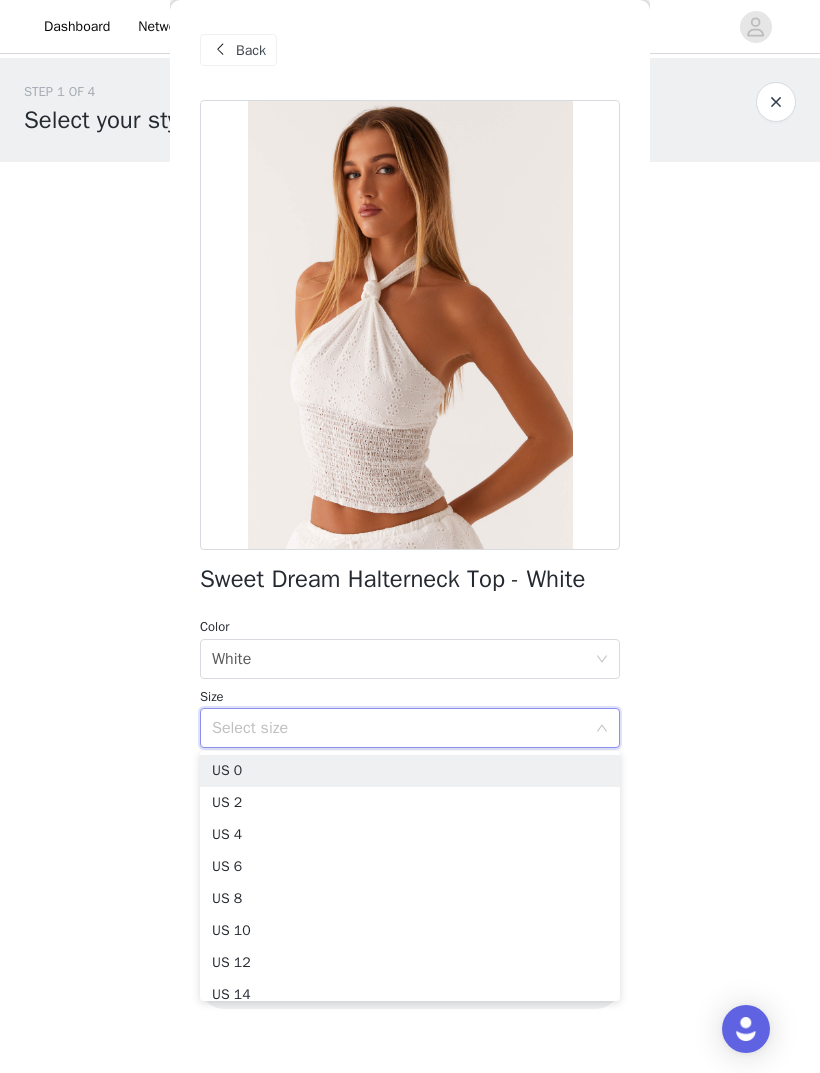 click on "US 0" at bounding box center [410, 771] 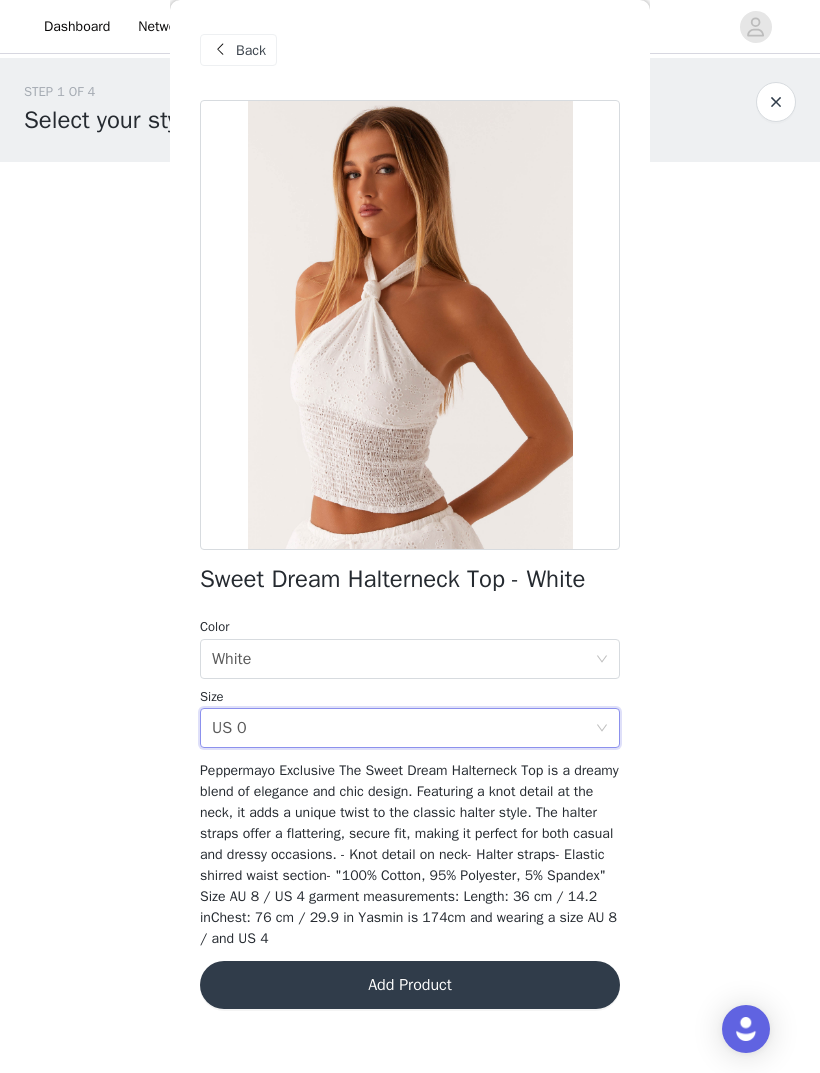 click on "Add Product" at bounding box center [410, 985] 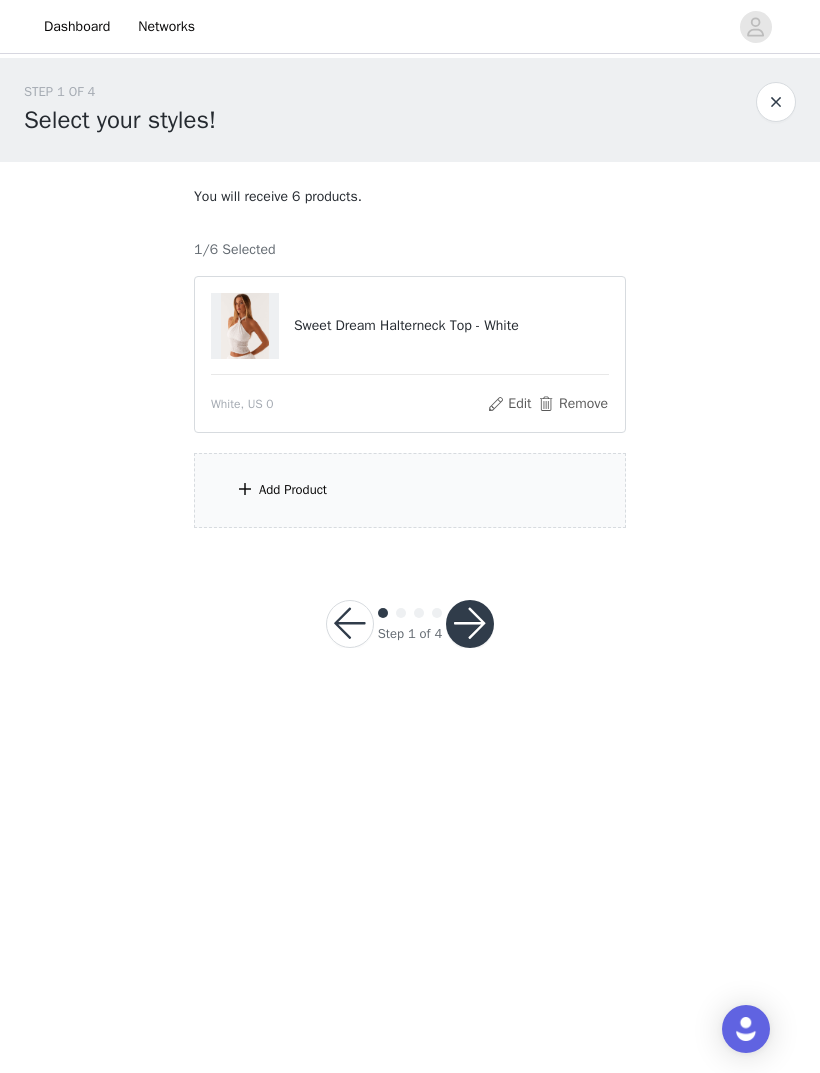 click on "Add Product" at bounding box center (293, 490) 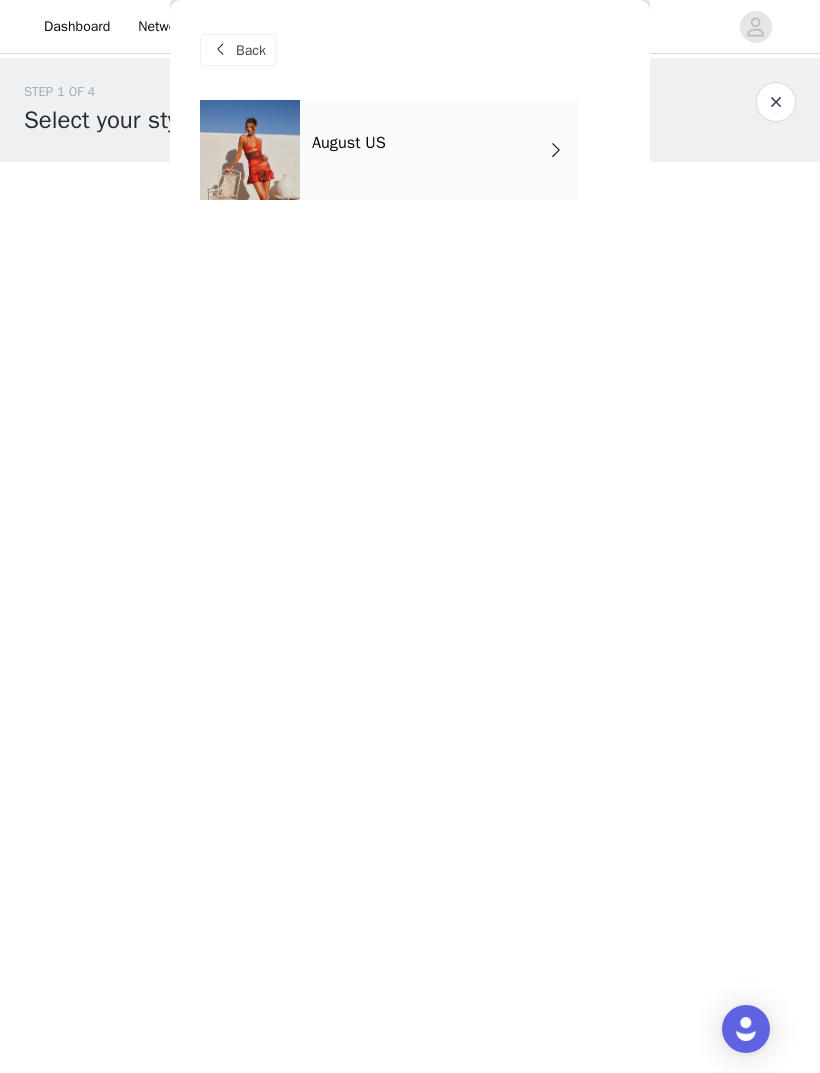 click on "August US" at bounding box center (349, 143) 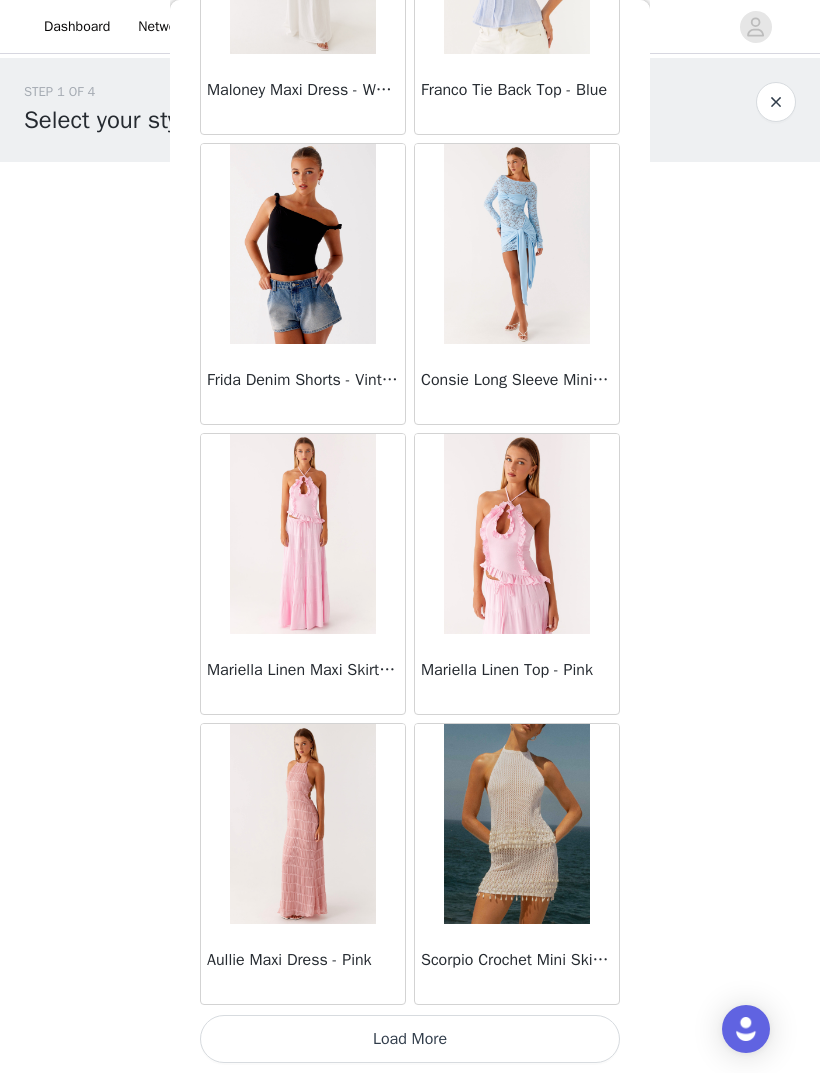 click on "Load More" at bounding box center [410, 1039] 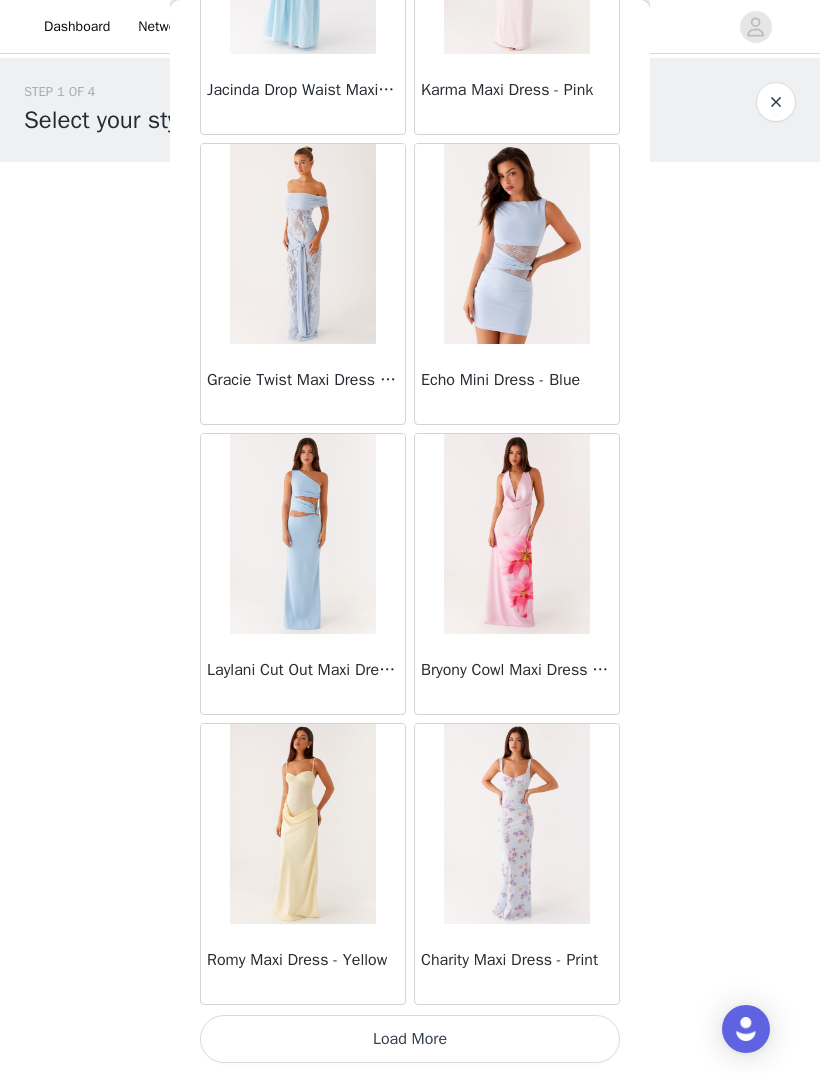 click on "Load More" at bounding box center (410, 1039) 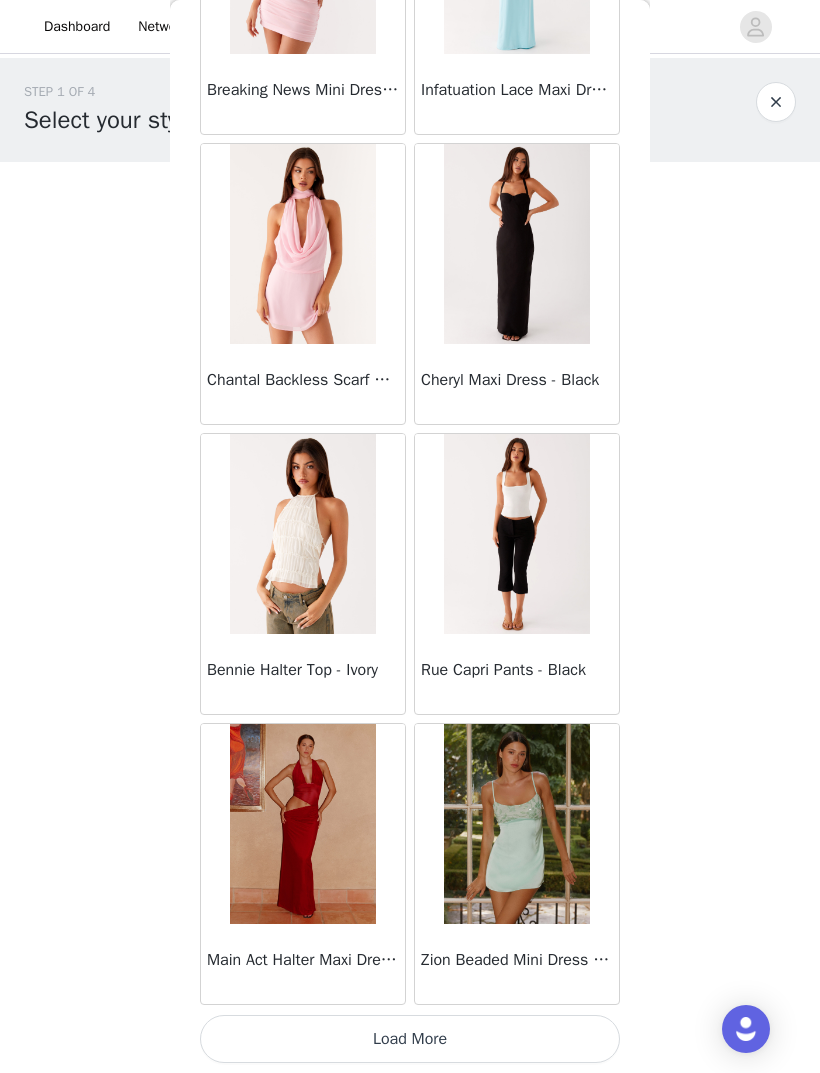 click on "Load More" at bounding box center (410, 1039) 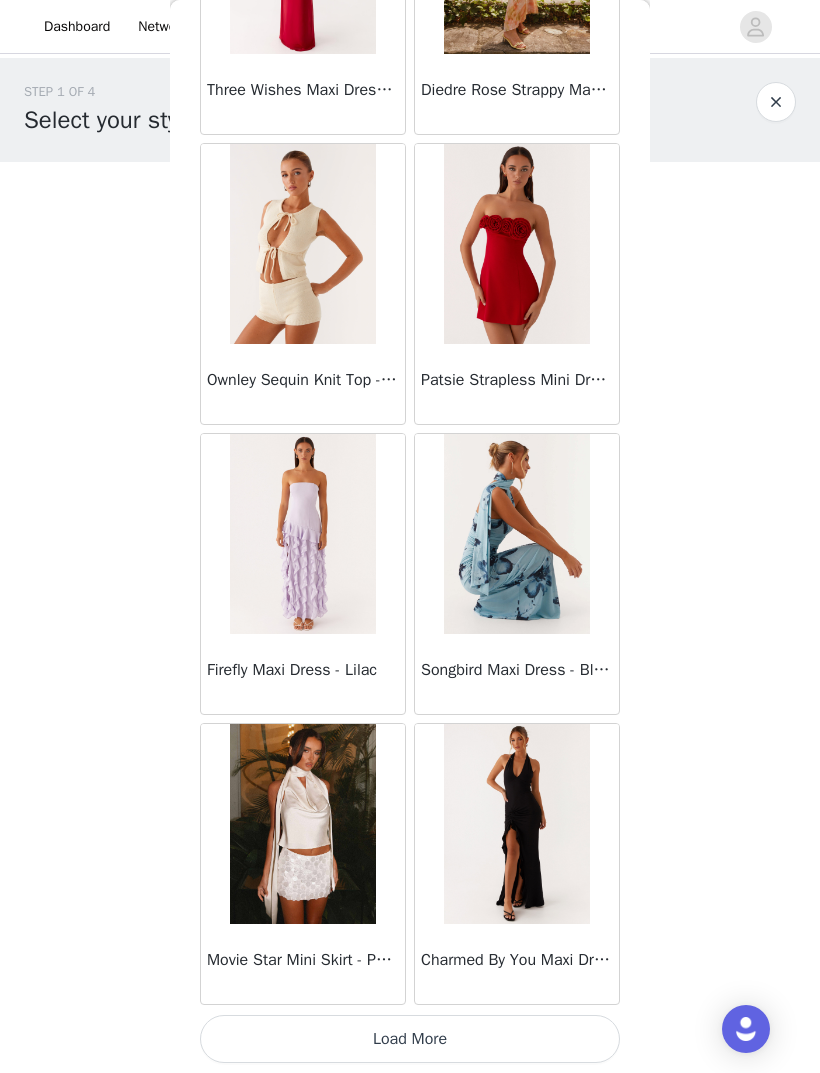 click on "Load More" at bounding box center (410, 1039) 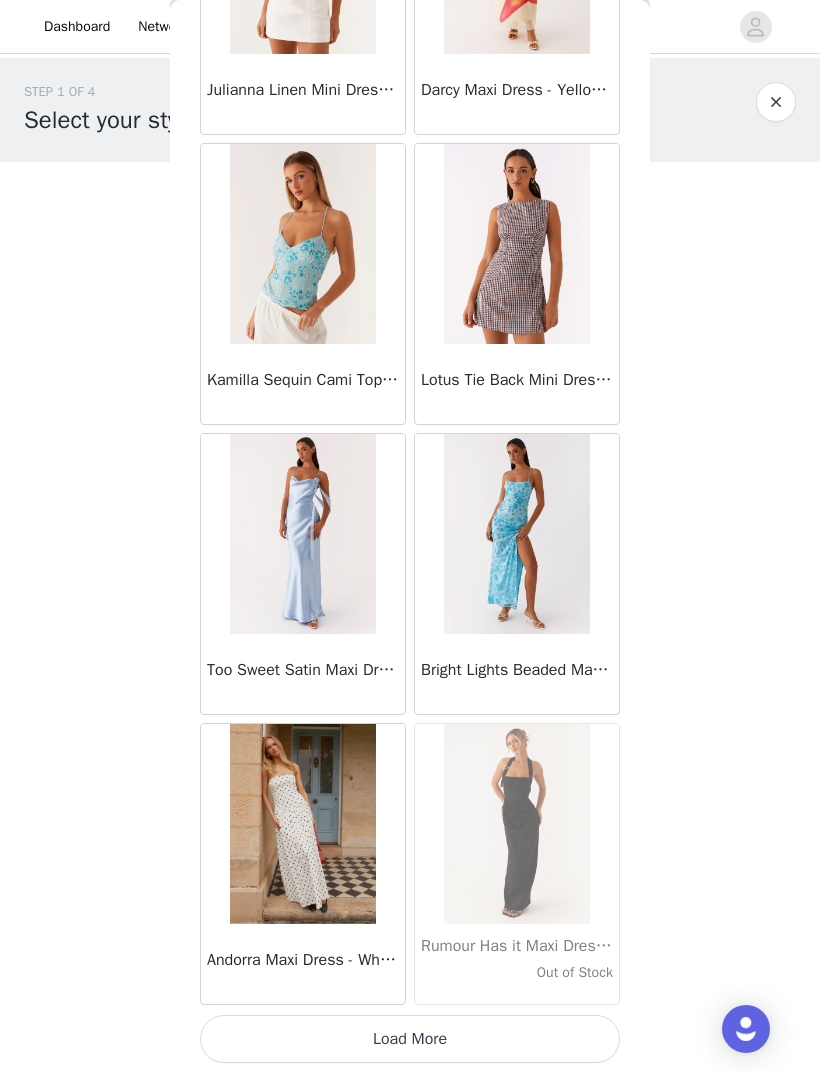 click on "Load More" at bounding box center (410, 1039) 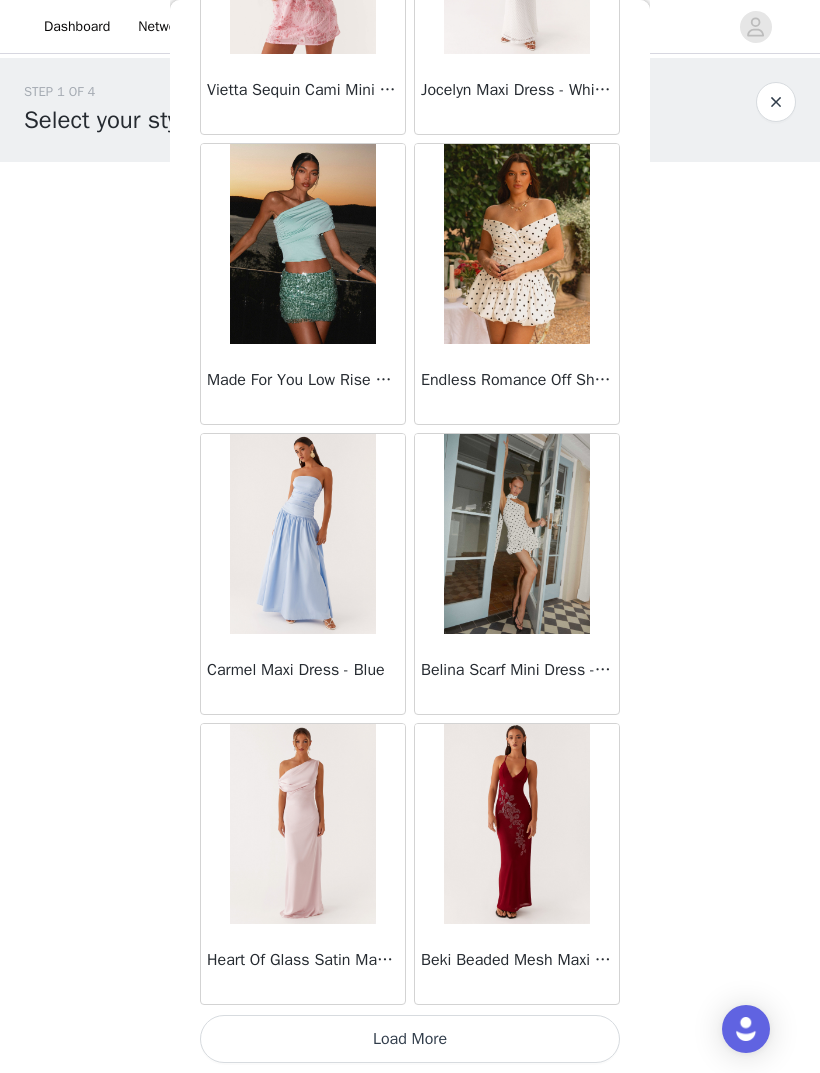 scroll, scrollTop: 16487, scrollLeft: 0, axis: vertical 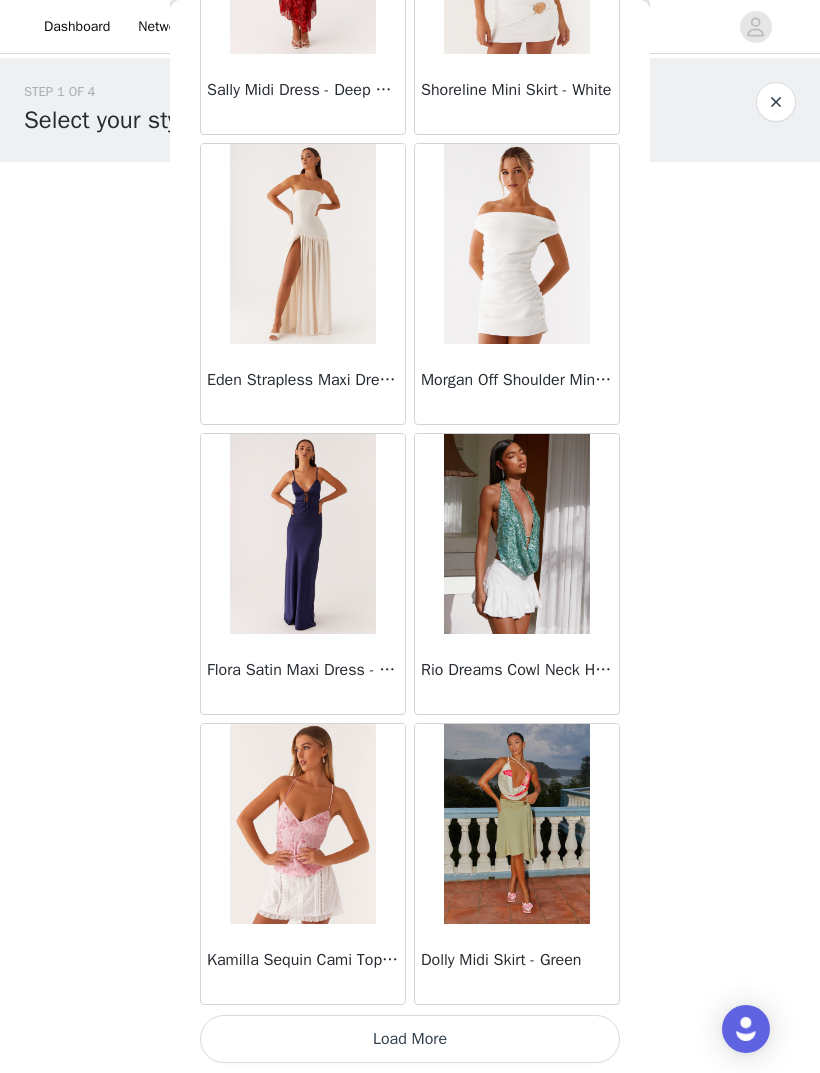 click on "Load More" at bounding box center (410, 1039) 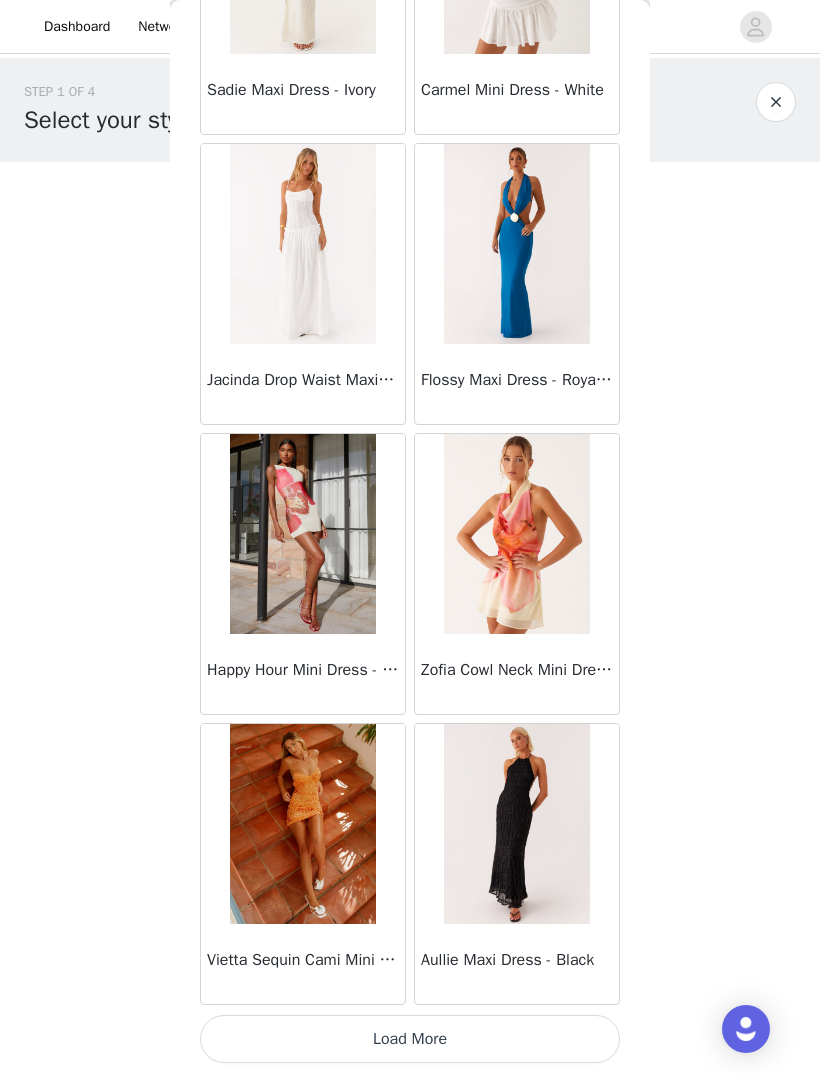 scroll, scrollTop: 22287, scrollLeft: 0, axis: vertical 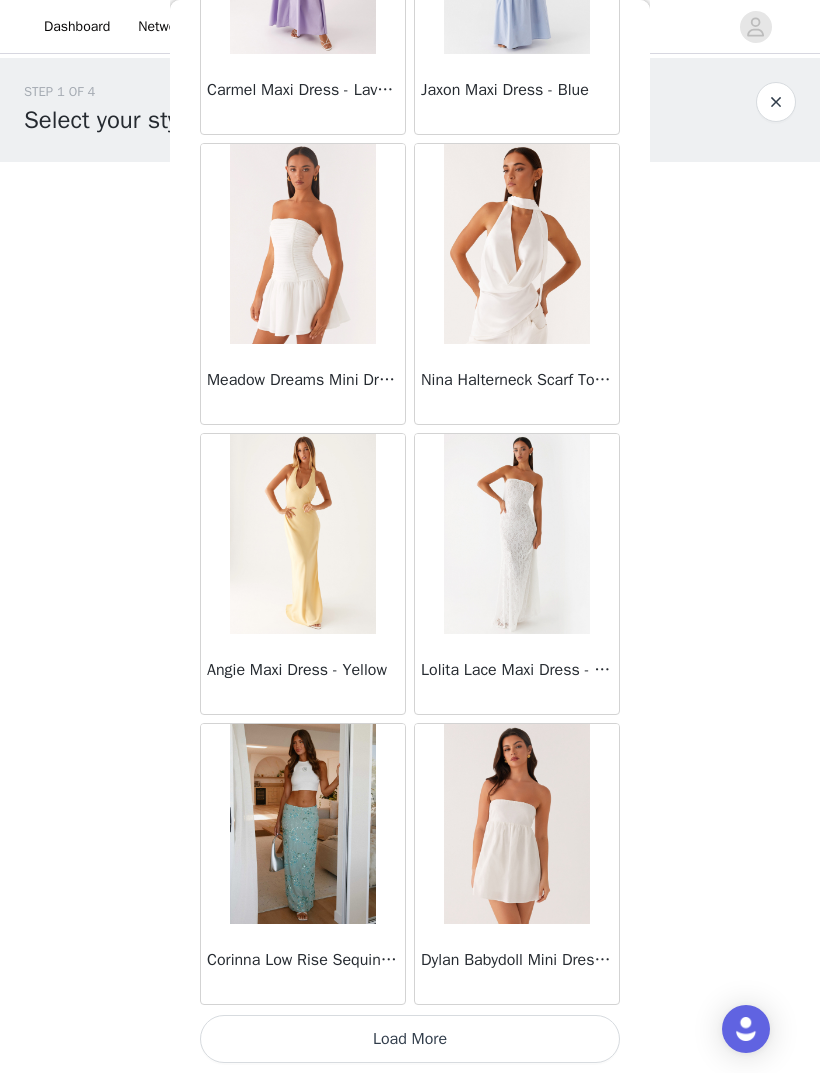 click on "Load More" at bounding box center [410, 1039] 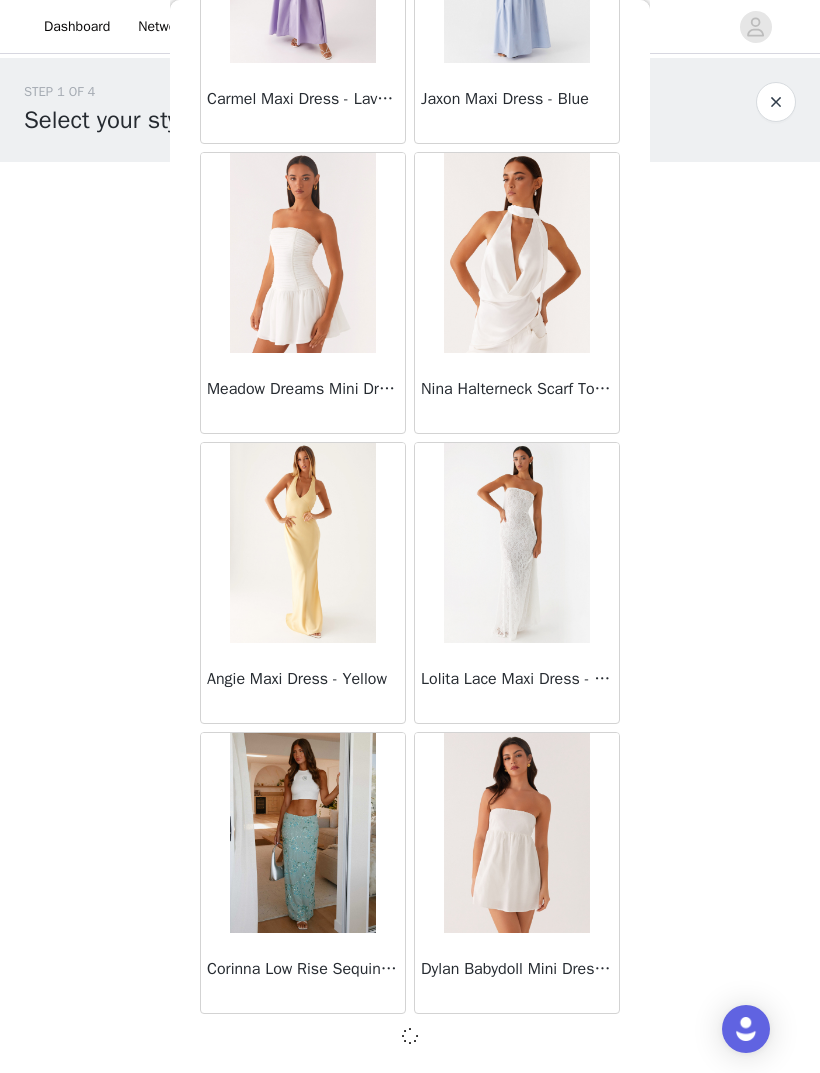 scroll, scrollTop: 25178, scrollLeft: 0, axis: vertical 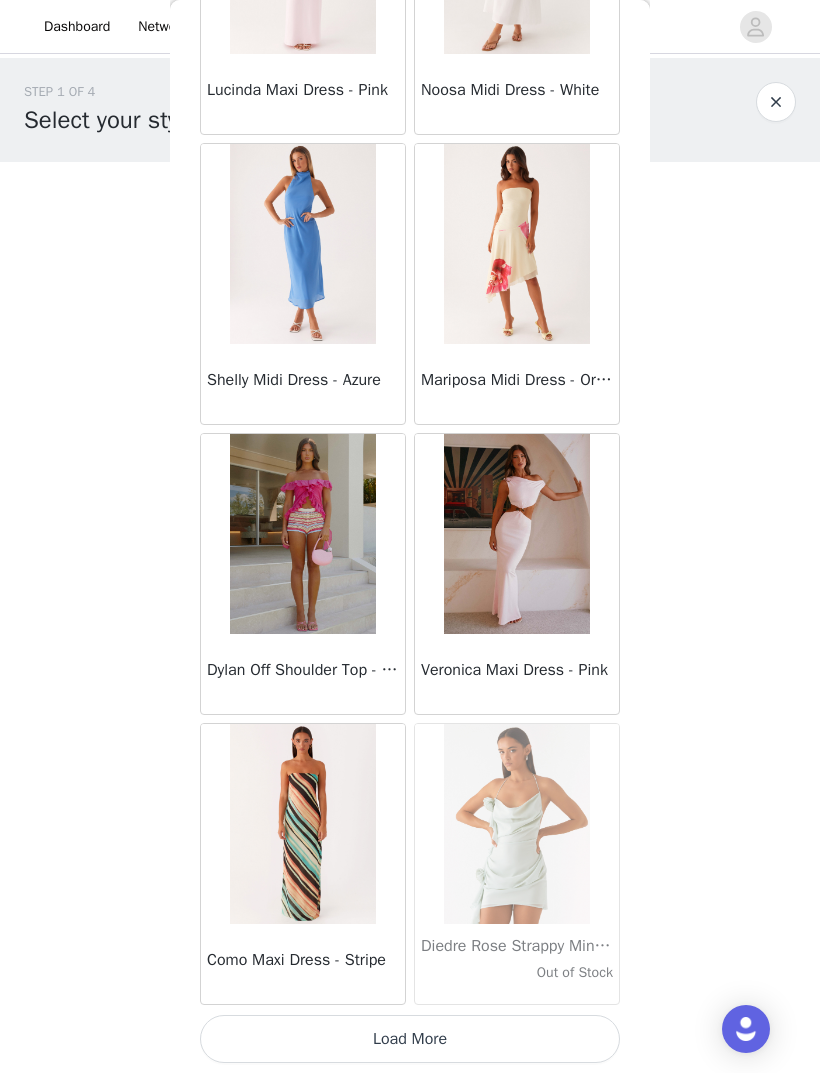 click on "Load More" at bounding box center [410, 1039] 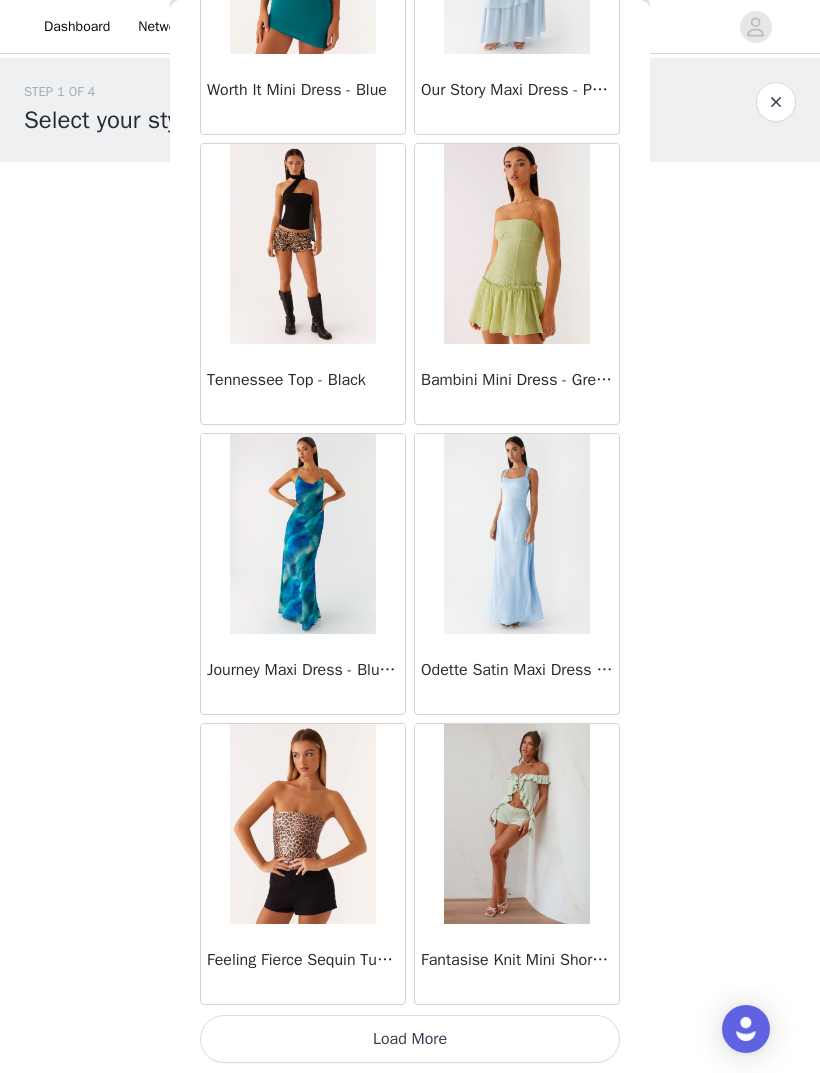 click on "Load More" at bounding box center [410, 1039] 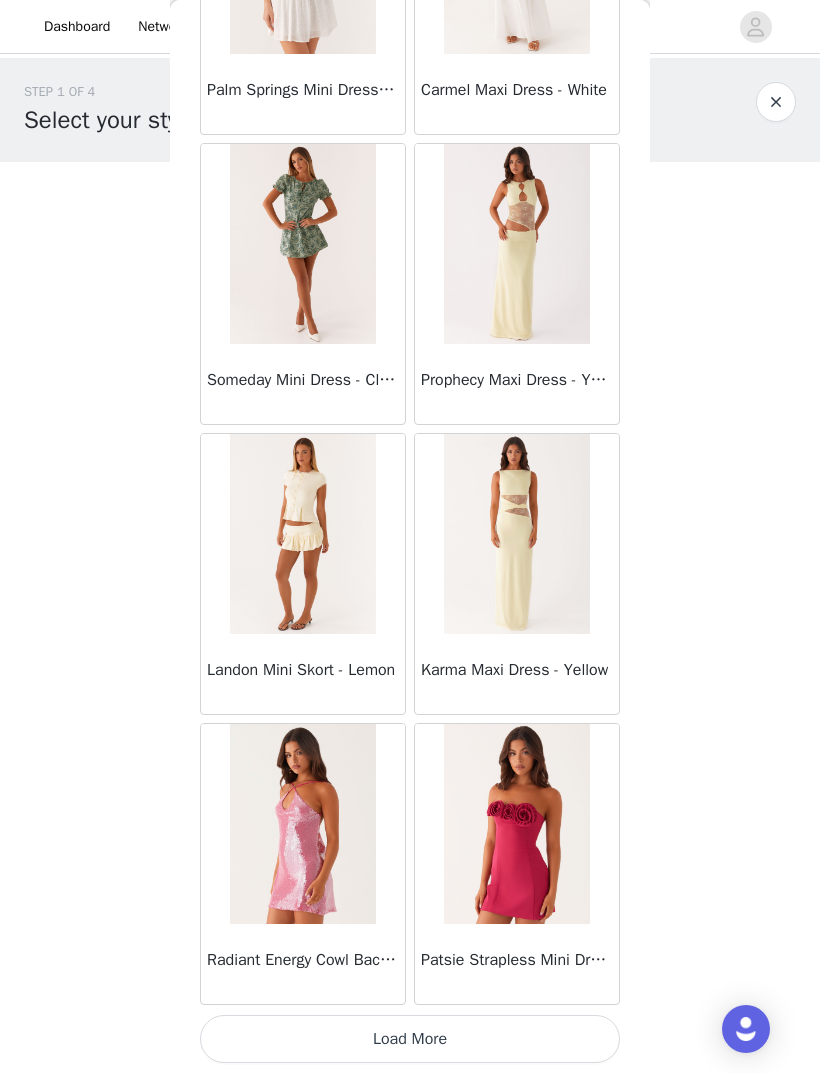 scroll, scrollTop: 33887, scrollLeft: 0, axis: vertical 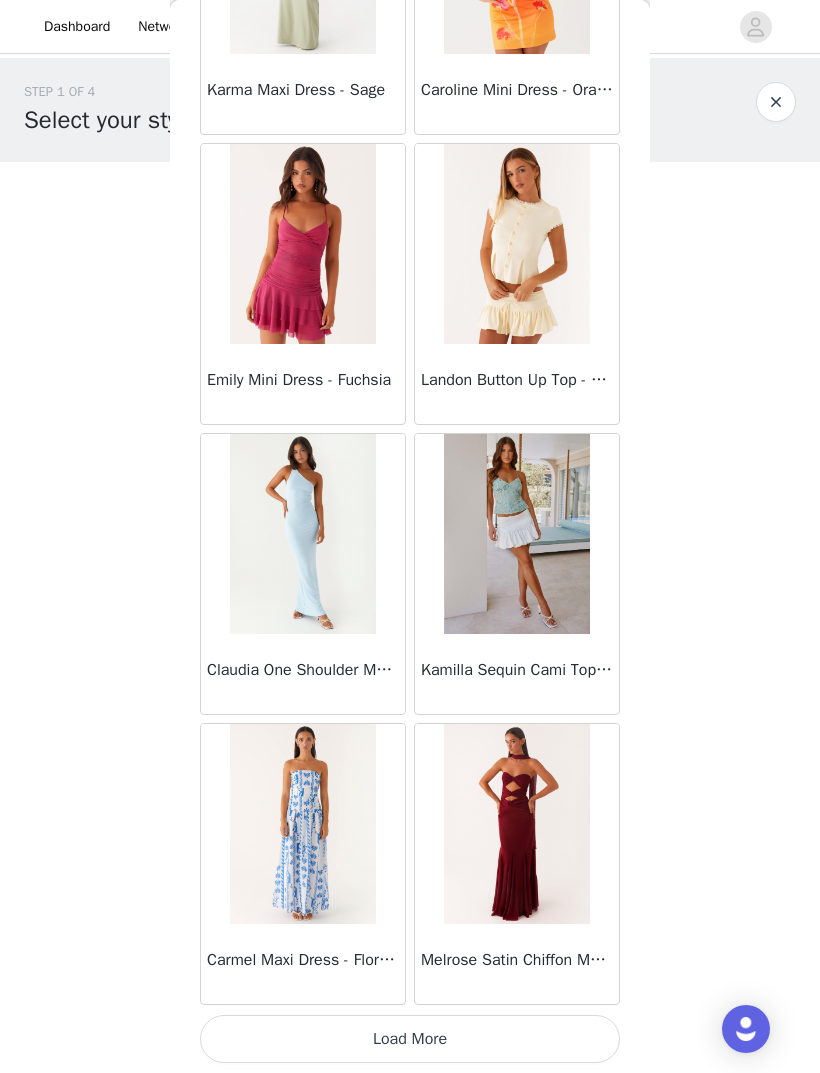 click on "Load More" at bounding box center [410, 1039] 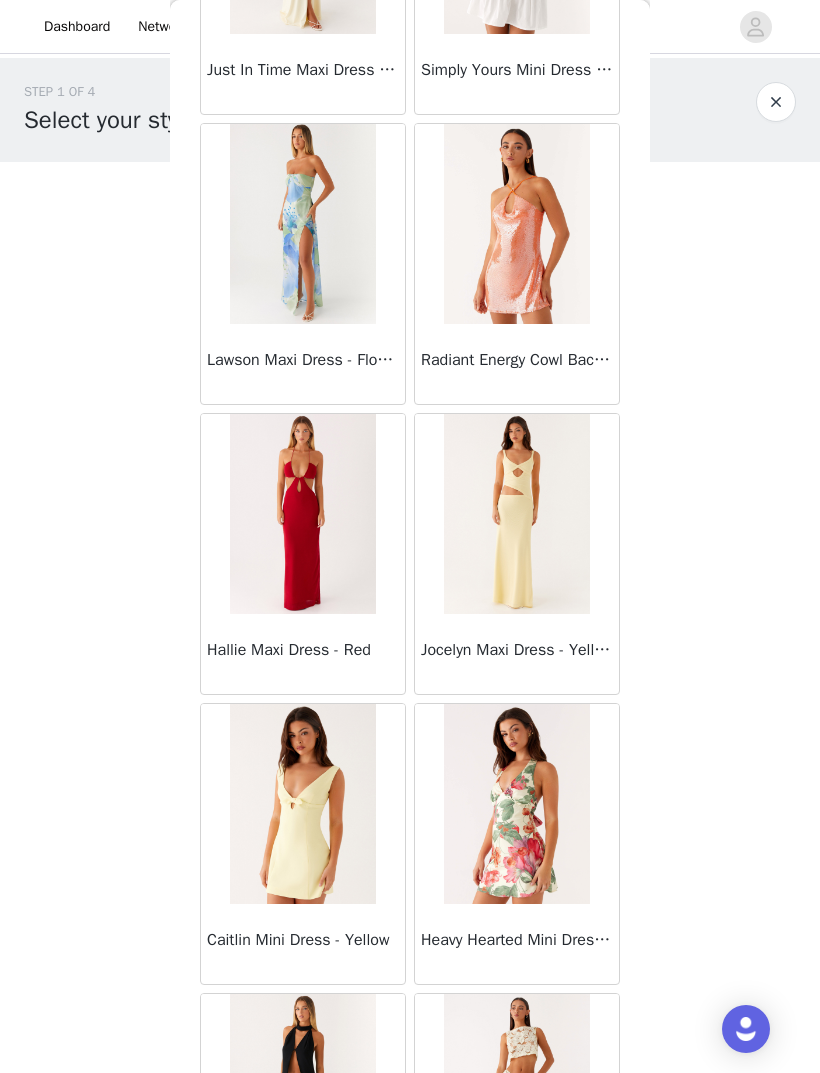 scroll, scrollTop: 38838, scrollLeft: 0, axis: vertical 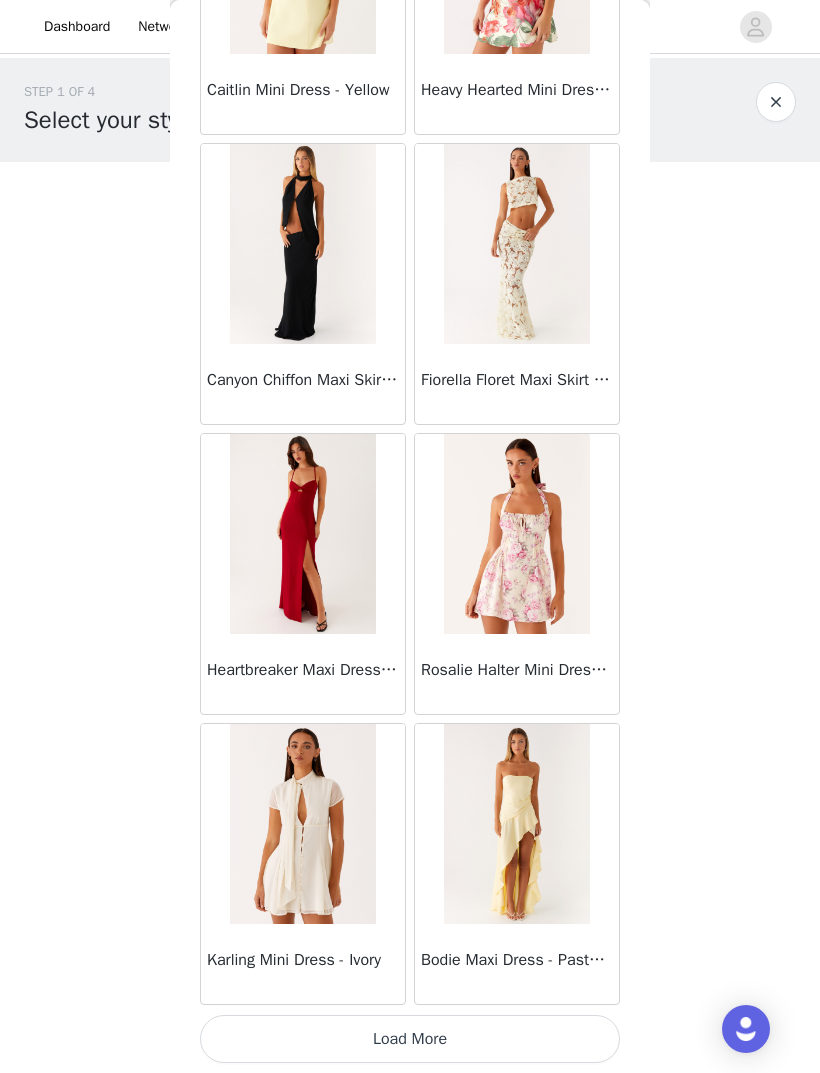 click on "Load More" at bounding box center (410, 1039) 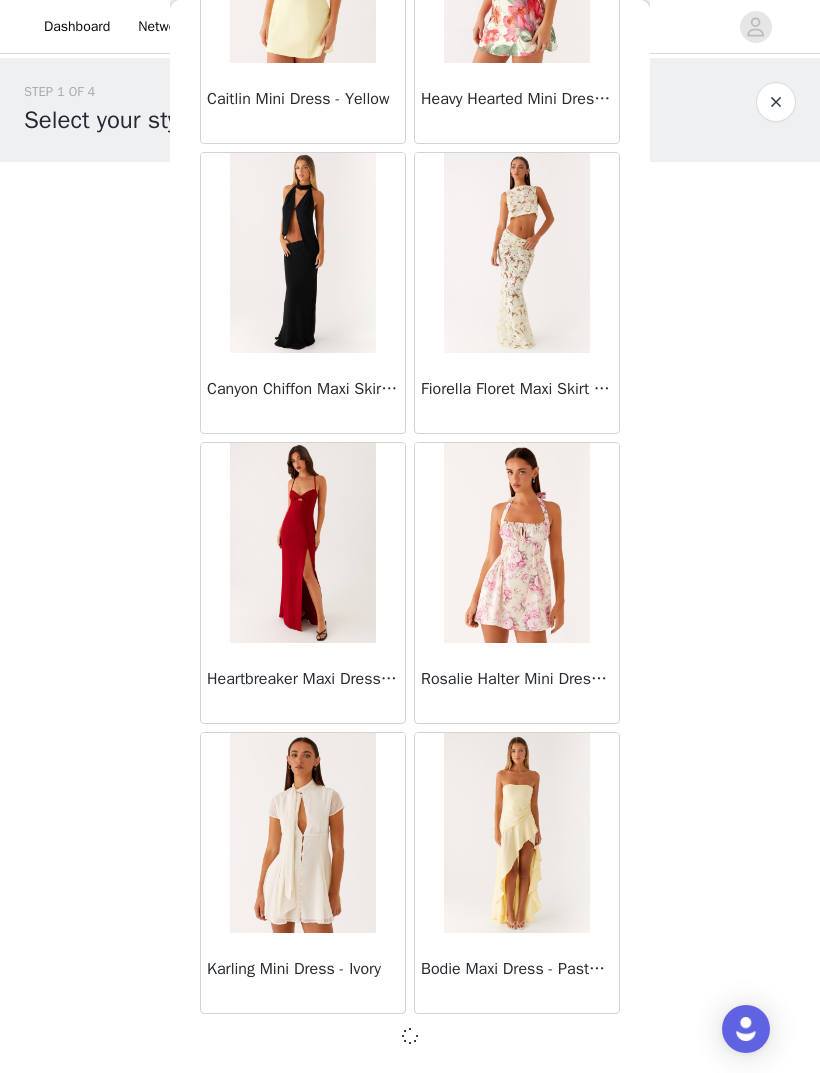 scroll, scrollTop: 39678, scrollLeft: 0, axis: vertical 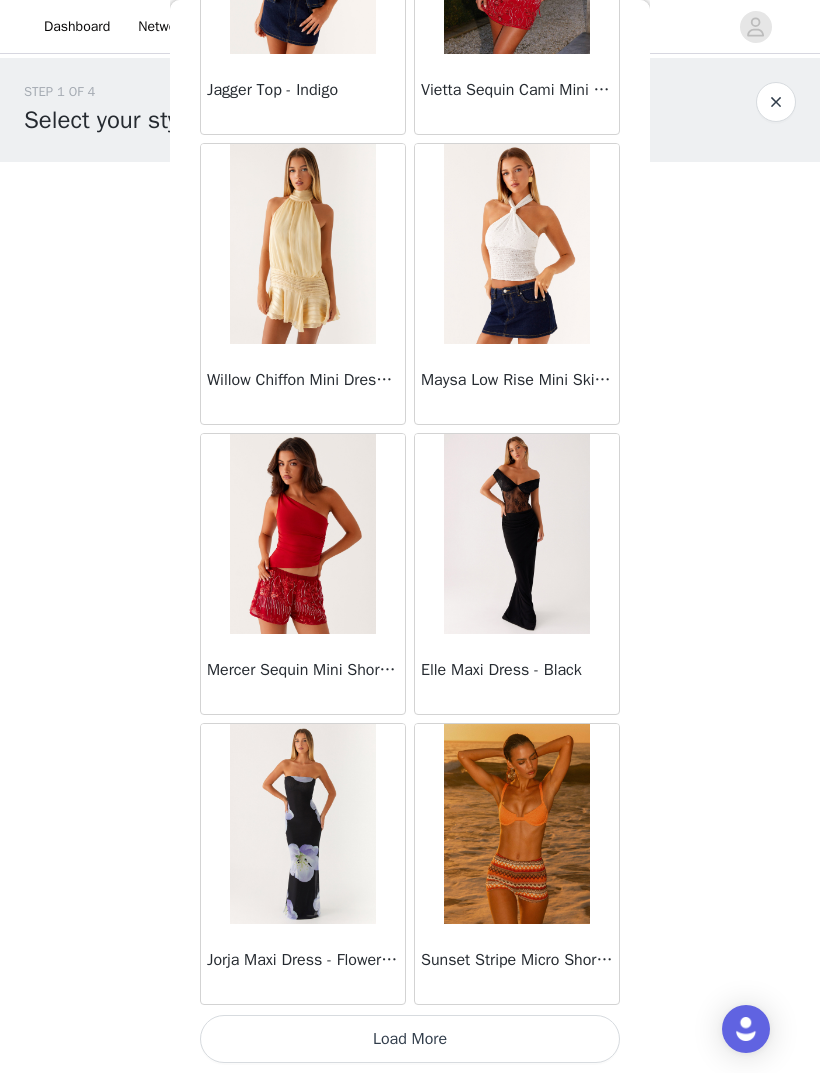 click on "Load More" at bounding box center [410, 1039] 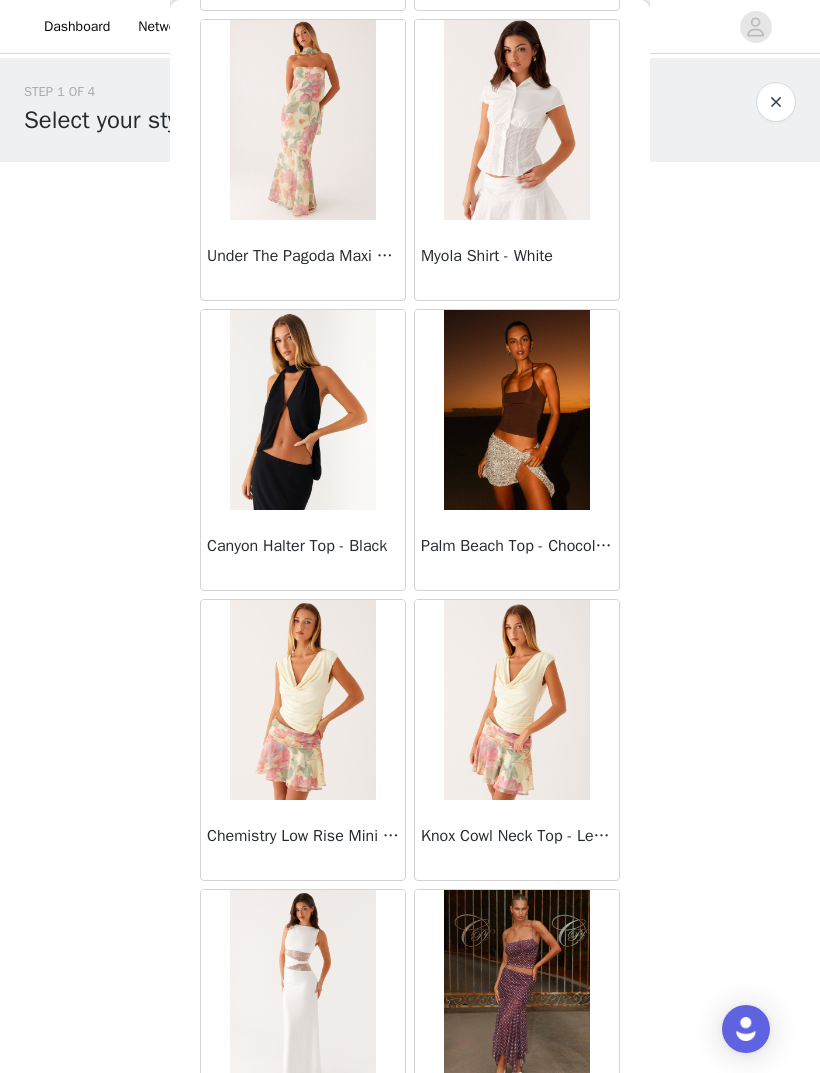 scroll, scrollTop: 43578, scrollLeft: 0, axis: vertical 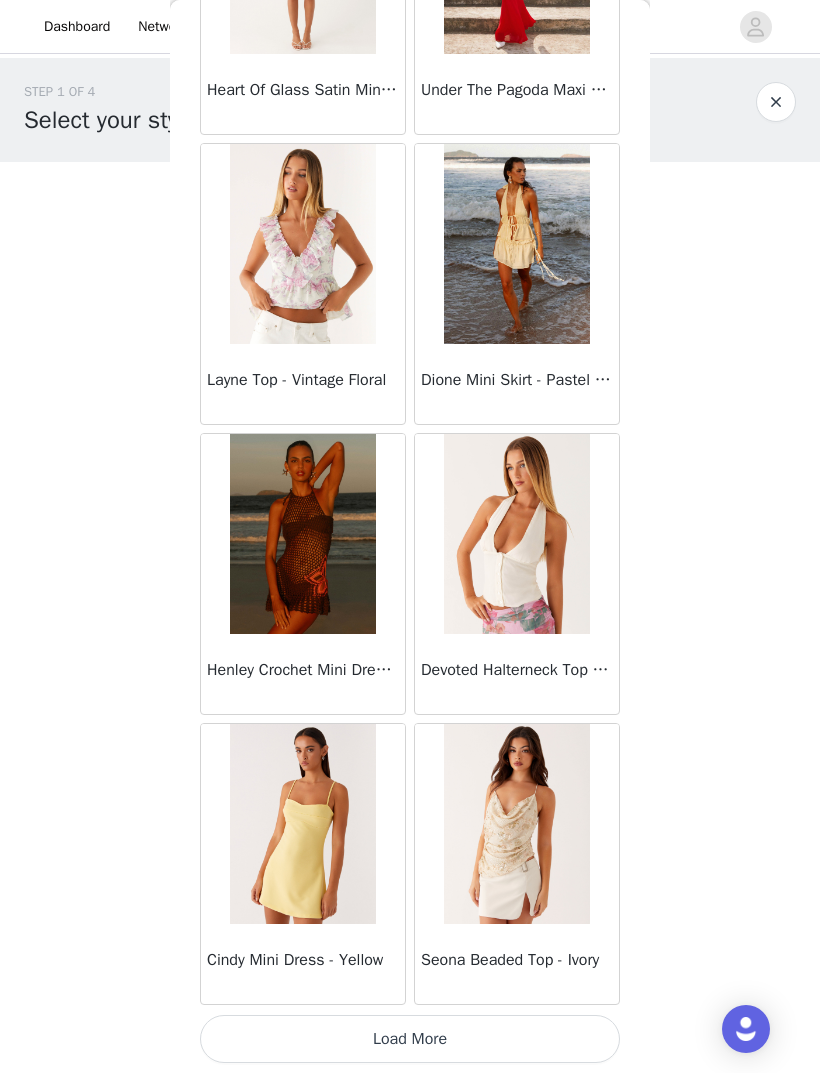 click on "Load More" at bounding box center [410, 1039] 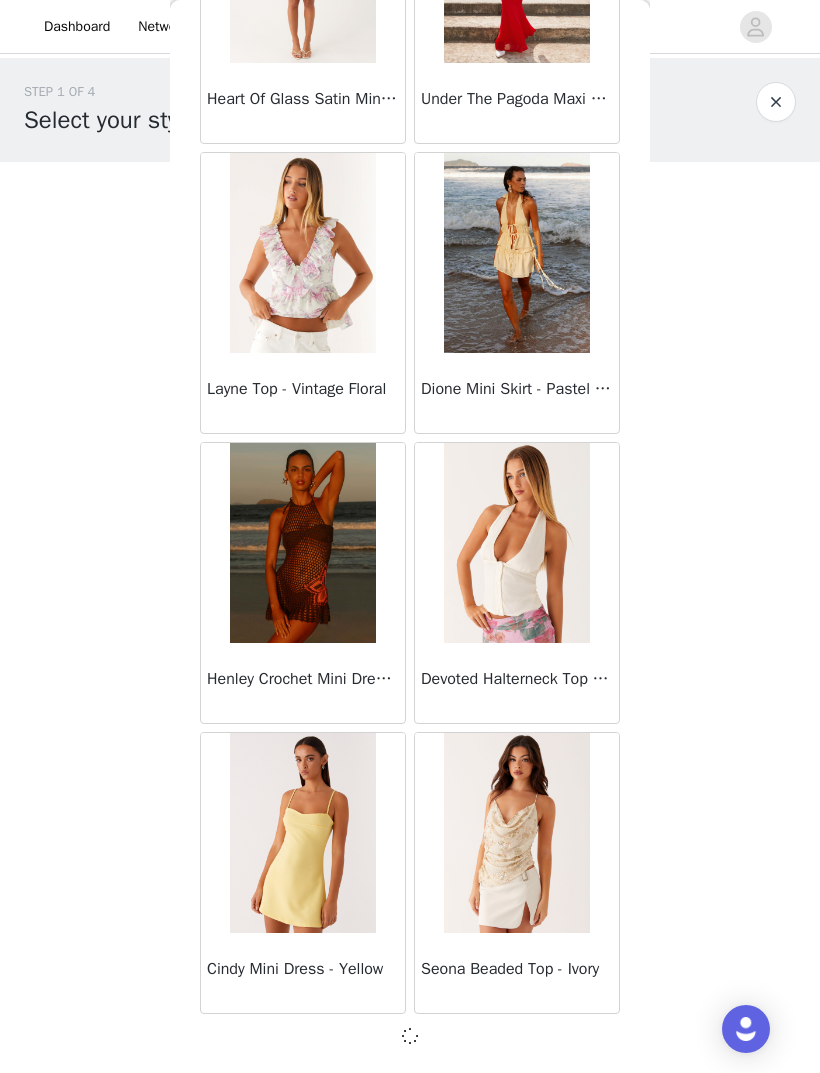 scroll, scrollTop: 45478, scrollLeft: 0, axis: vertical 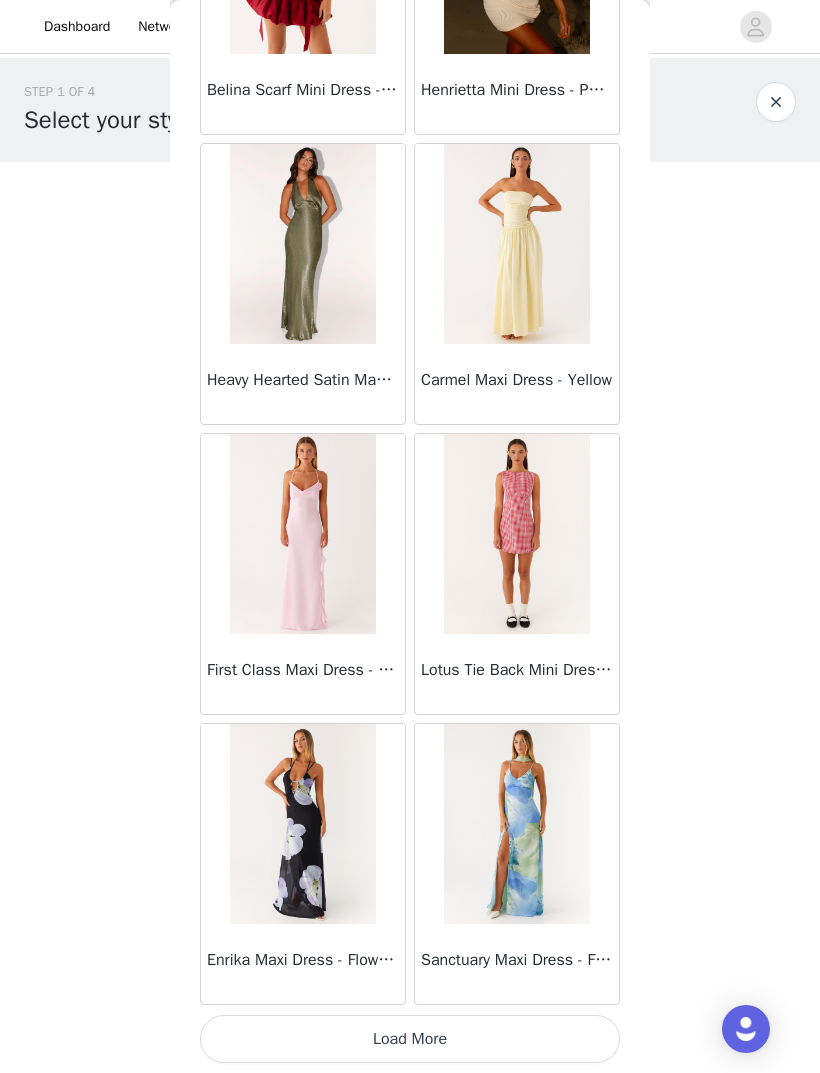 click on "Load More" at bounding box center (410, 1039) 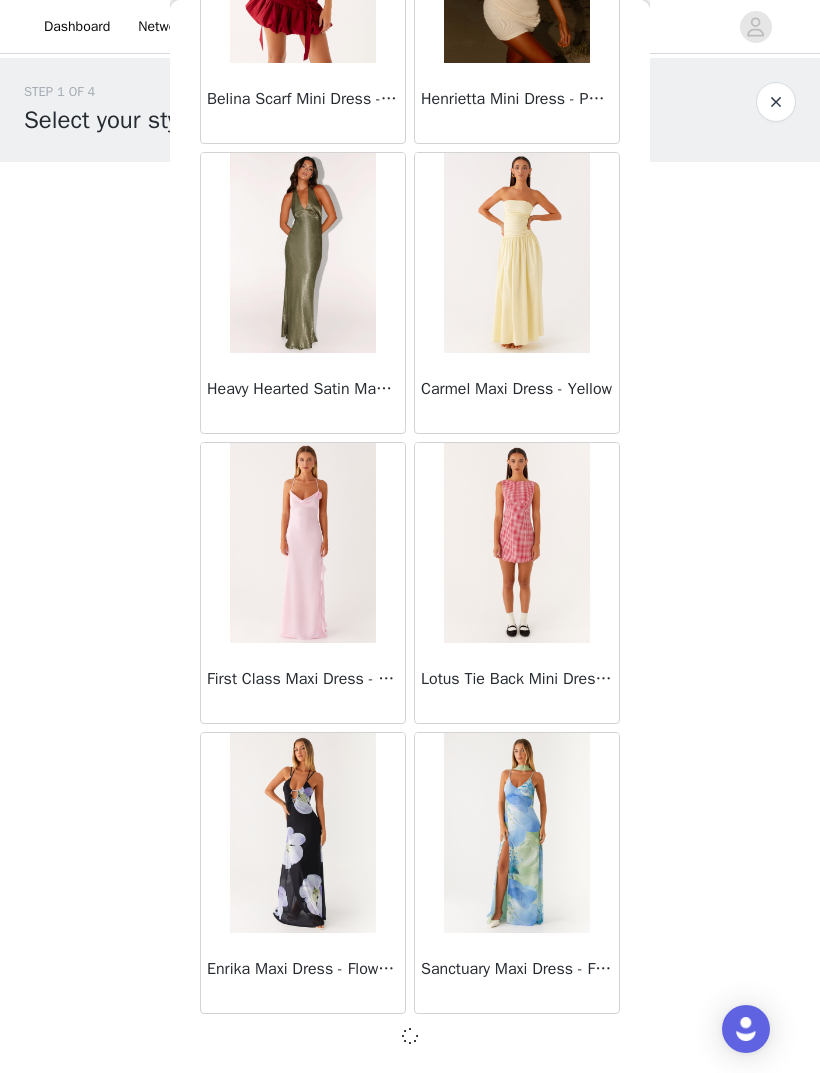 scroll, scrollTop: 48378, scrollLeft: 0, axis: vertical 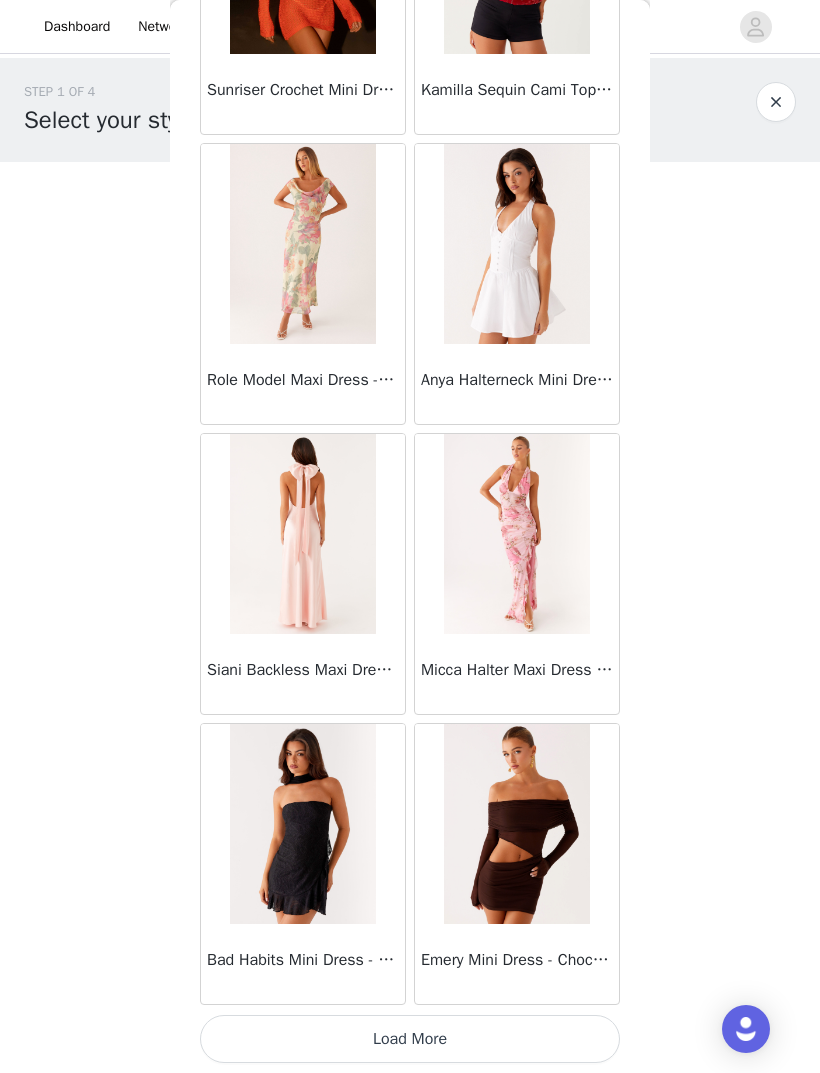 click on "Load More" at bounding box center [410, 1039] 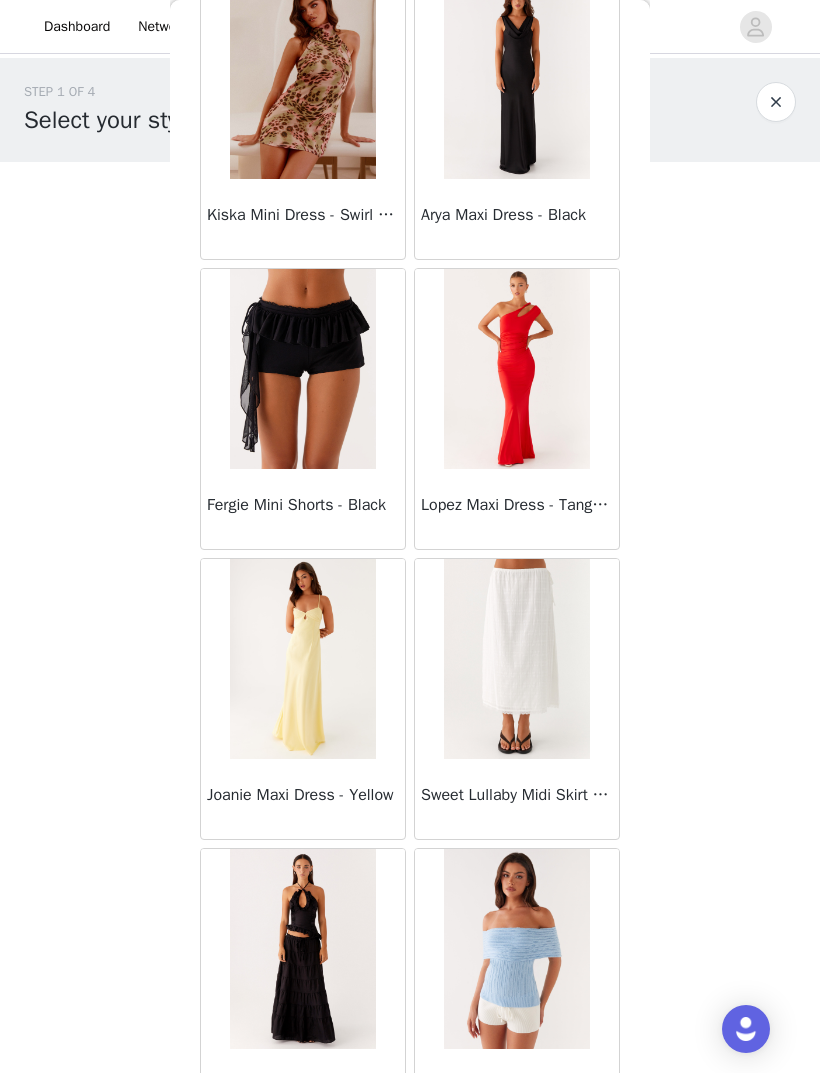 scroll, scrollTop: 52346, scrollLeft: 0, axis: vertical 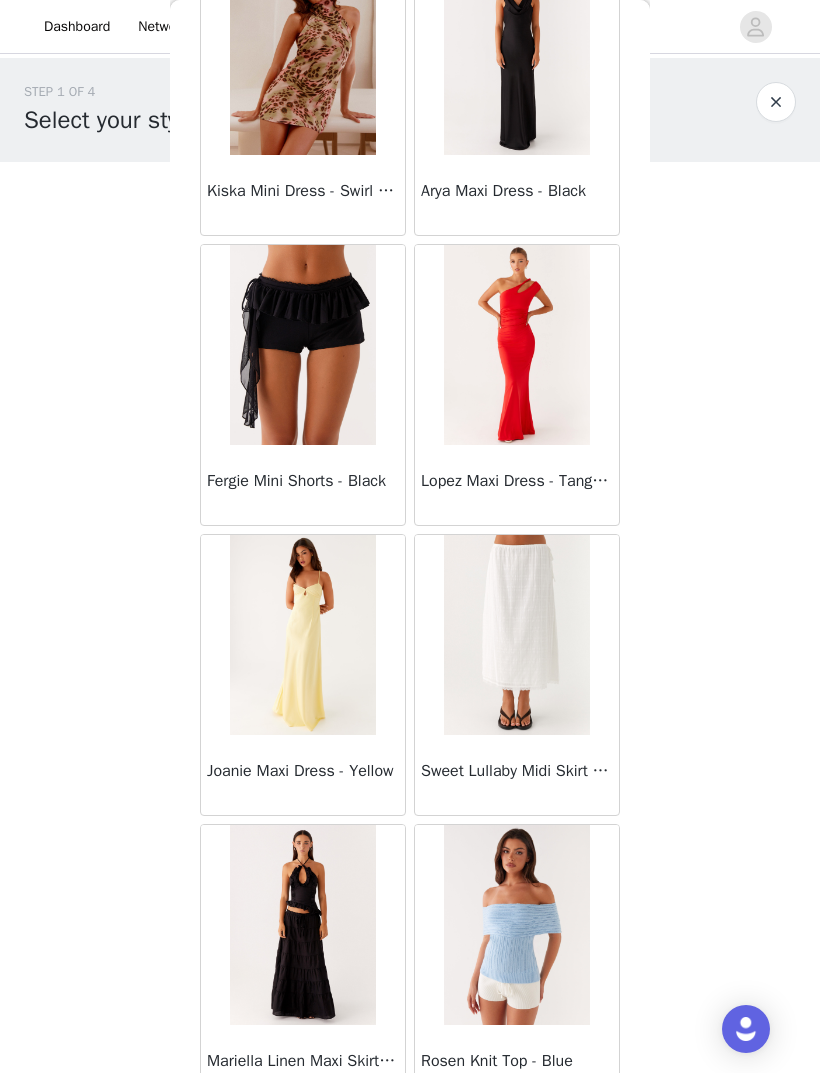 click at bounding box center [516, 635] 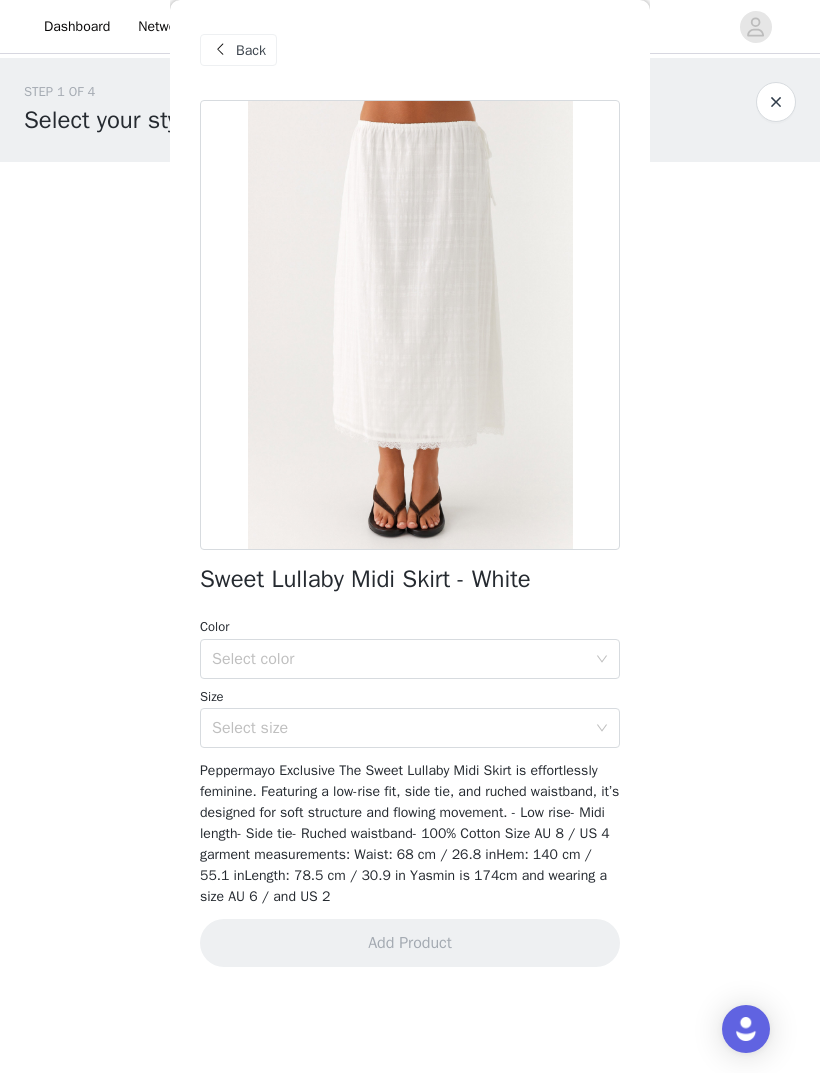 scroll, scrollTop: 0, scrollLeft: 0, axis: both 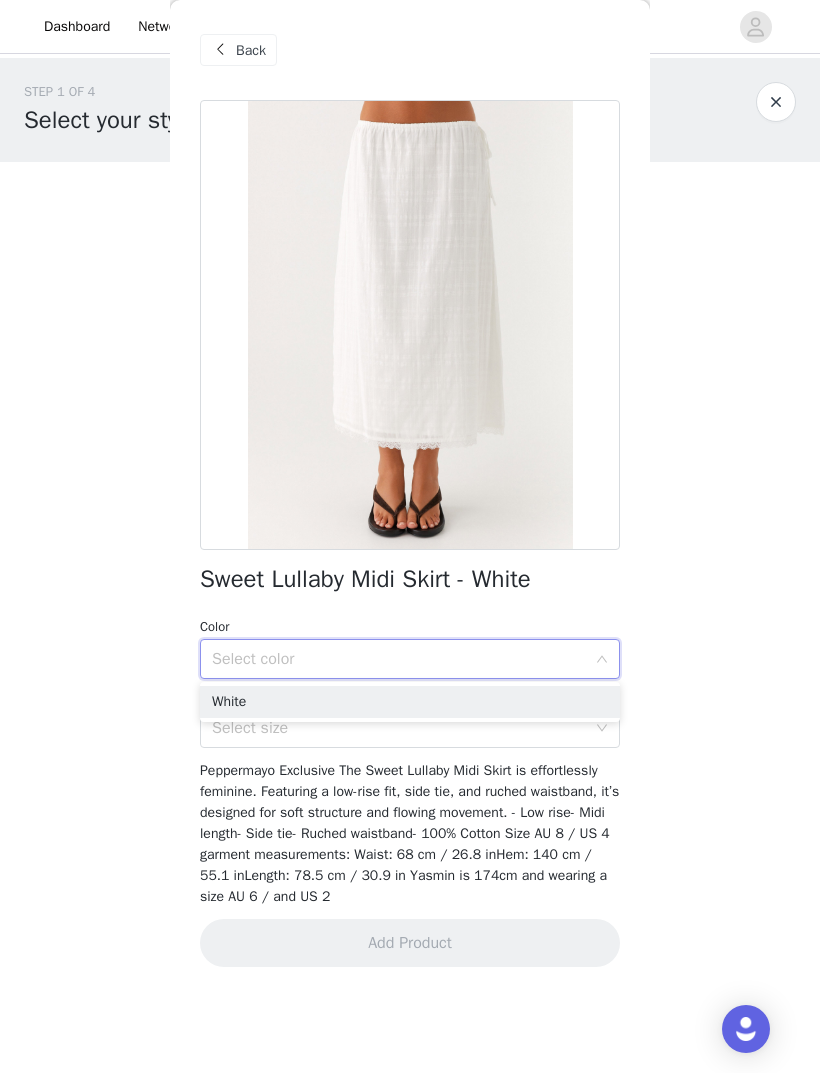 click on "White" at bounding box center (410, 702) 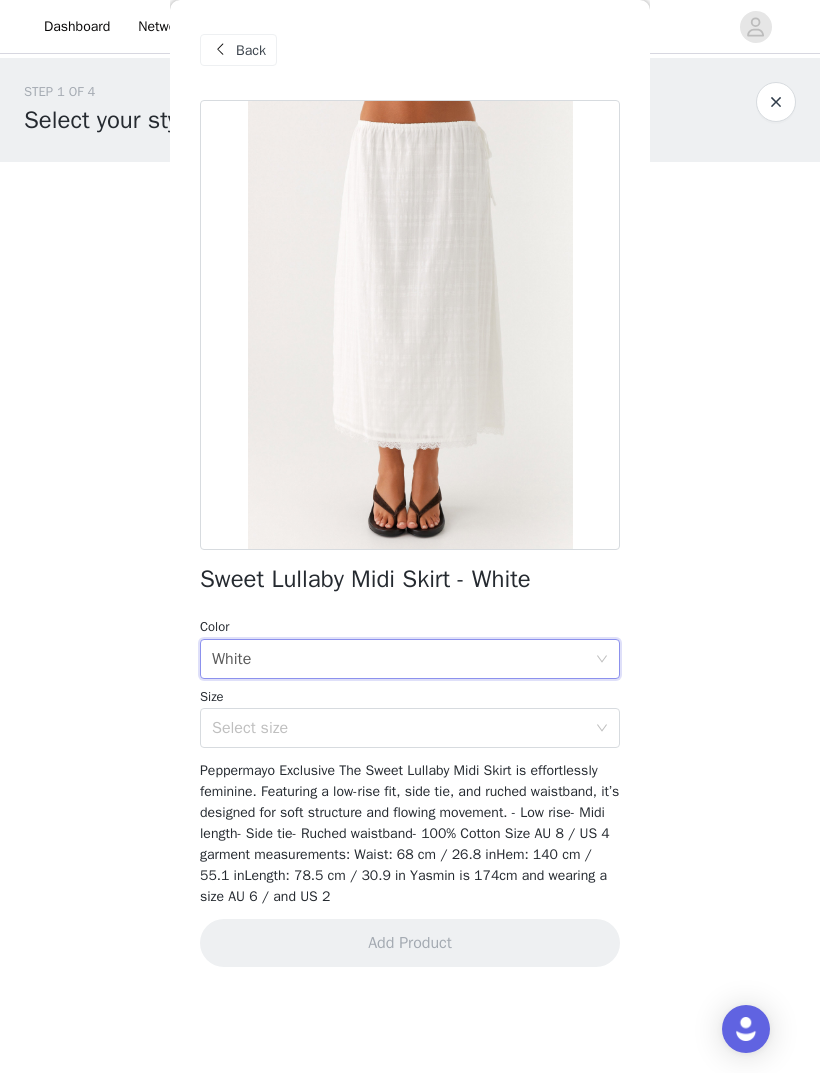 click on "Select size" at bounding box center (399, 728) 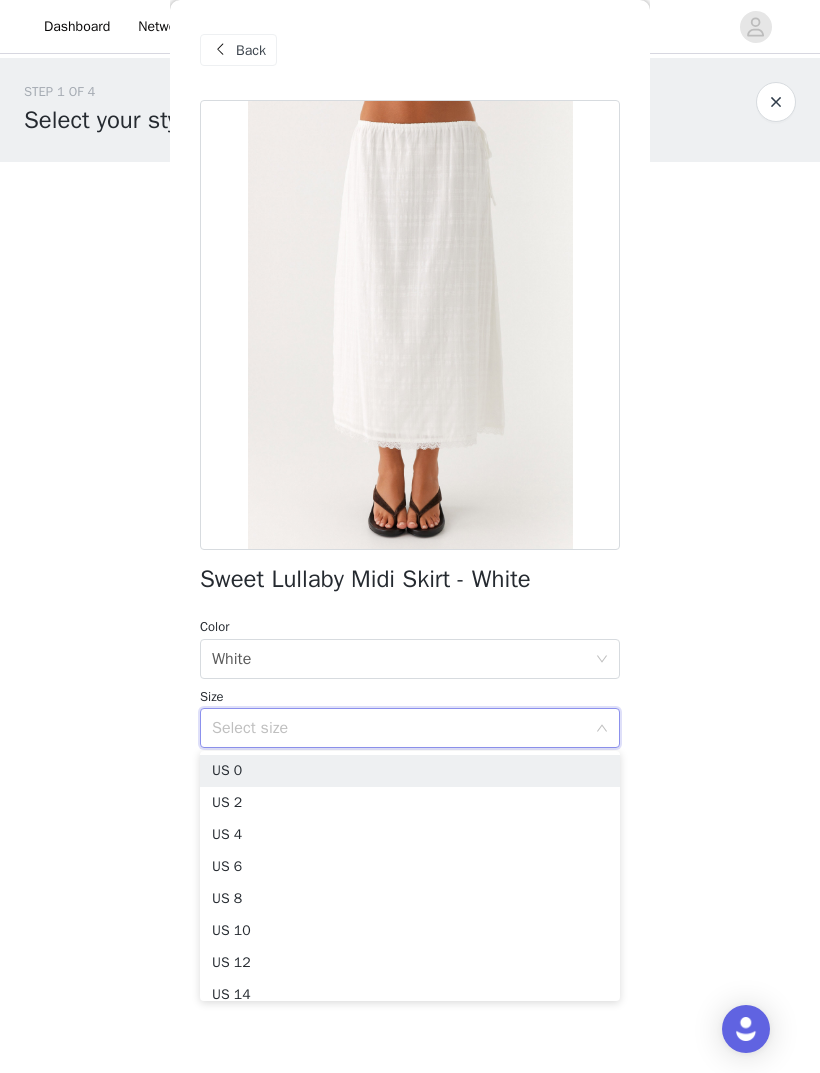 click on "US 0" at bounding box center (410, 771) 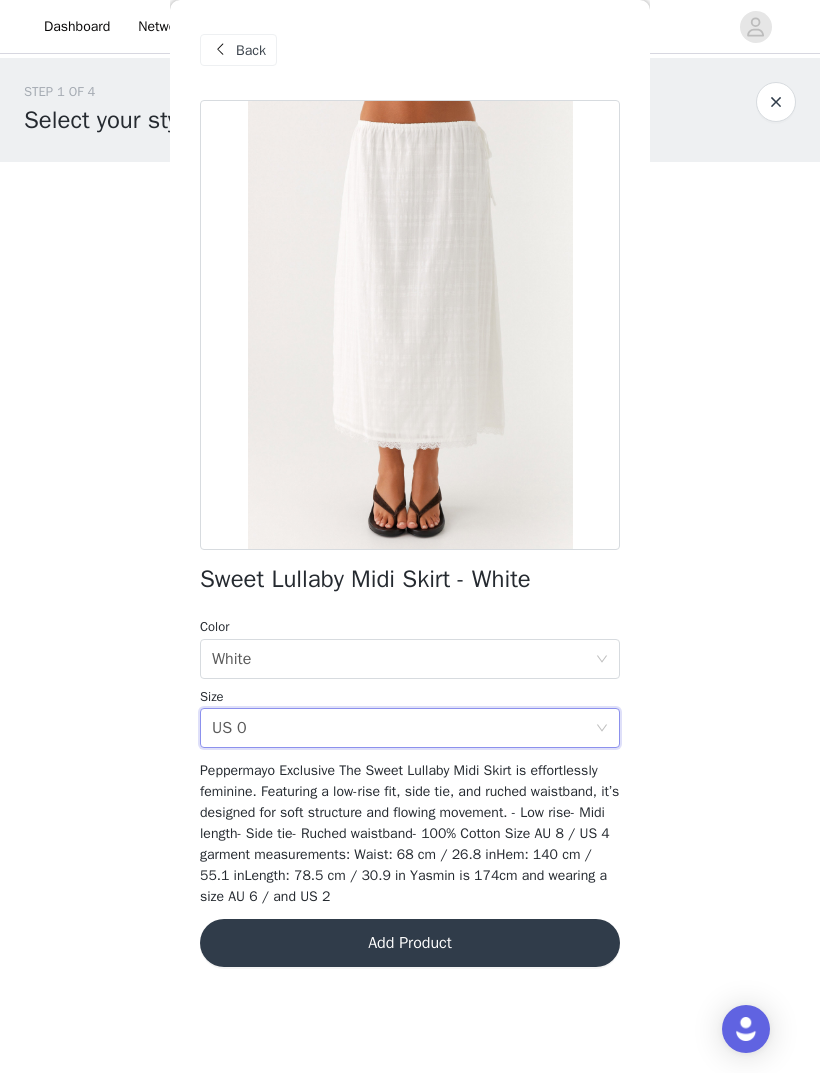 click on "Add Product" at bounding box center (410, 943) 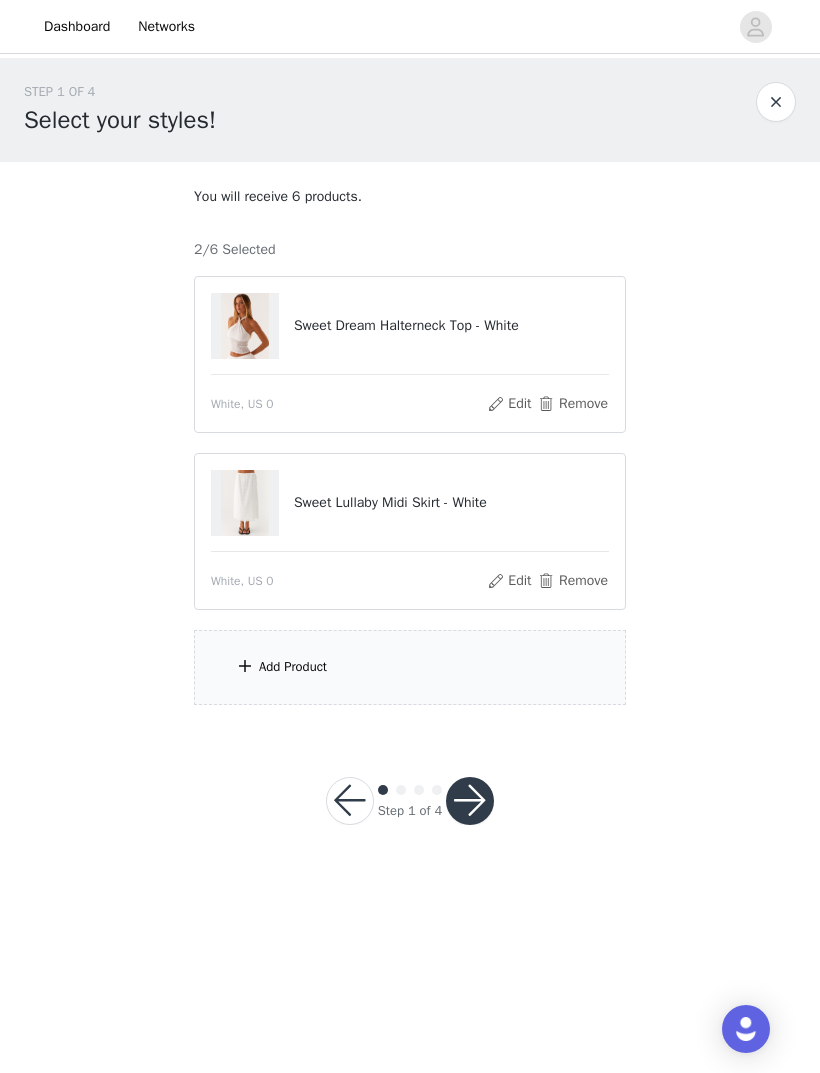 click on "Add Product" at bounding box center (293, 667) 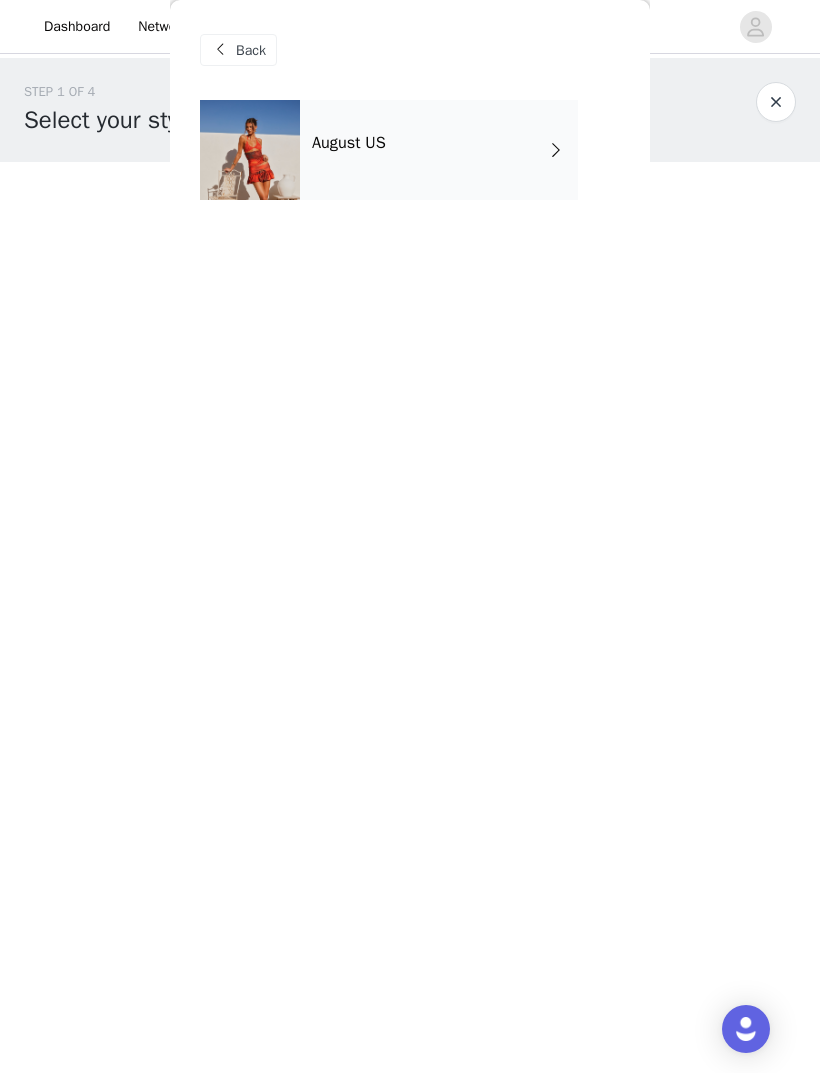 click on "August US" at bounding box center (439, 150) 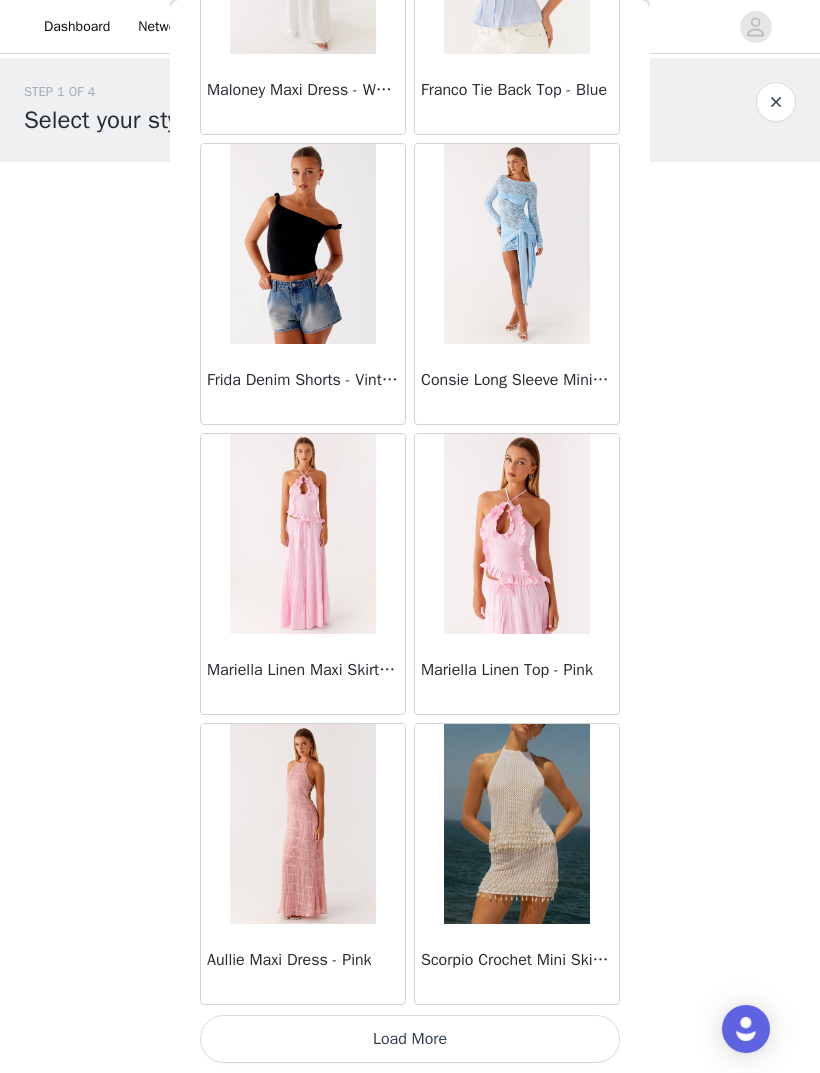 click on "Load More" at bounding box center [410, 1039] 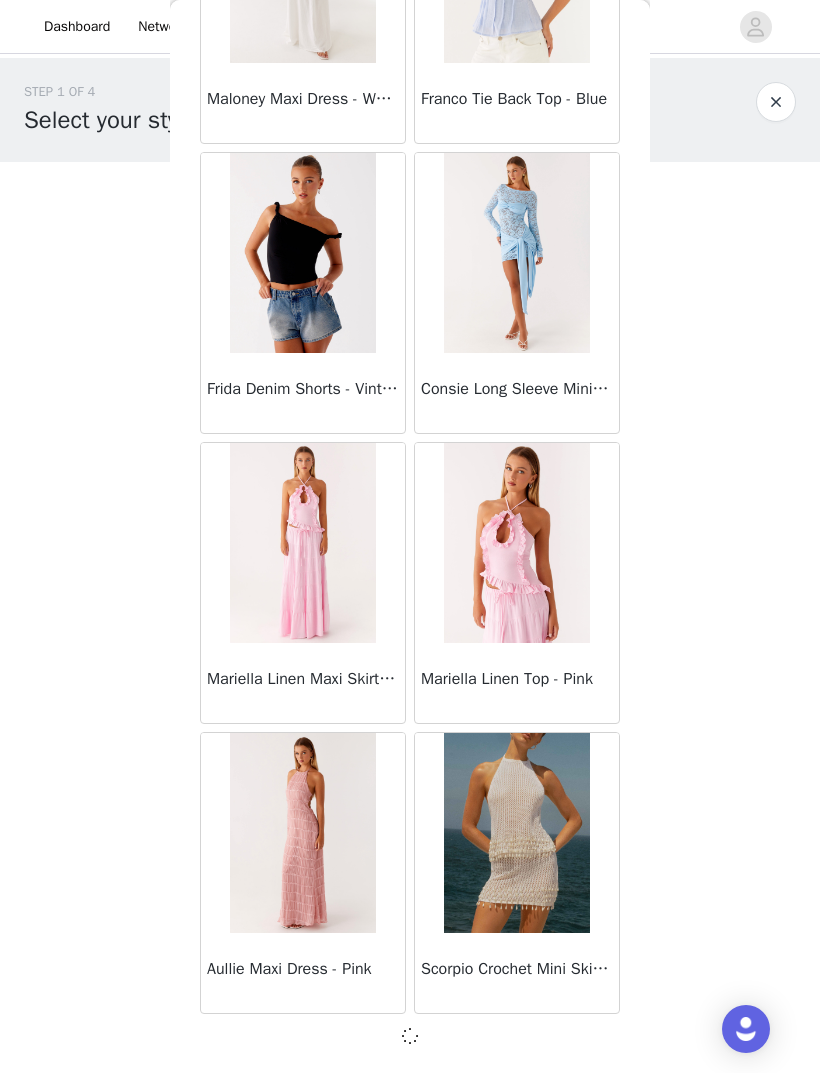 scroll, scrollTop: 1978, scrollLeft: 0, axis: vertical 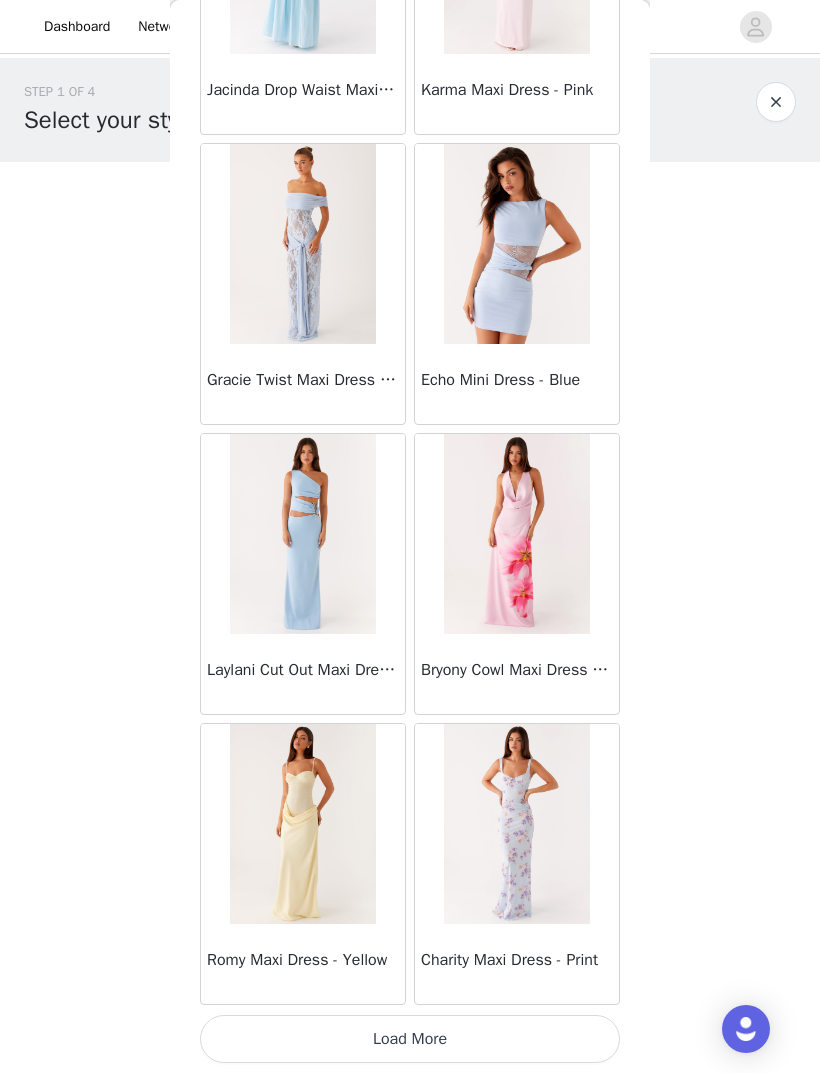 click on "Load More" at bounding box center [410, 1039] 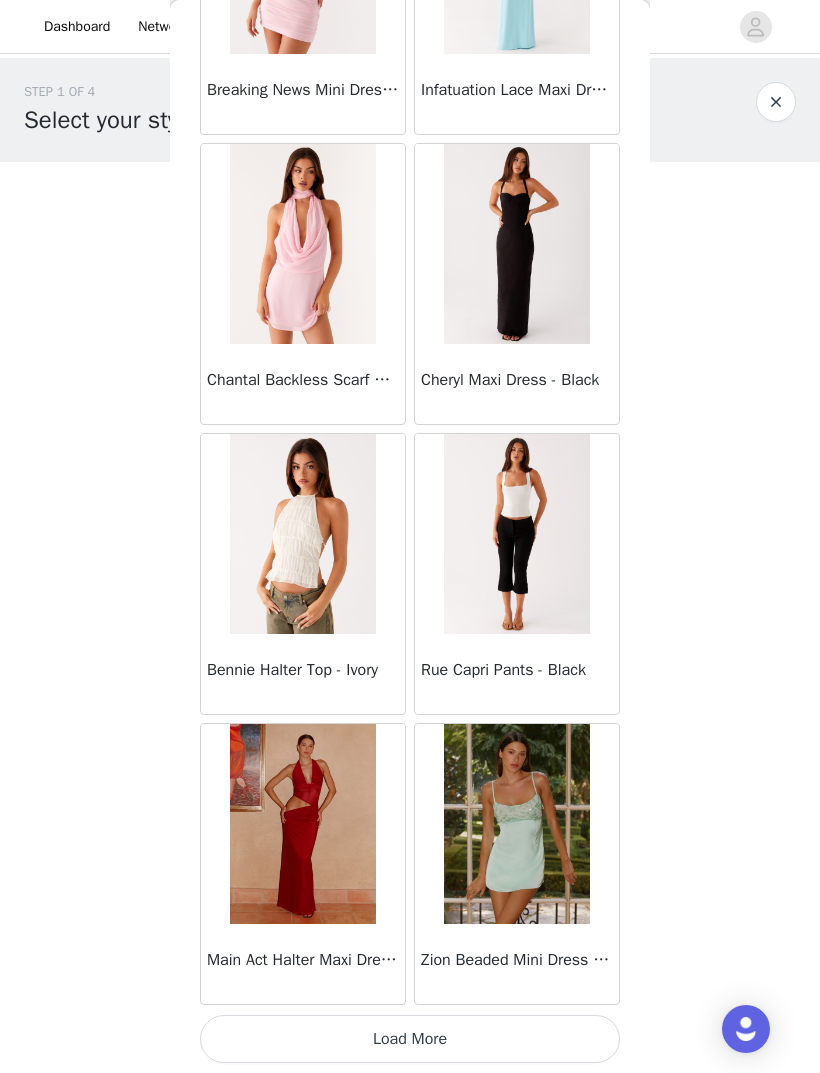 click on "Load More" at bounding box center (410, 1039) 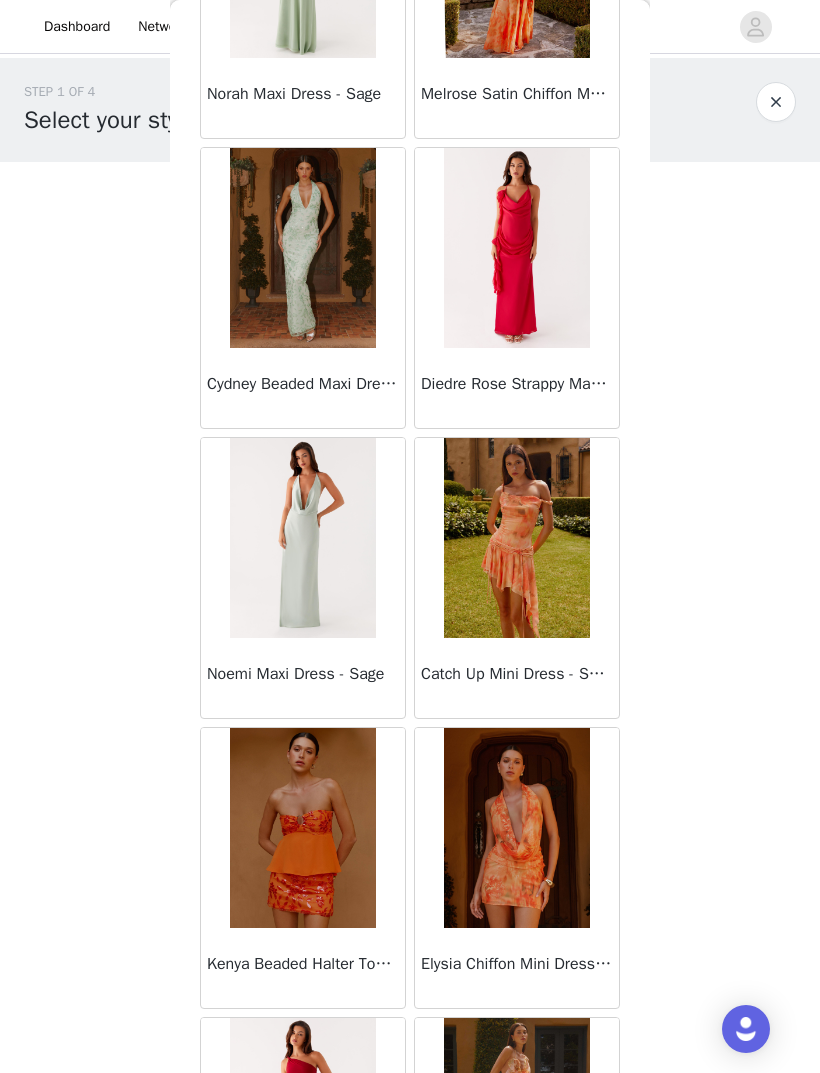 scroll, scrollTop: 10032, scrollLeft: 0, axis: vertical 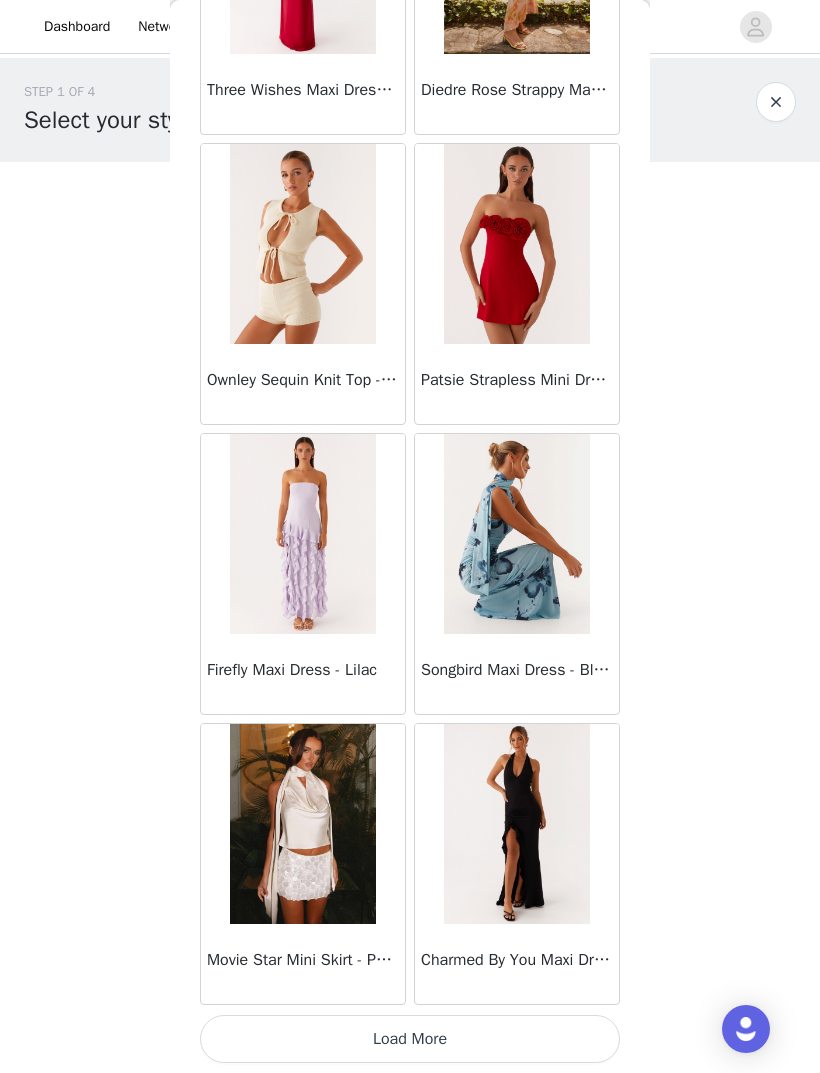 click on "Load More" at bounding box center (410, 1039) 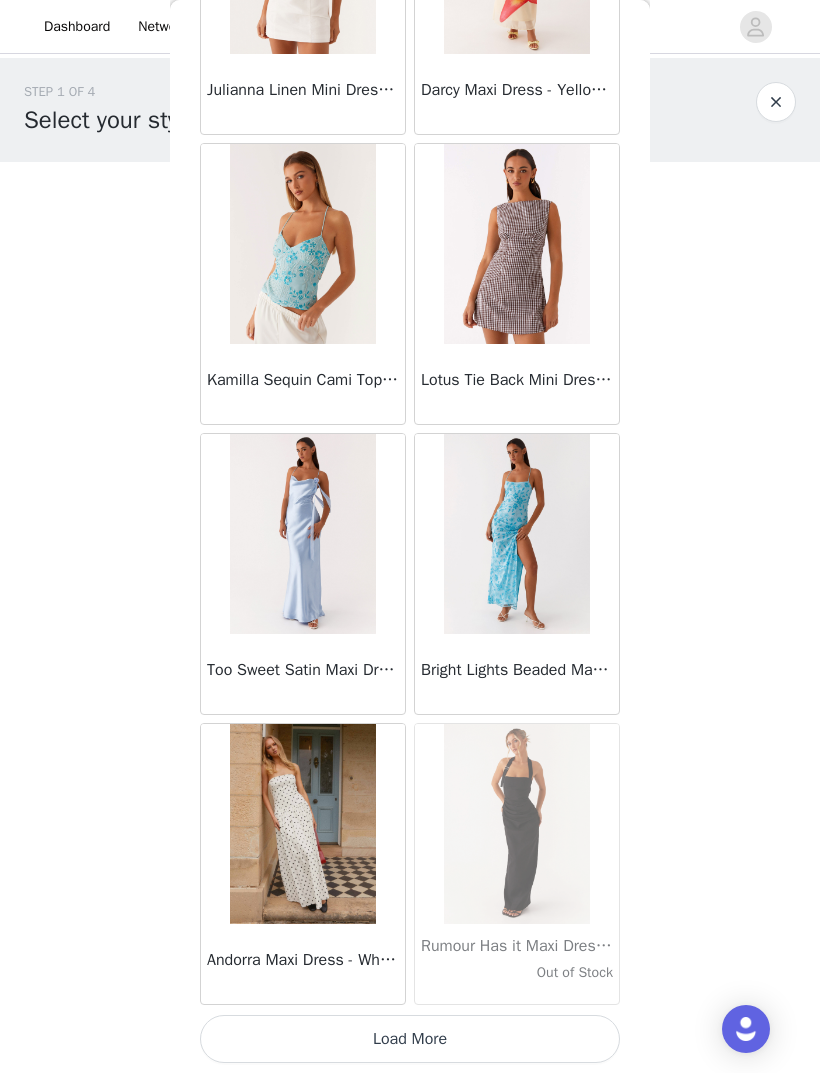 click on "Load More" at bounding box center (410, 1039) 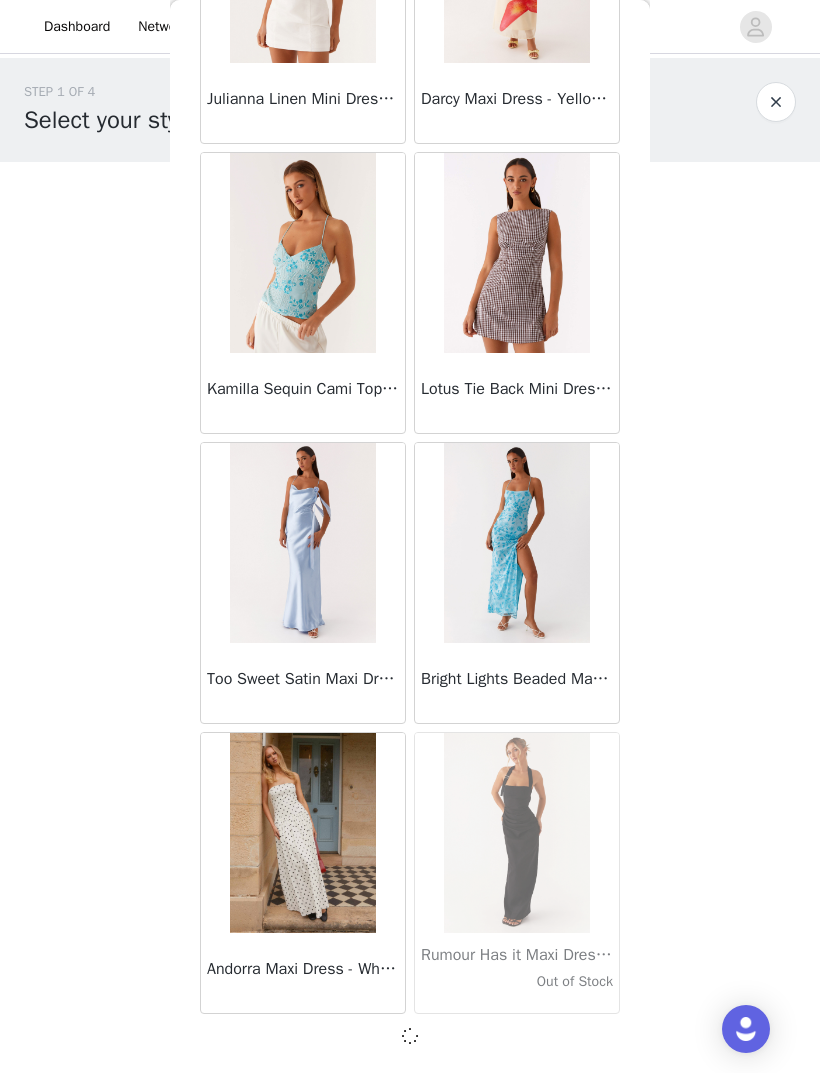 scroll, scrollTop: 13578, scrollLeft: 0, axis: vertical 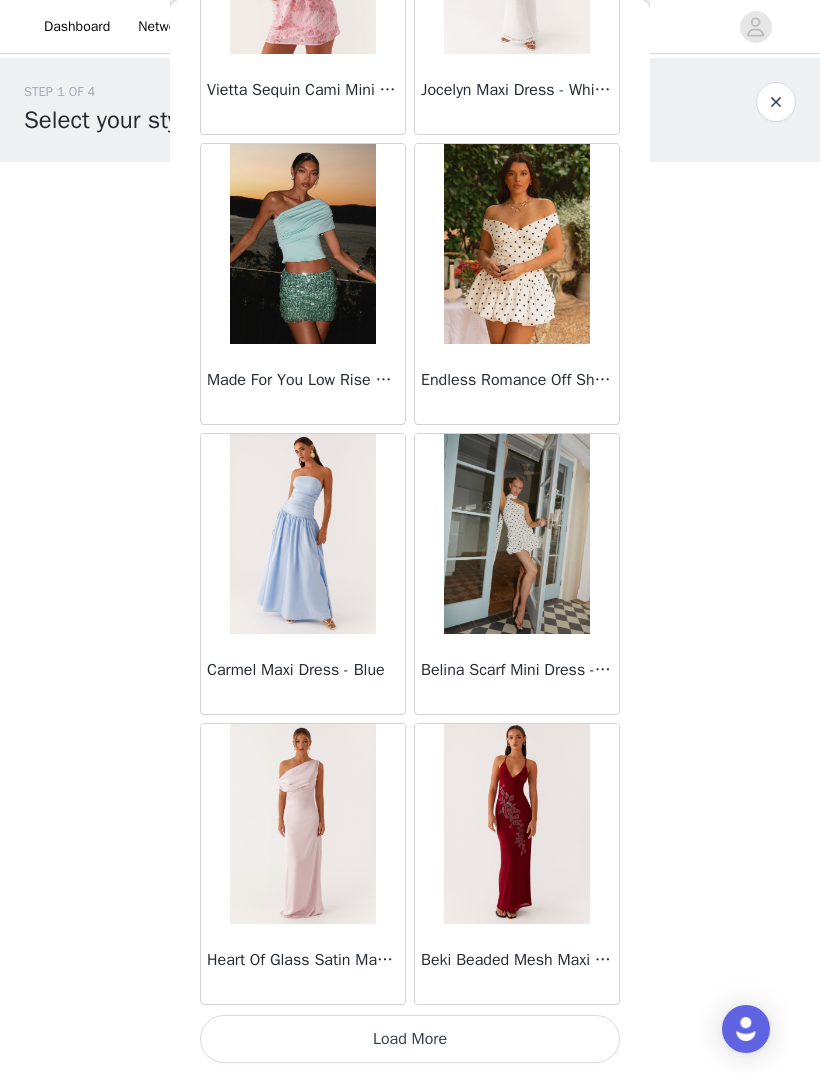 click on "Load More" at bounding box center (410, 1039) 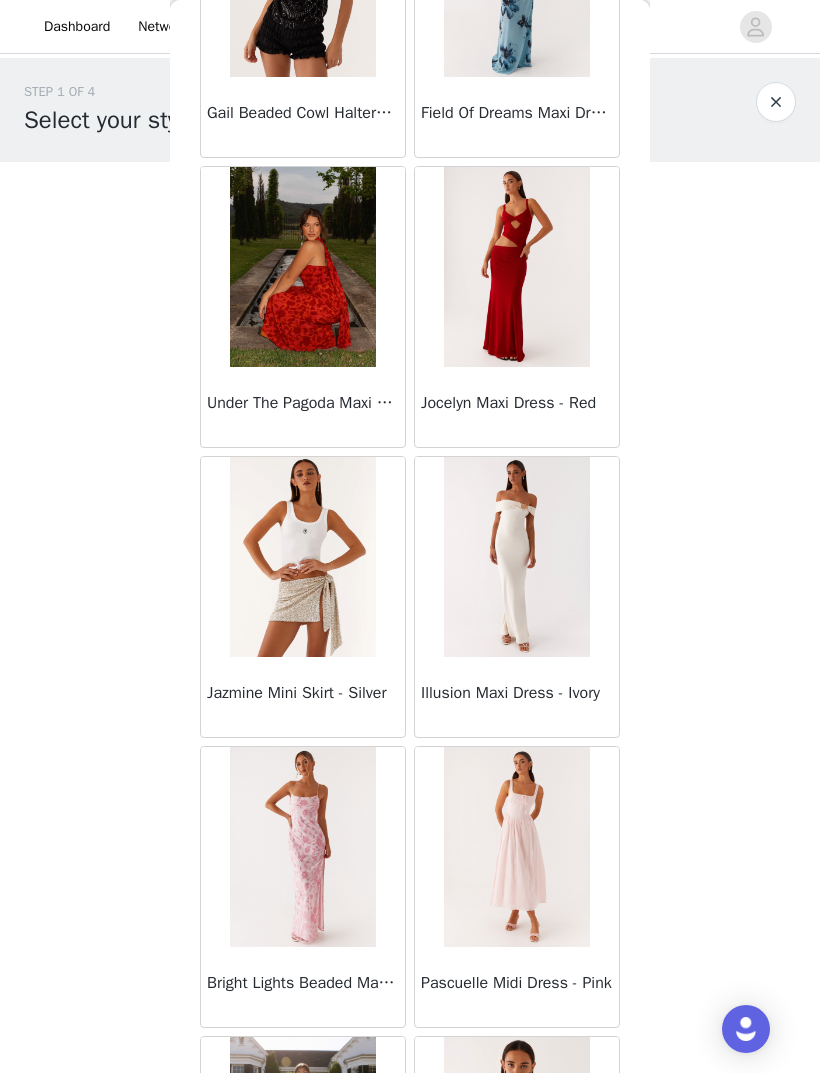 scroll, scrollTop: 18761, scrollLeft: 0, axis: vertical 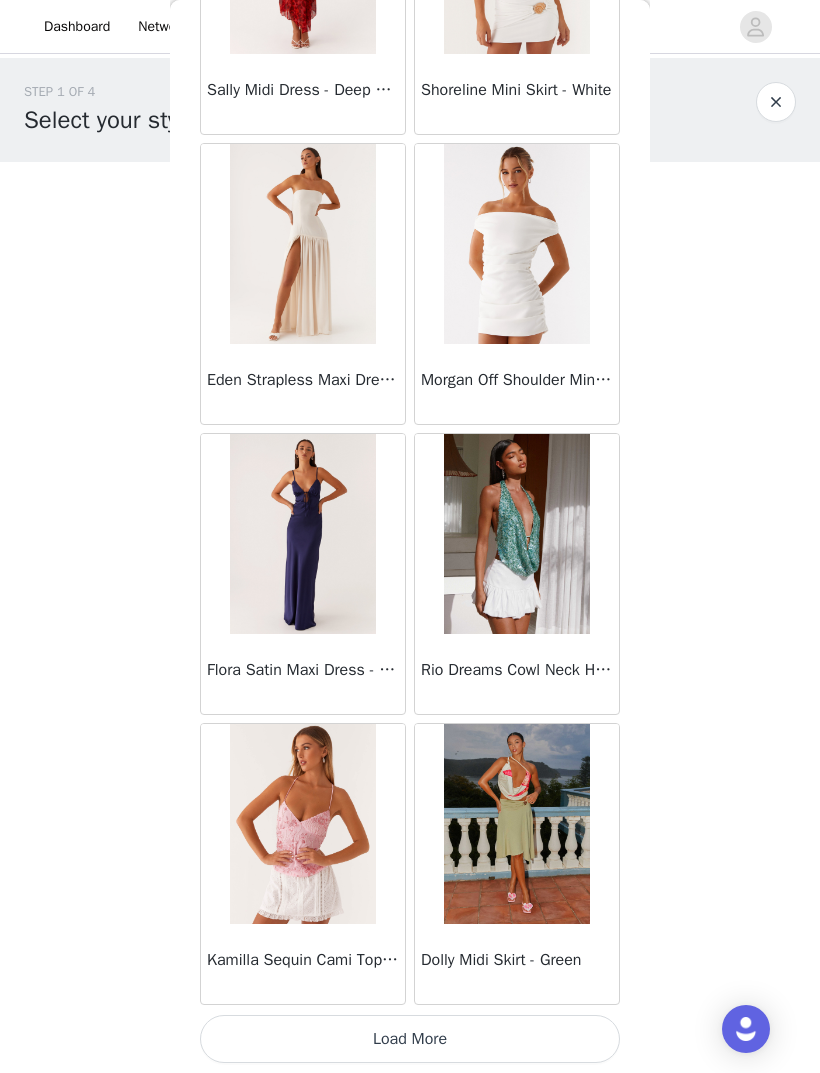 click on "Load More" at bounding box center (410, 1039) 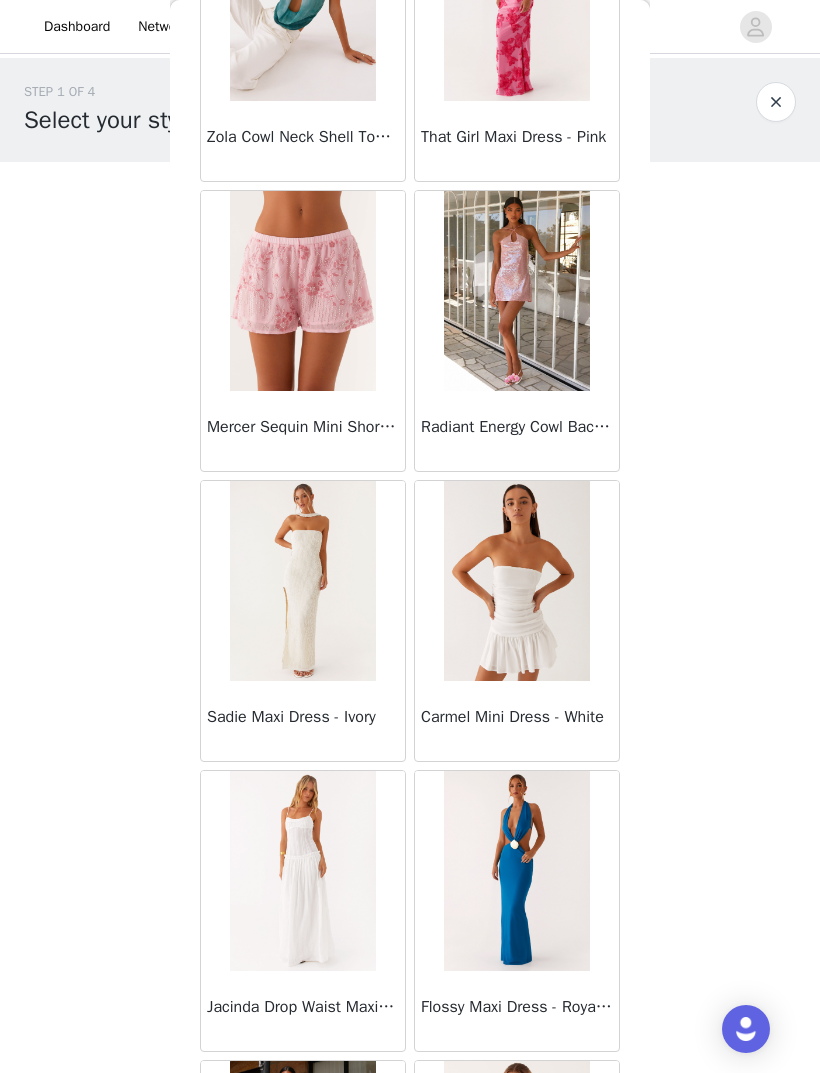 scroll, scrollTop: 21857, scrollLeft: 0, axis: vertical 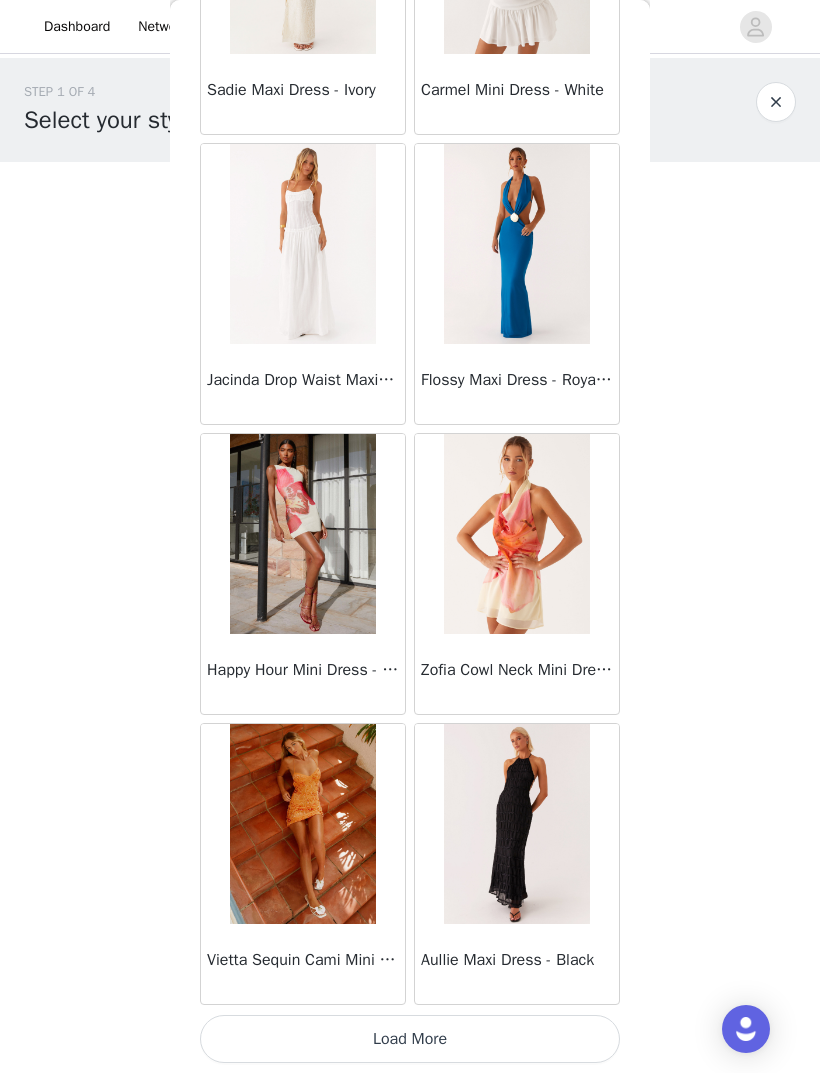 click on "Load More" at bounding box center [410, 1039] 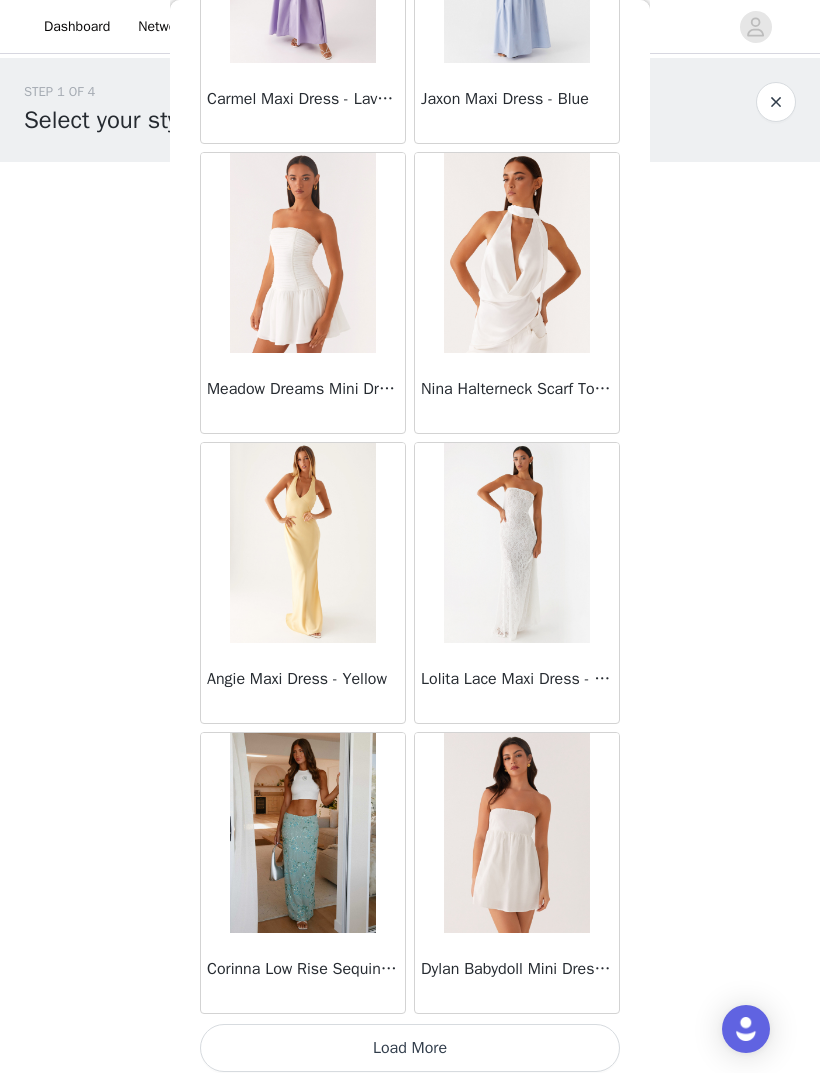 scroll, scrollTop: 25187, scrollLeft: 0, axis: vertical 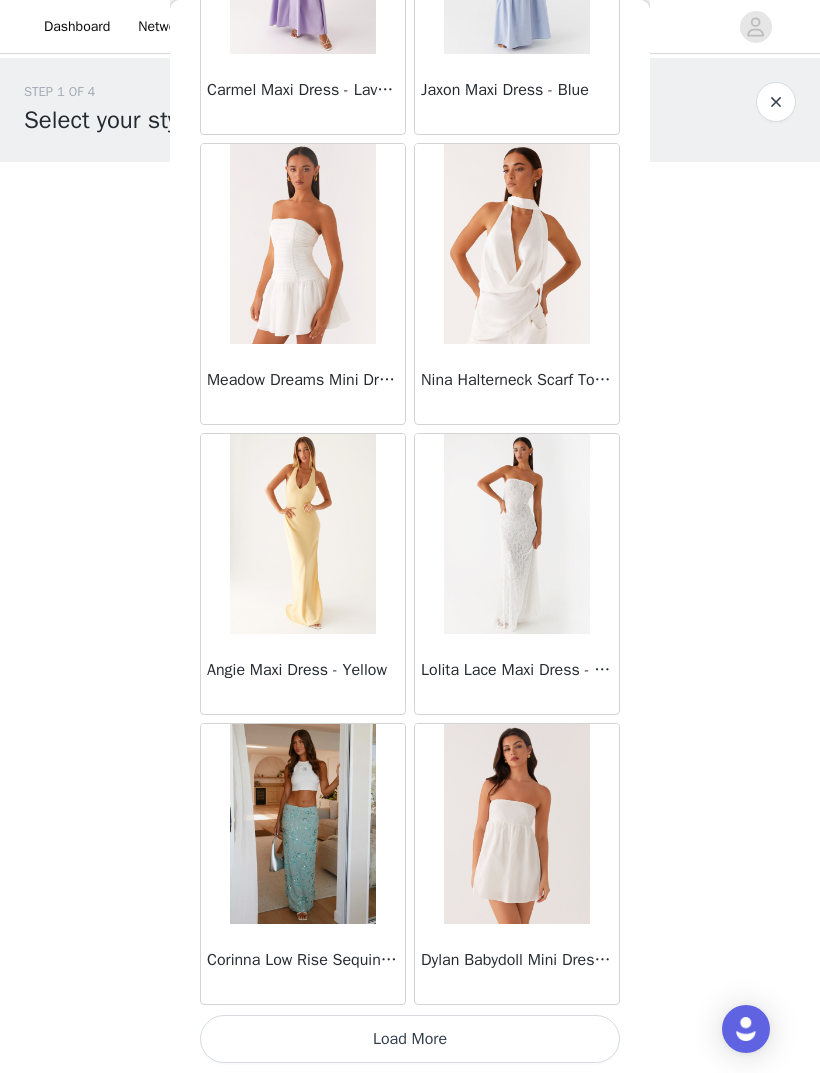 click on "Load More" at bounding box center [410, 1039] 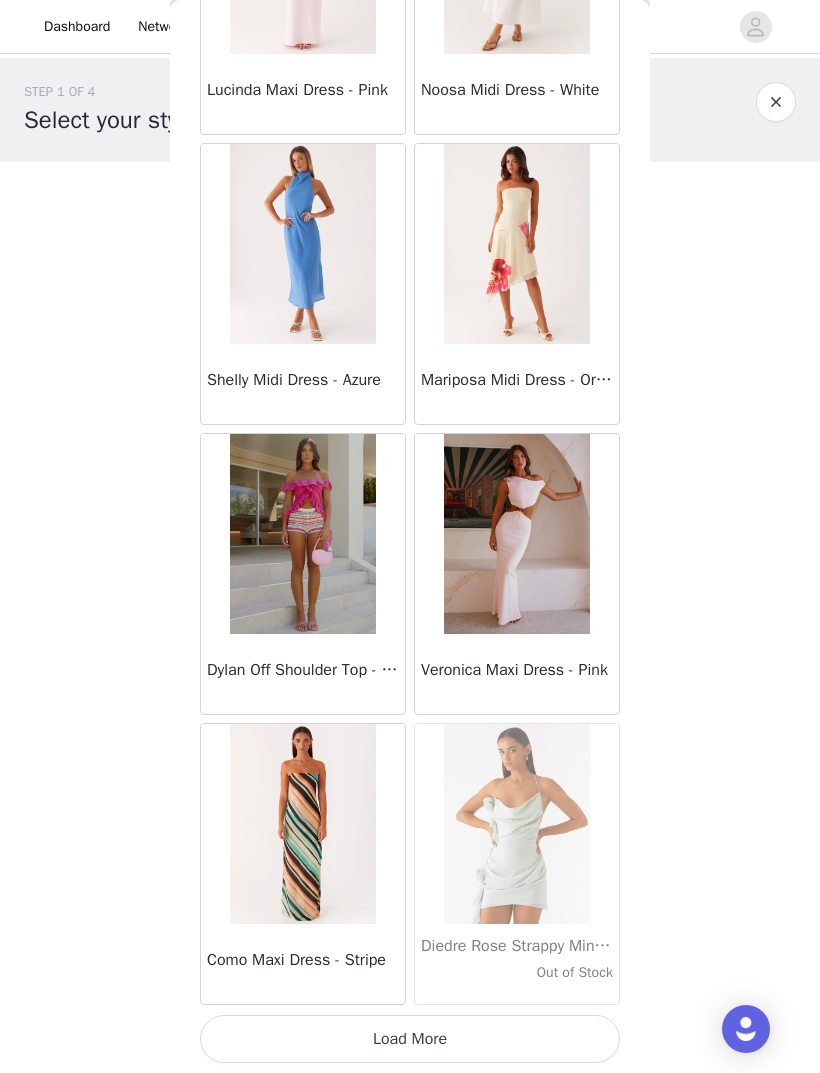 click on "Load More" at bounding box center (410, 1039) 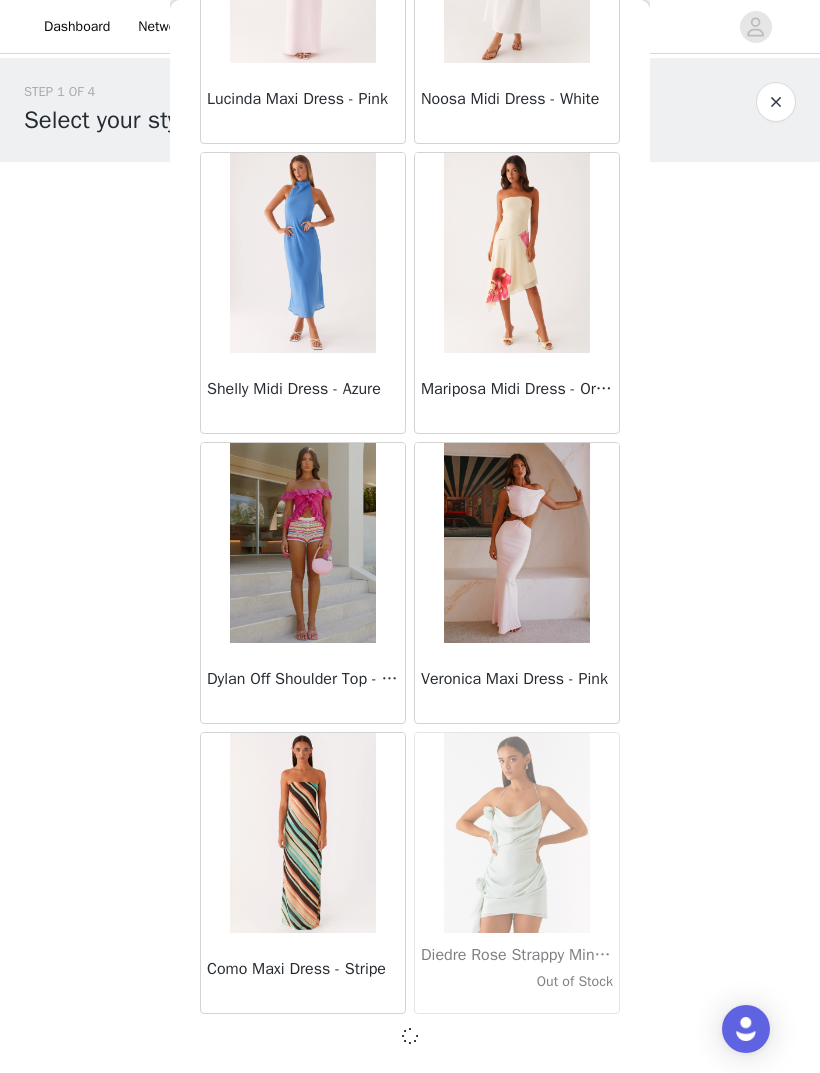 scroll, scrollTop: 28078, scrollLeft: 0, axis: vertical 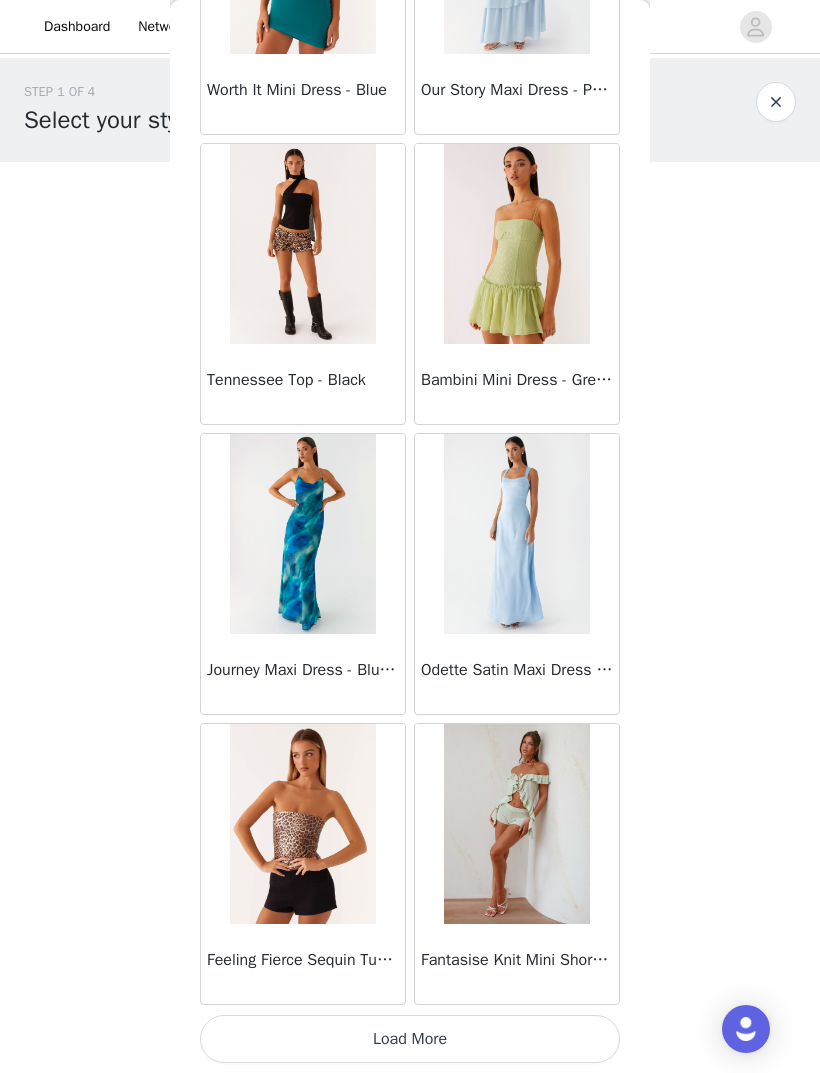 click on "Load More" at bounding box center (410, 1039) 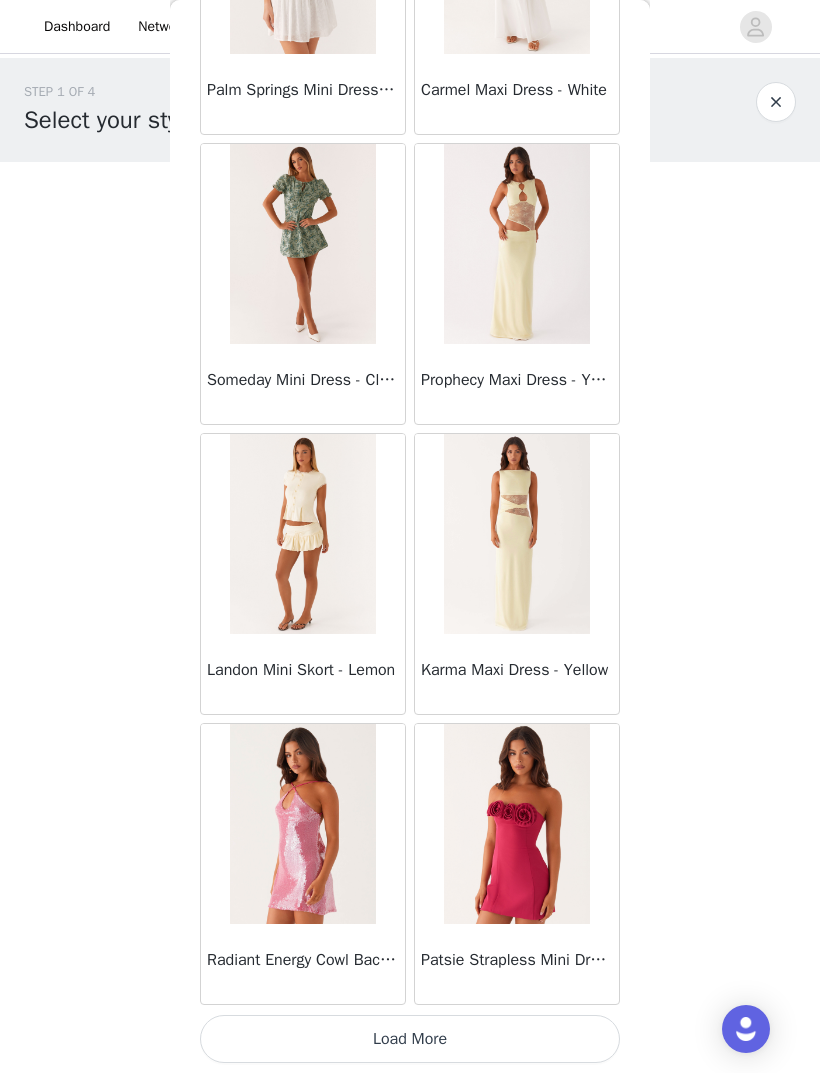 click on "Load More" at bounding box center [410, 1039] 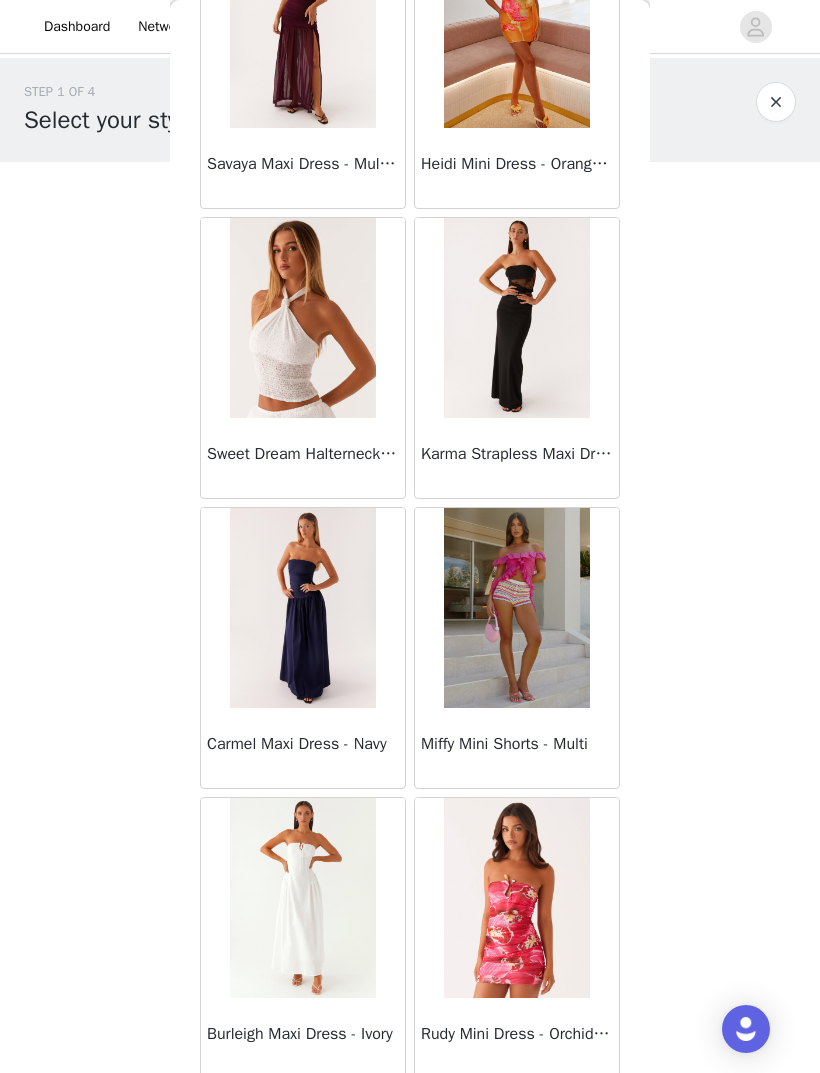 scroll, scrollTop: 35135, scrollLeft: 0, axis: vertical 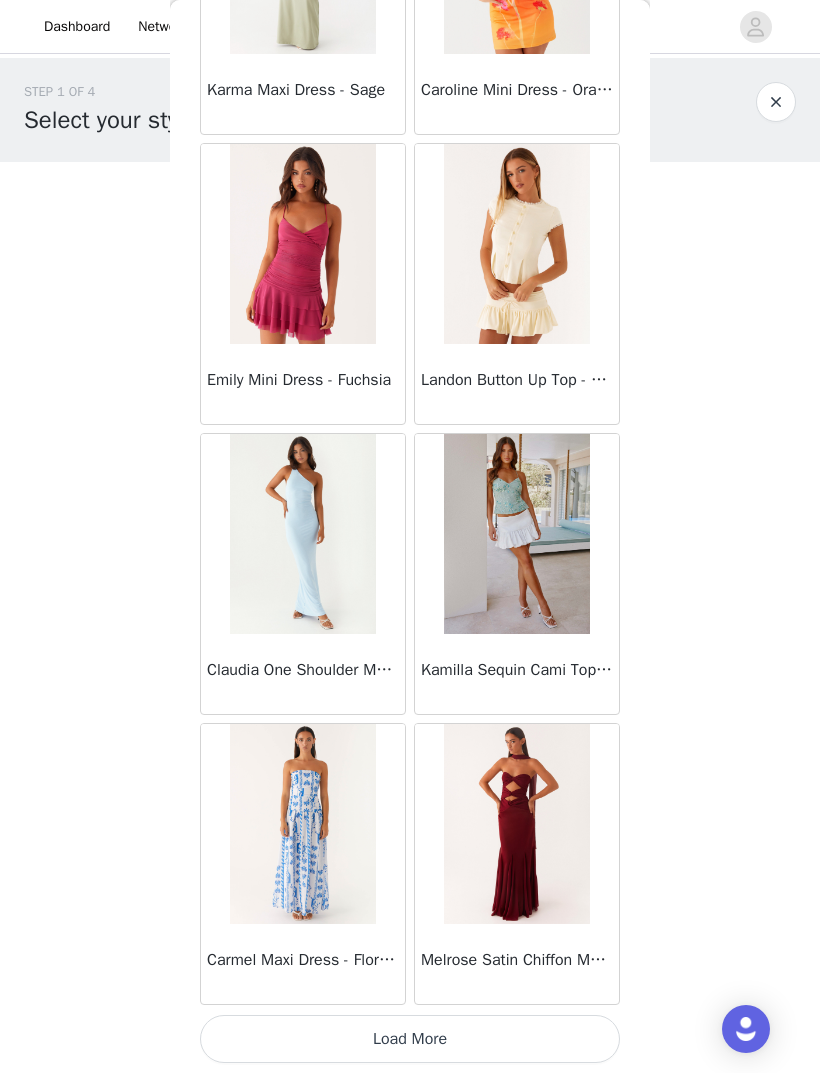click on "Load More" at bounding box center [410, 1039] 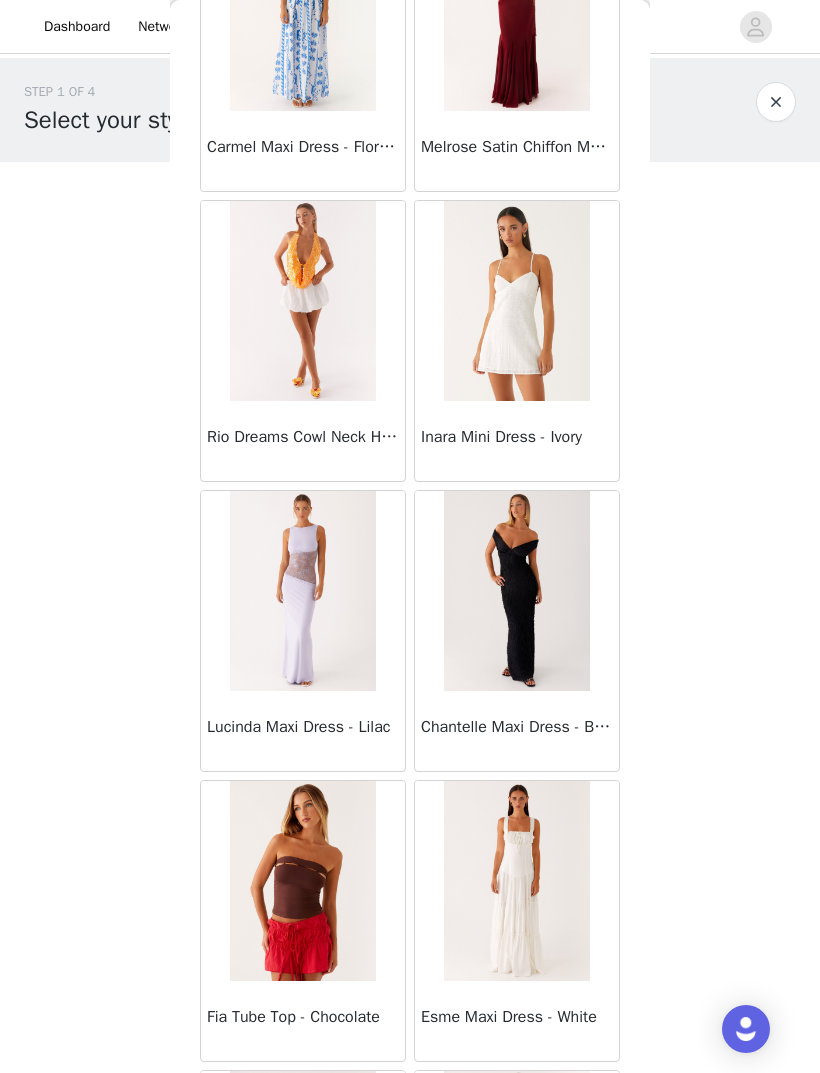 scroll, scrollTop: 37629, scrollLeft: 0, axis: vertical 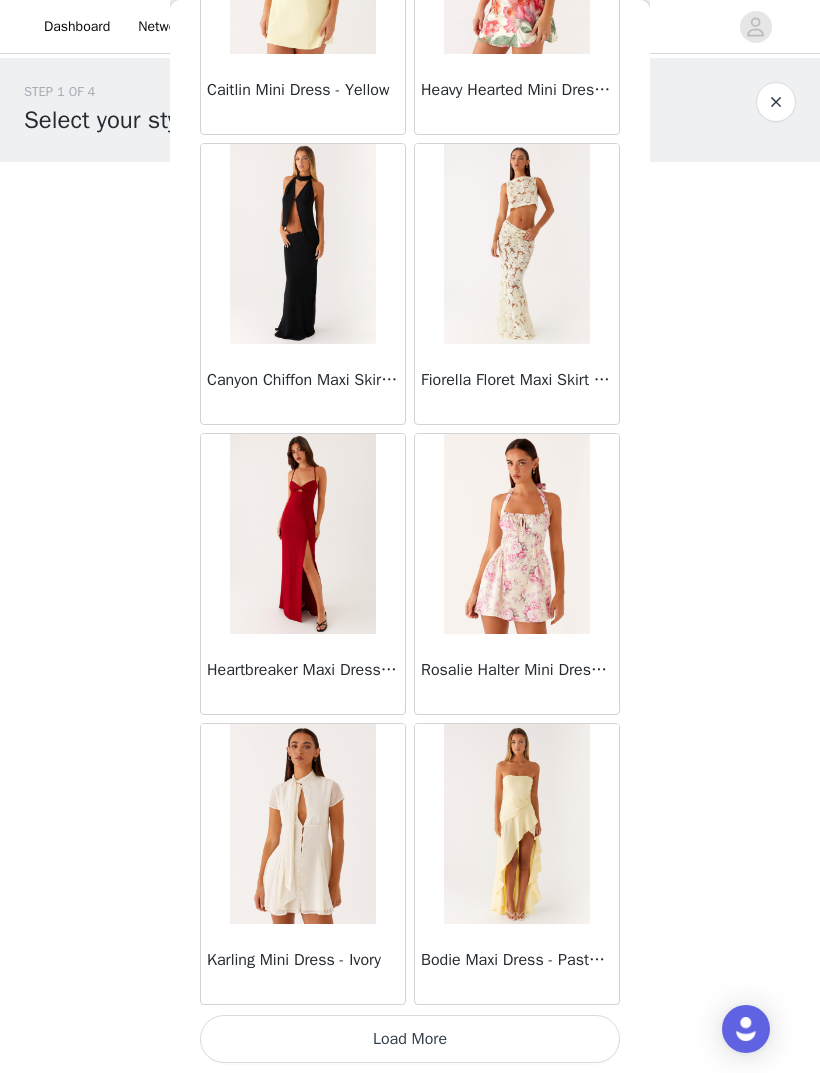 click on "Load More" at bounding box center (410, 1039) 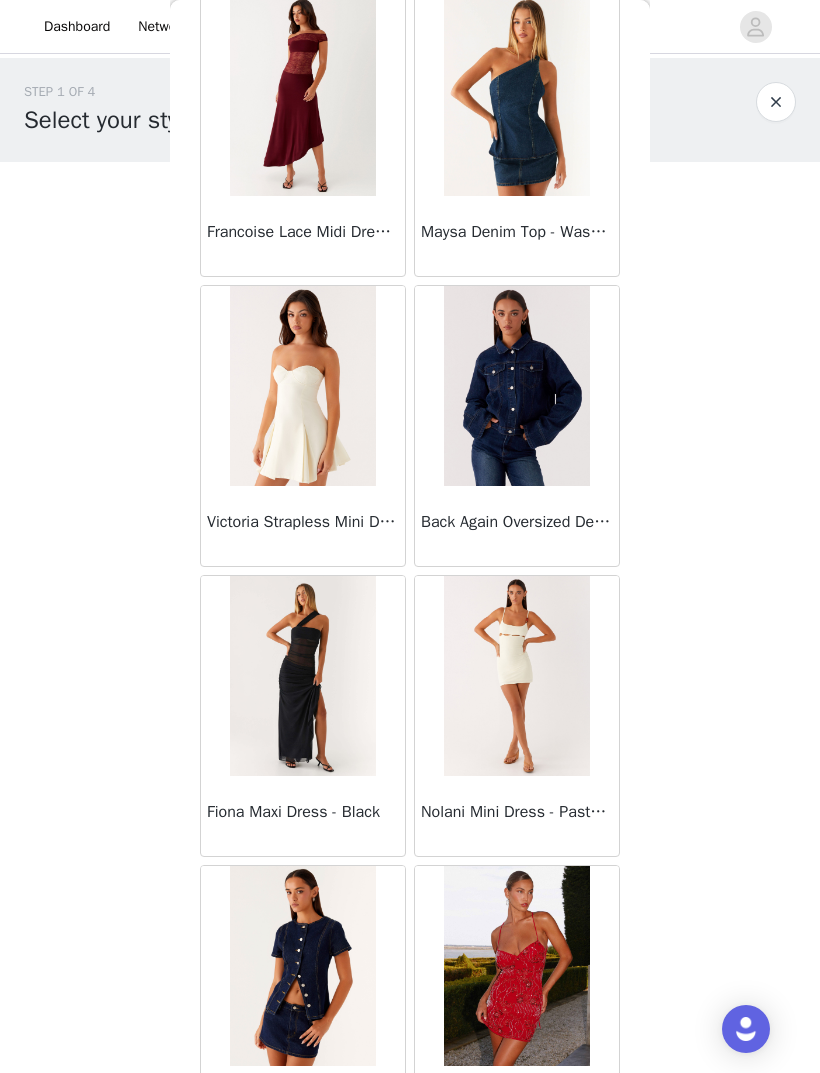 scroll, scrollTop: 41573, scrollLeft: 0, axis: vertical 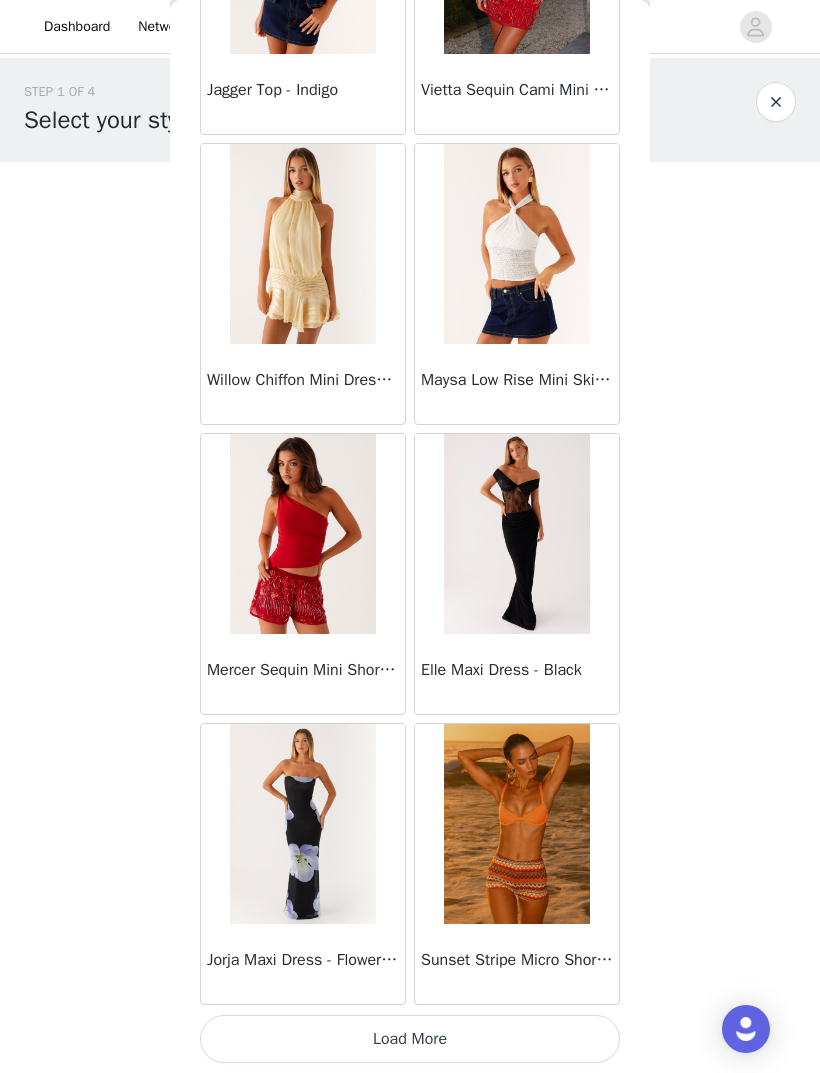 click on "Load More" at bounding box center (410, 1039) 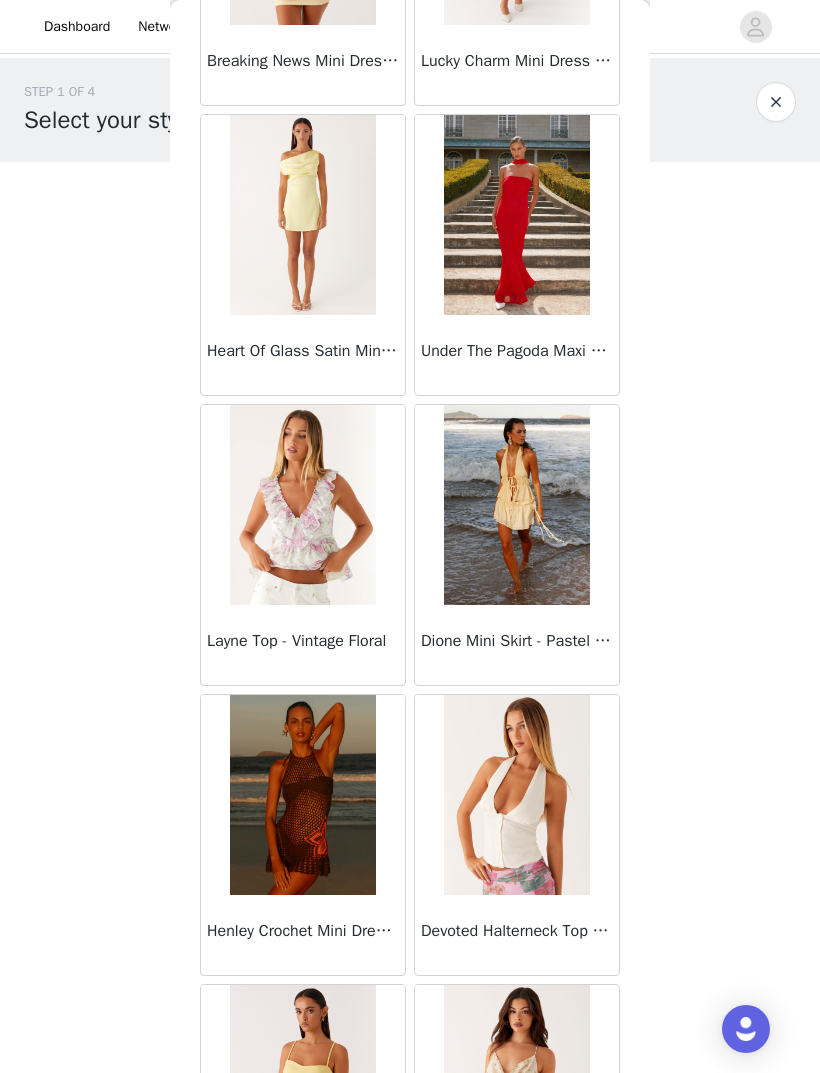 scroll, scrollTop: 45223, scrollLeft: 0, axis: vertical 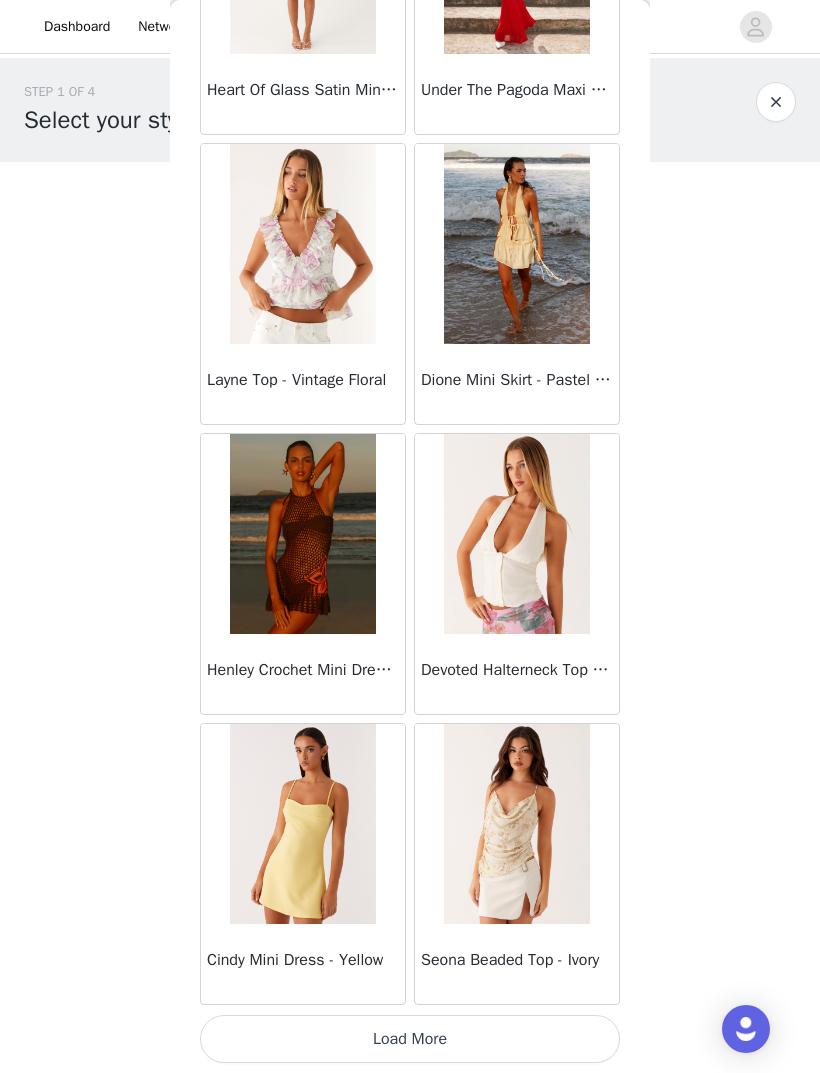 click on "Load More" at bounding box center [410, 1039] 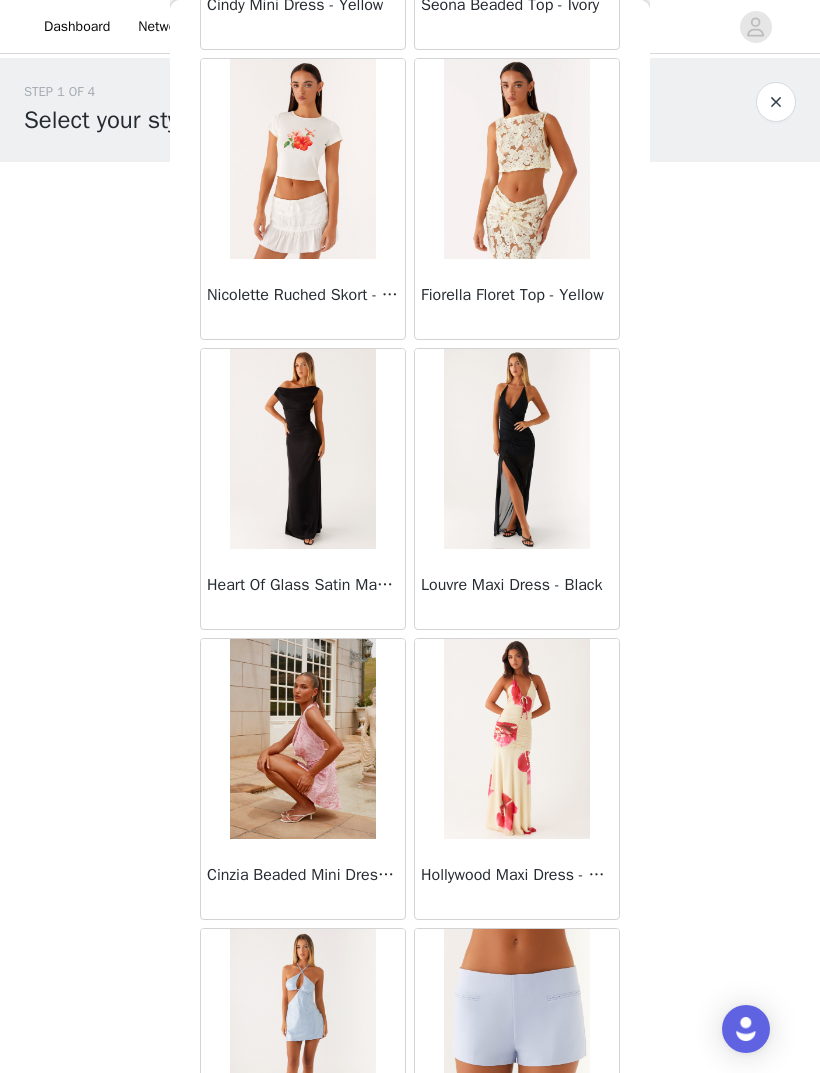 scroll, scrollTop: 46445, scrollLeft: 0, axis: vertical 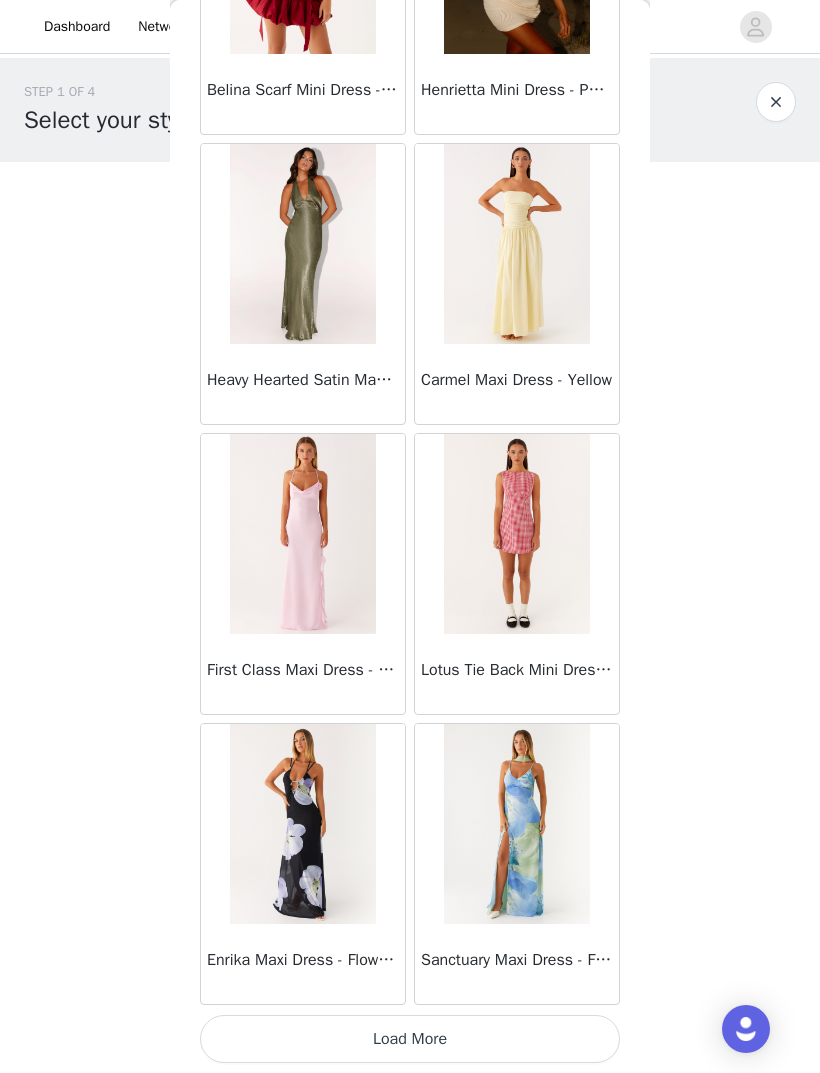 click on "Load More" at bounding box center (410, 1039) 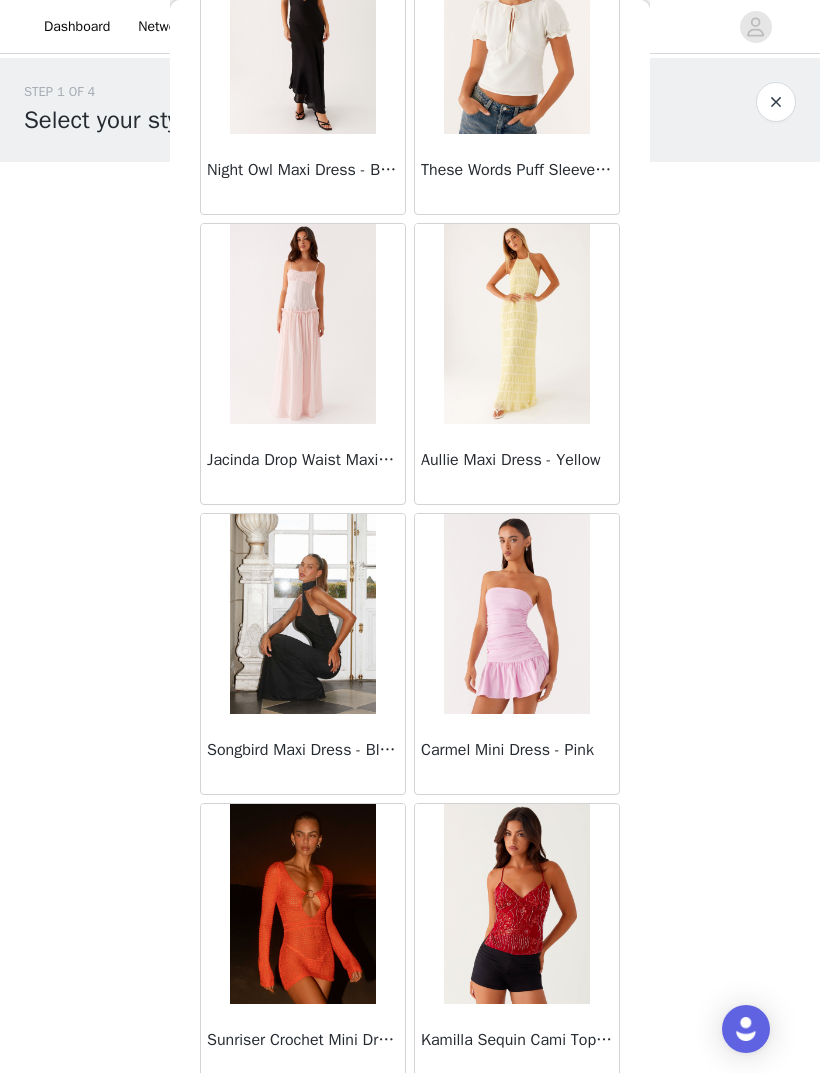 scroll, scrollTop: 50434, scrollLeft: 0, axis: vertical 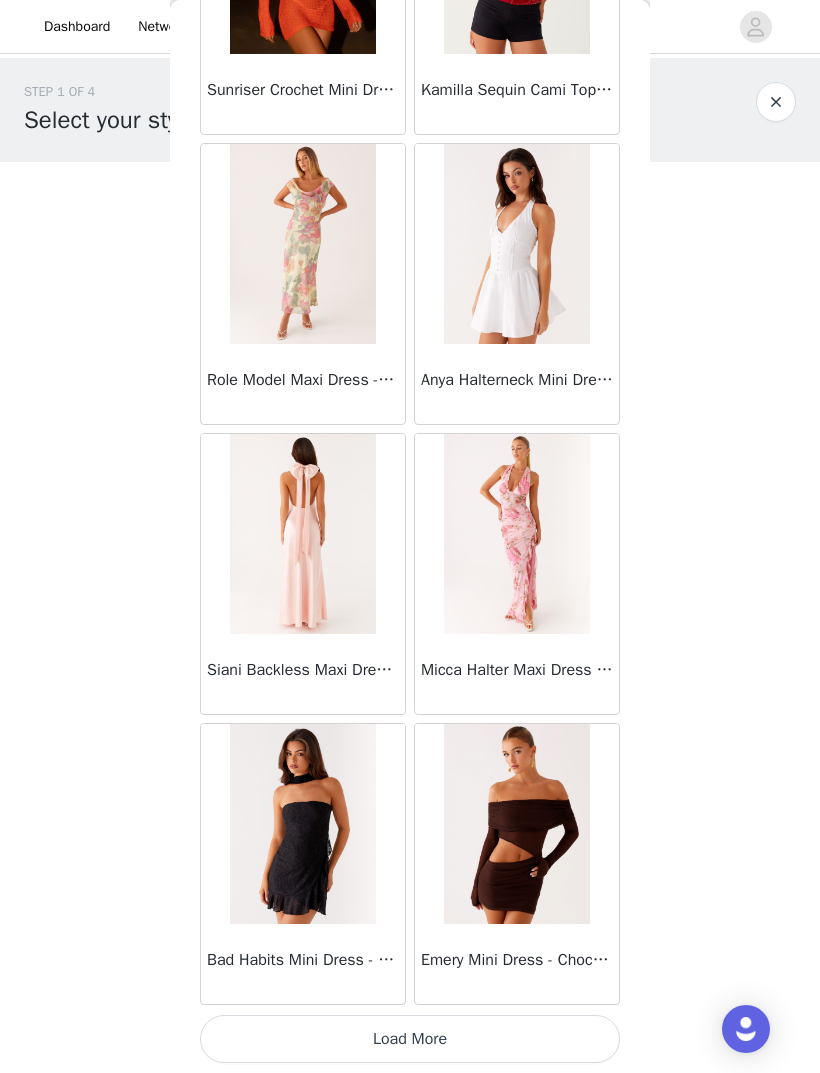 click on "Load More" at bounding box center [410, 1039] 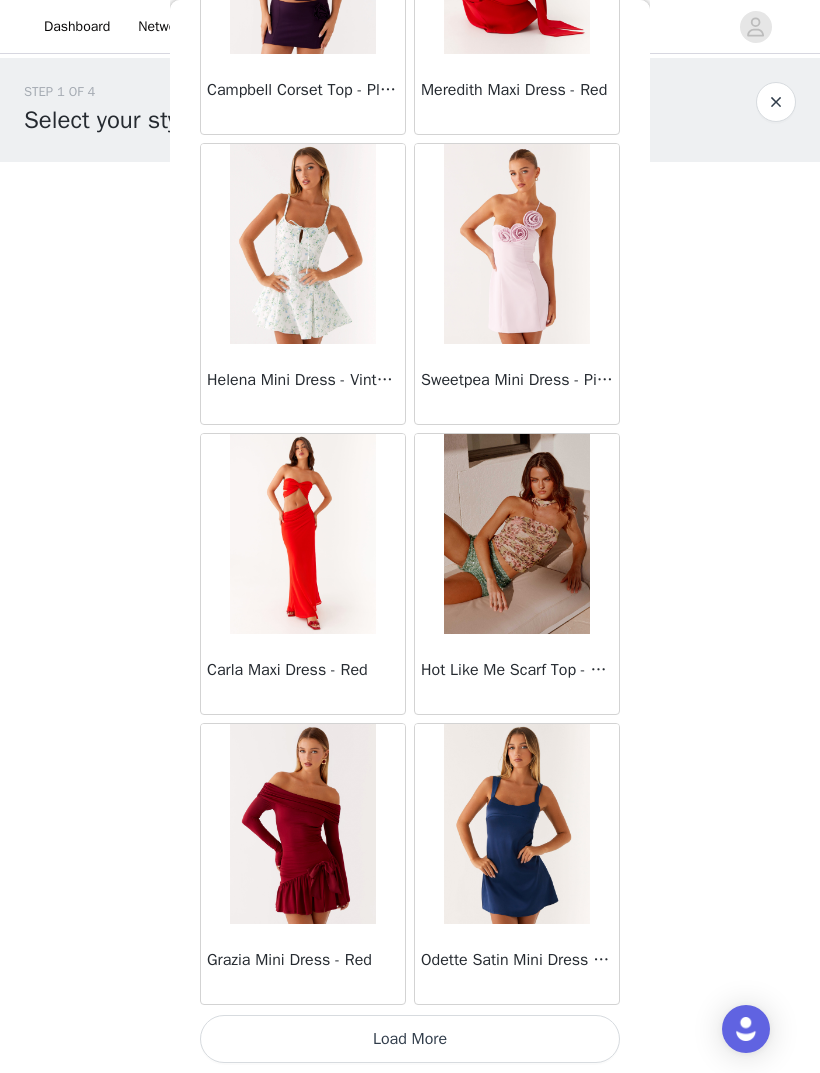 scroll, scrollTop: 54187, scrollLeft: 0, axis: vertical 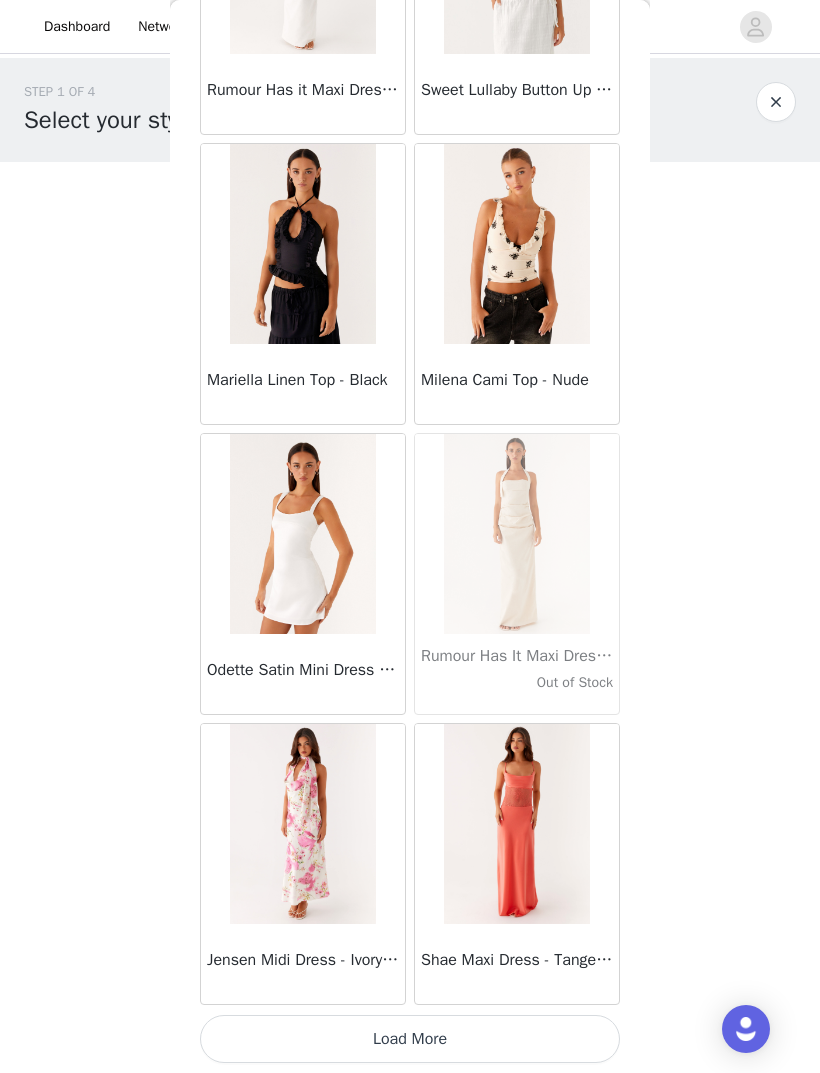 click on "Load More" at bounding box center [410, 1039] 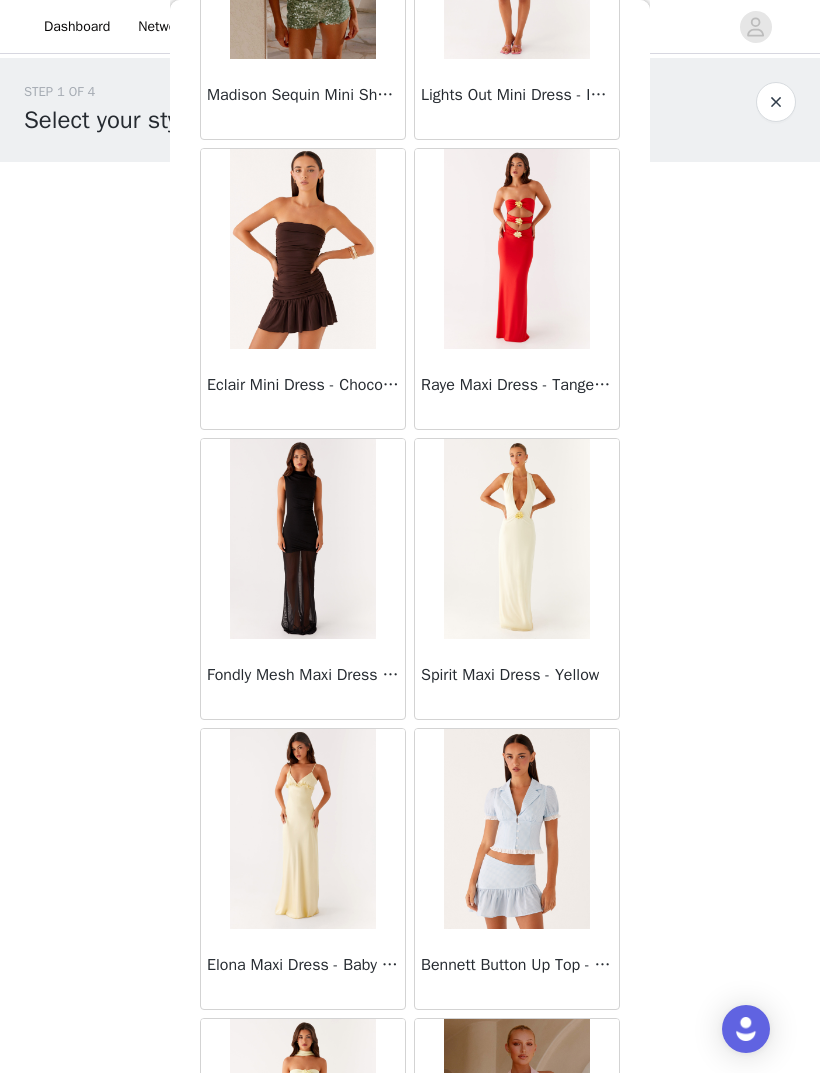 scroll, scrollTop: 59253, scrollLeft: 0, axis: vertical 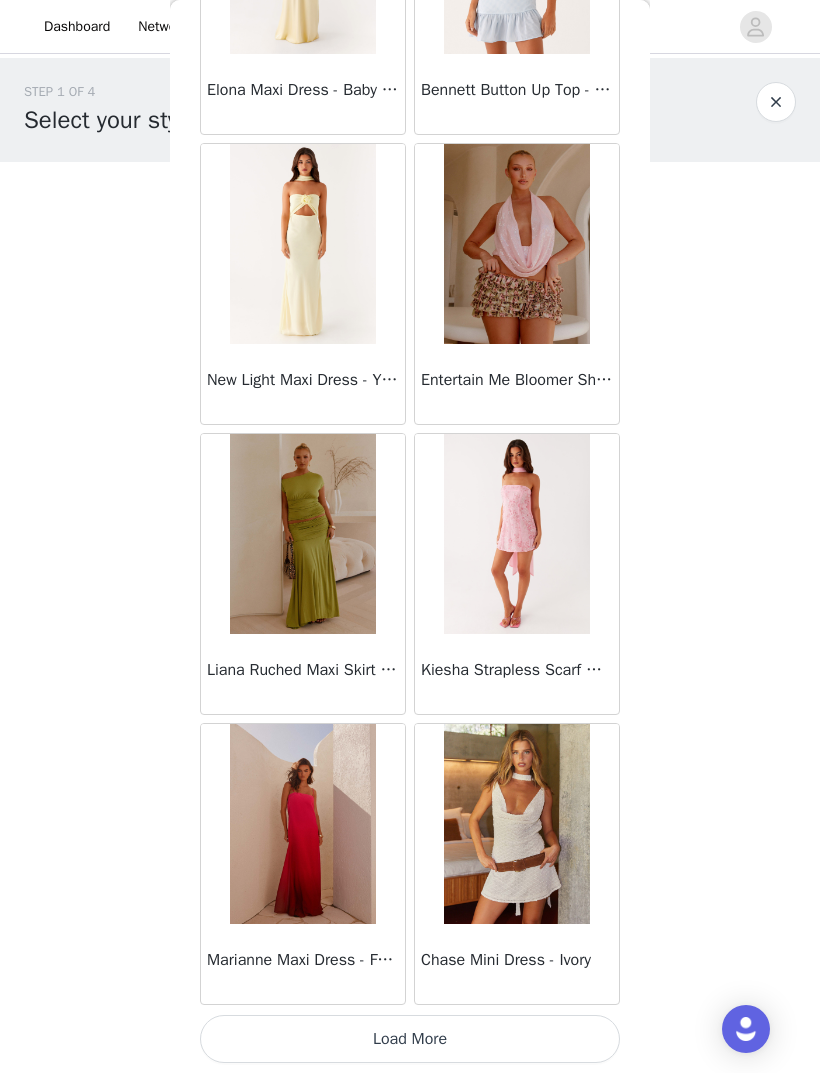 click on "Load More" at bounding box center [410, 1039] 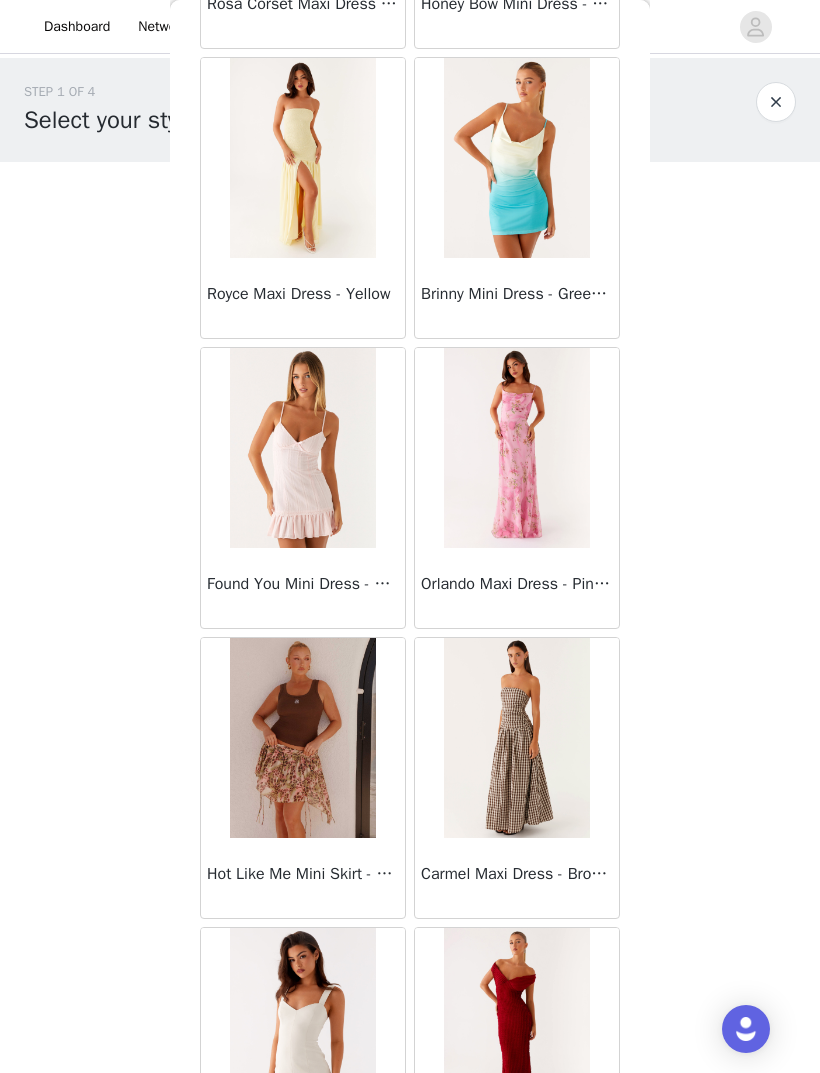 scroll, scrollTop: 62158, scrollLeft: 0, axis: vertical 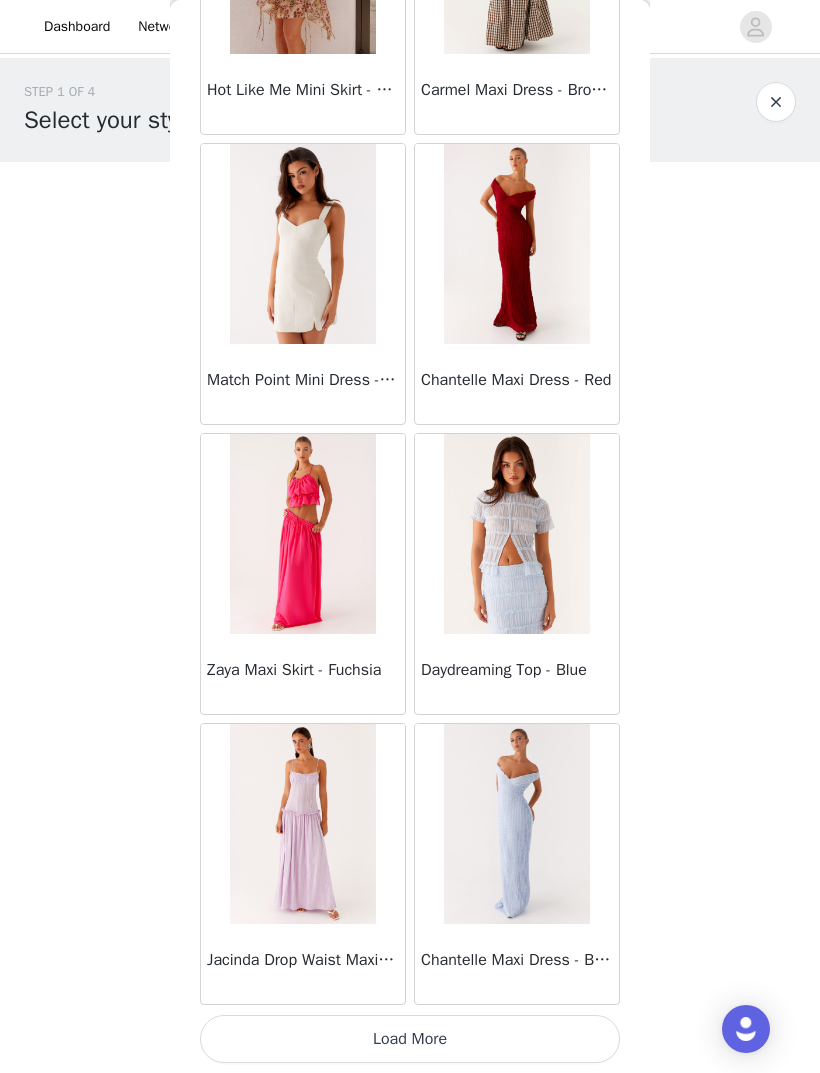 click on "Load More" at bounding box center [410, 1039] 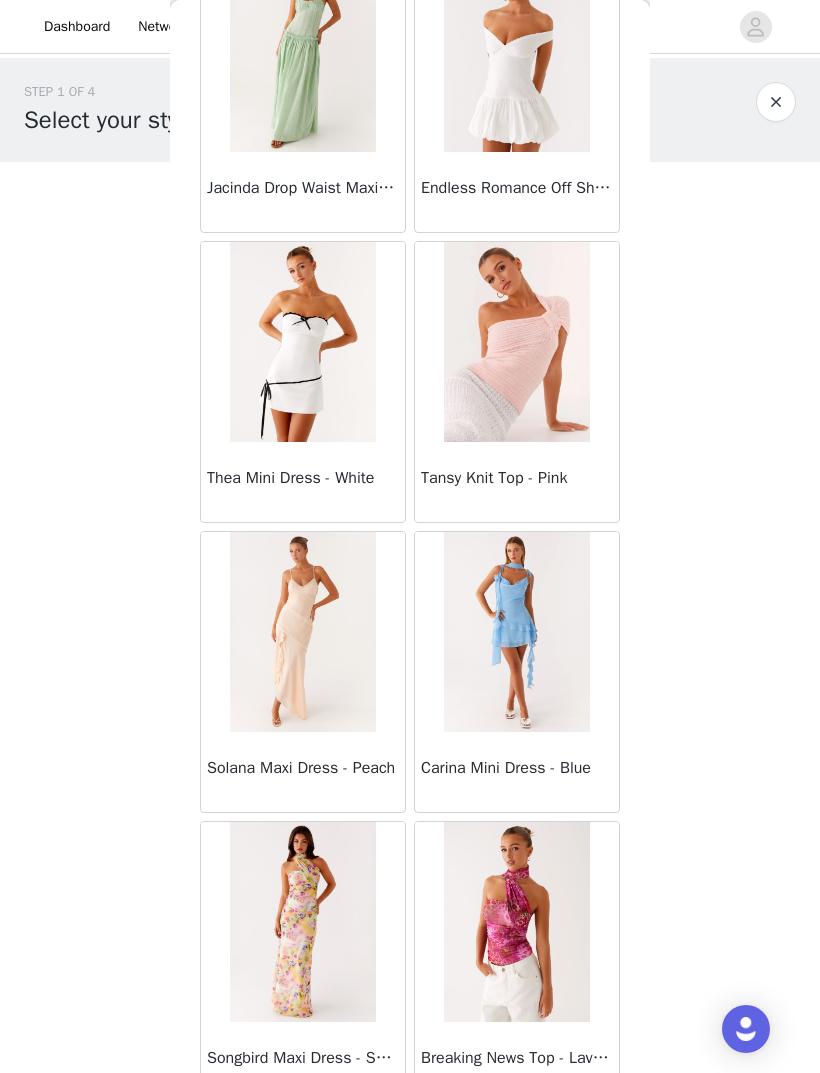 scroll, scrollTop: 65690, scrollLeft: 0, axis: vertical 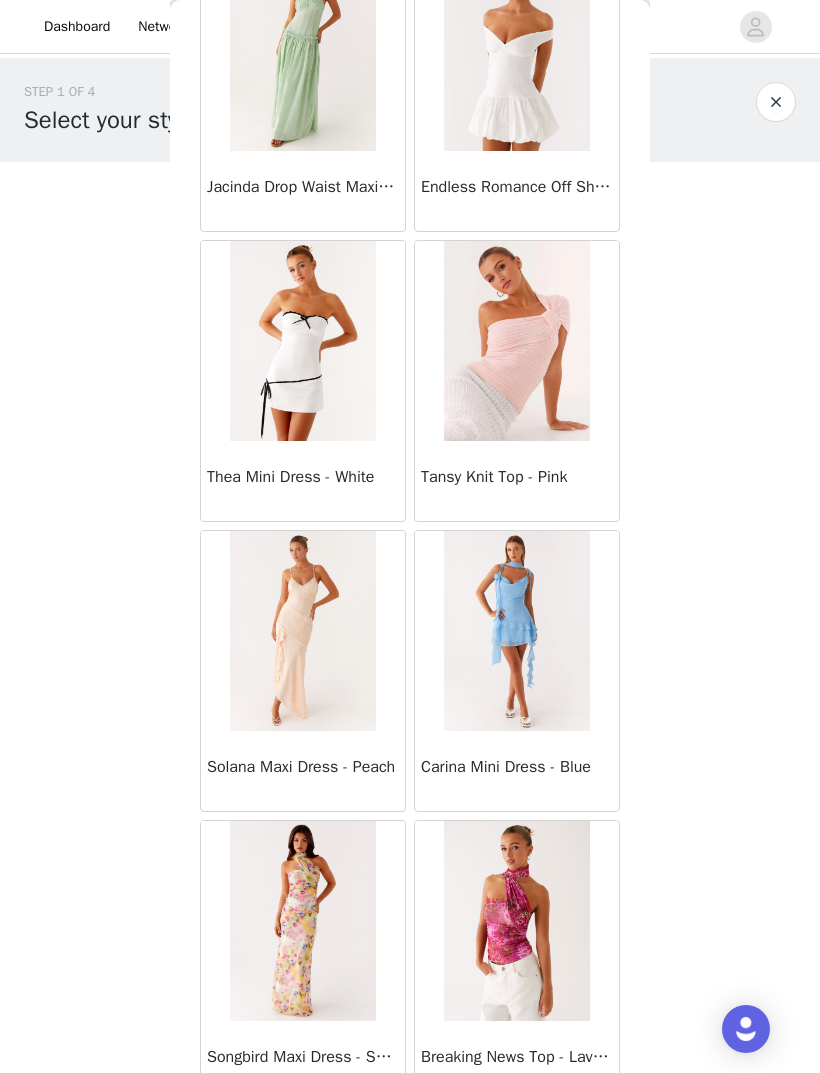 click at bounding box center [302, 631] 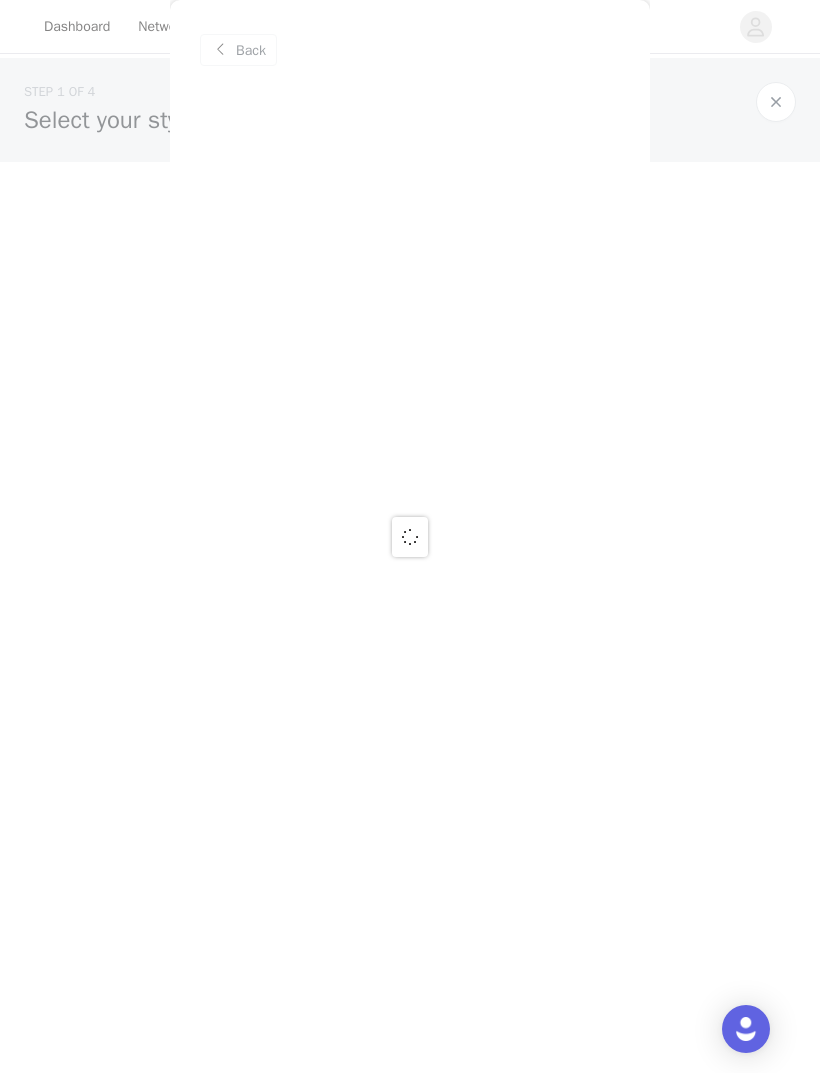 scroll, scrollTop: 0, scrollLeft: 0, axis: both 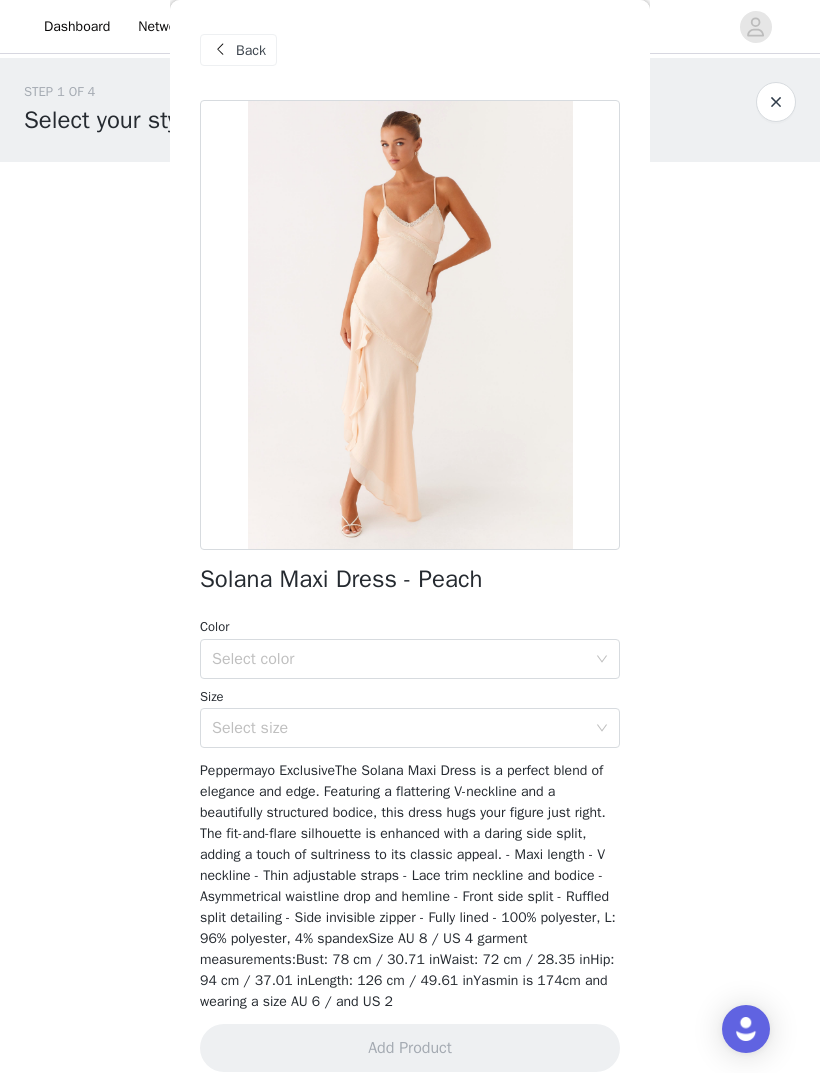 click on "Select color" at bounding box center [399, 659] 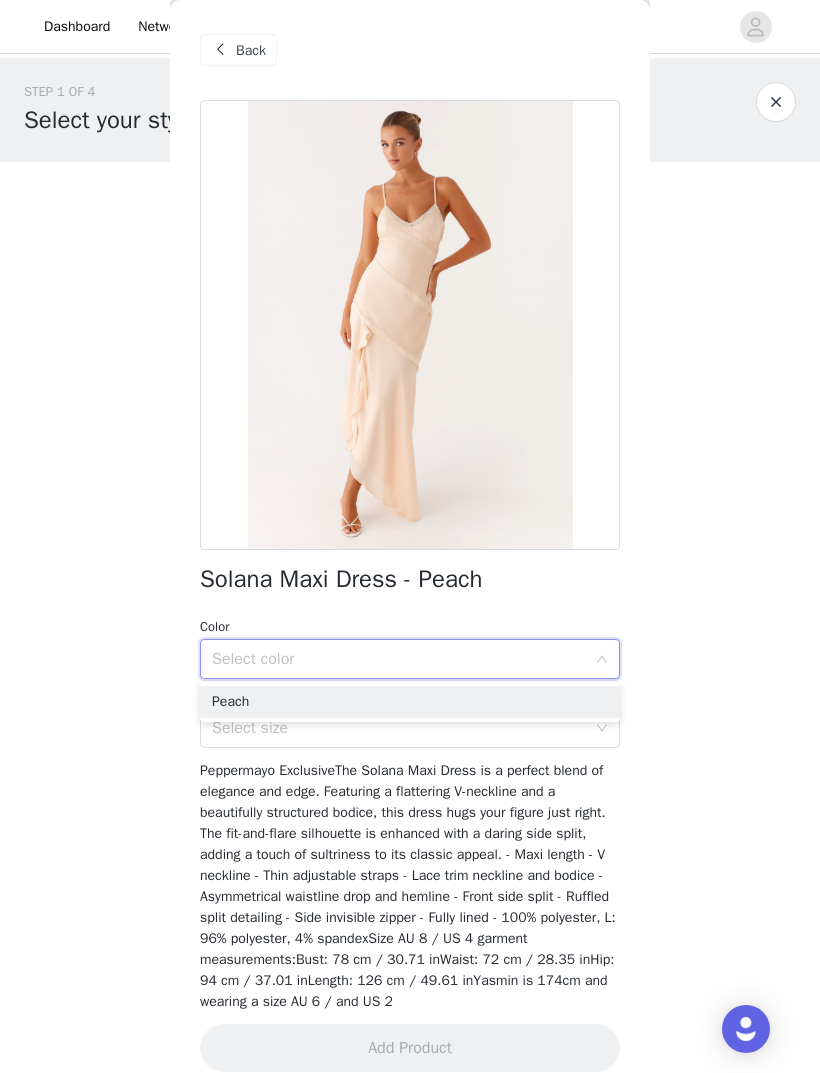 click on "Peach" at bounding box center (410, 702) 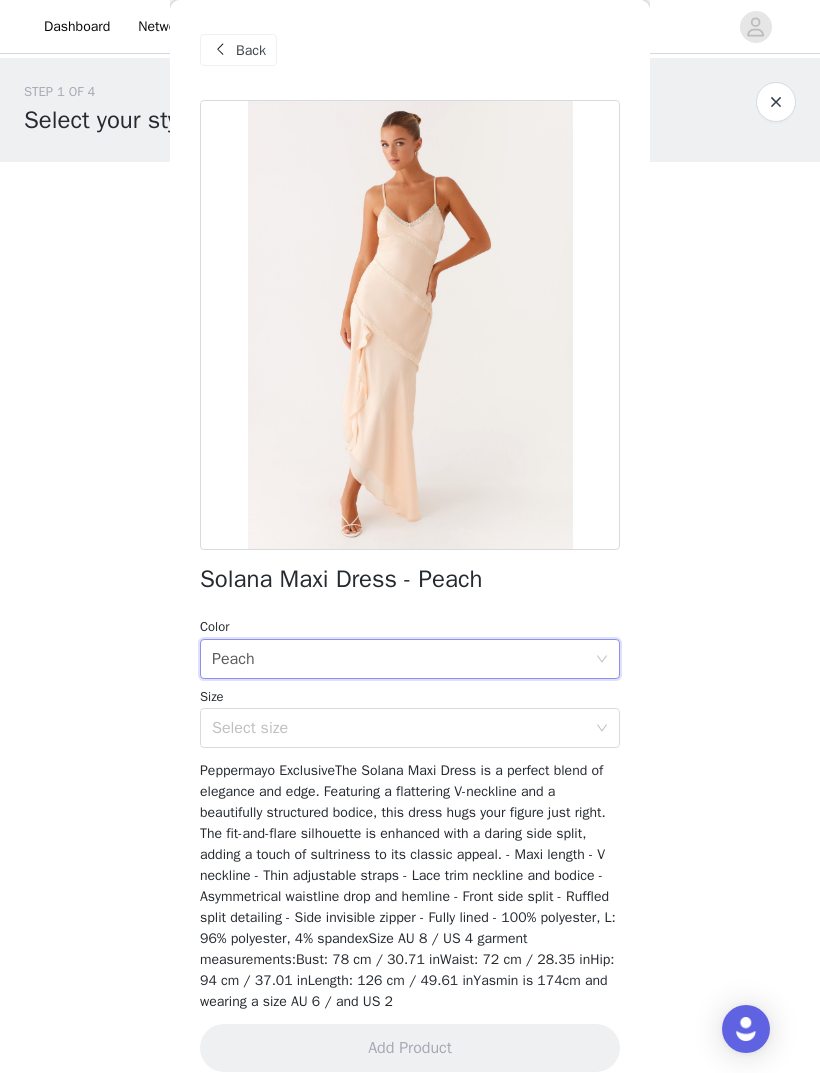 click on "Select size" at bounding box center [399, 728] 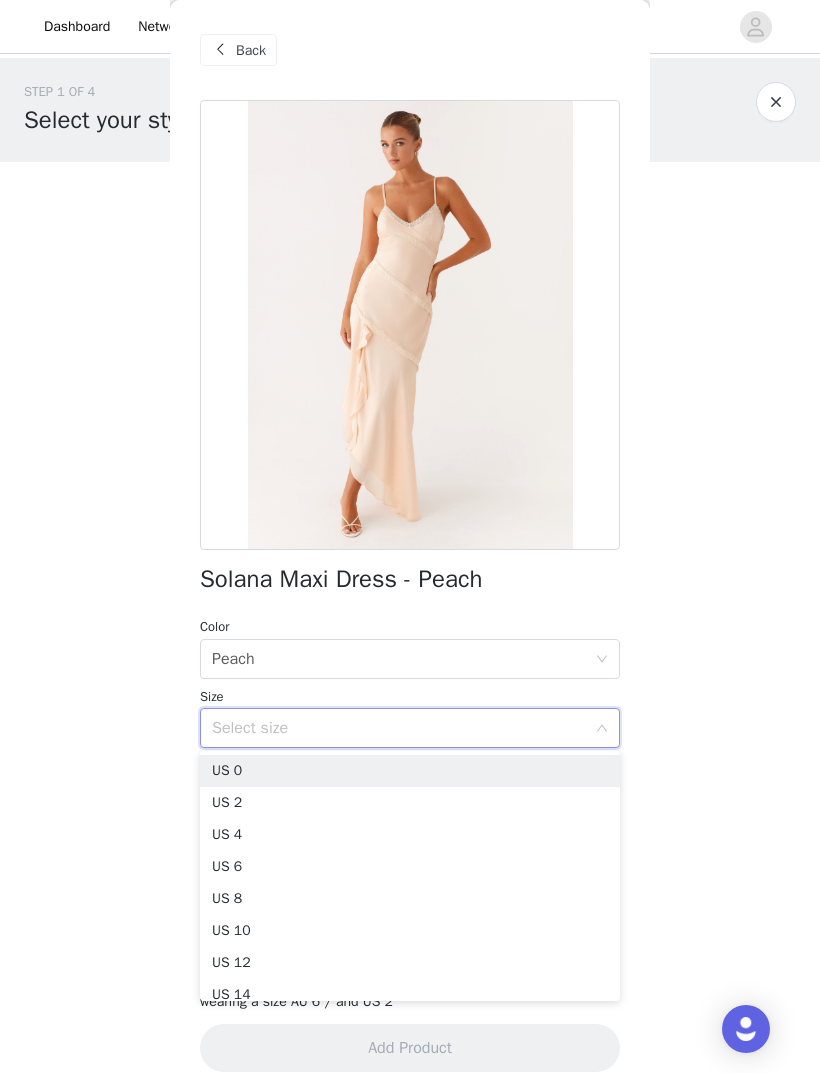 click on "US 0" at bounding box center (410, 771) 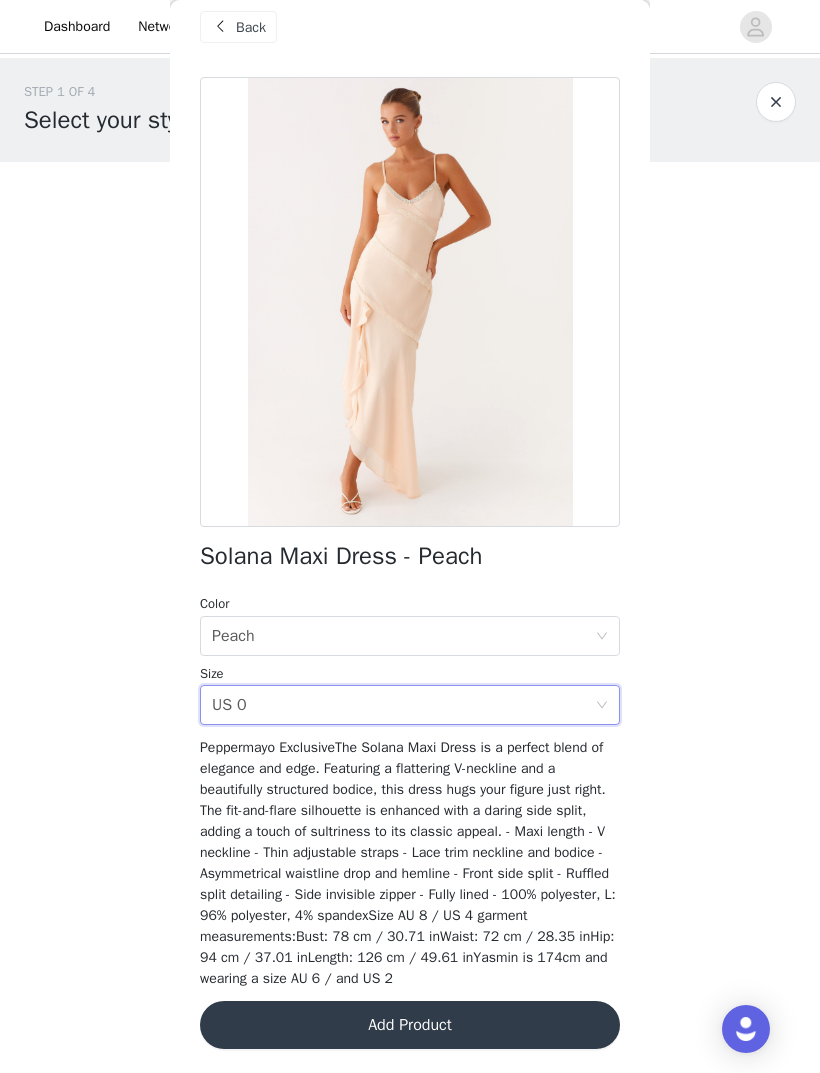 scroll, scrollTop: 22, scrollLeft: 0, axis: vertical 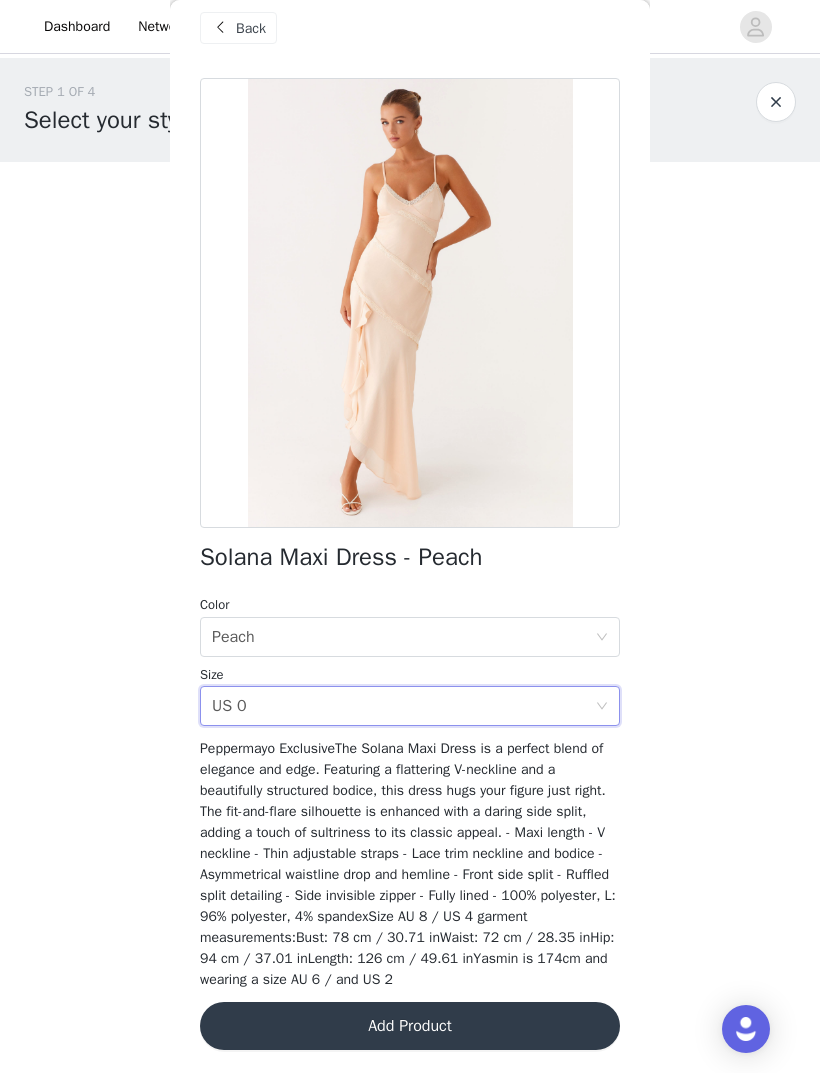 click on "Add Product" at bounding box center (410, 1026) 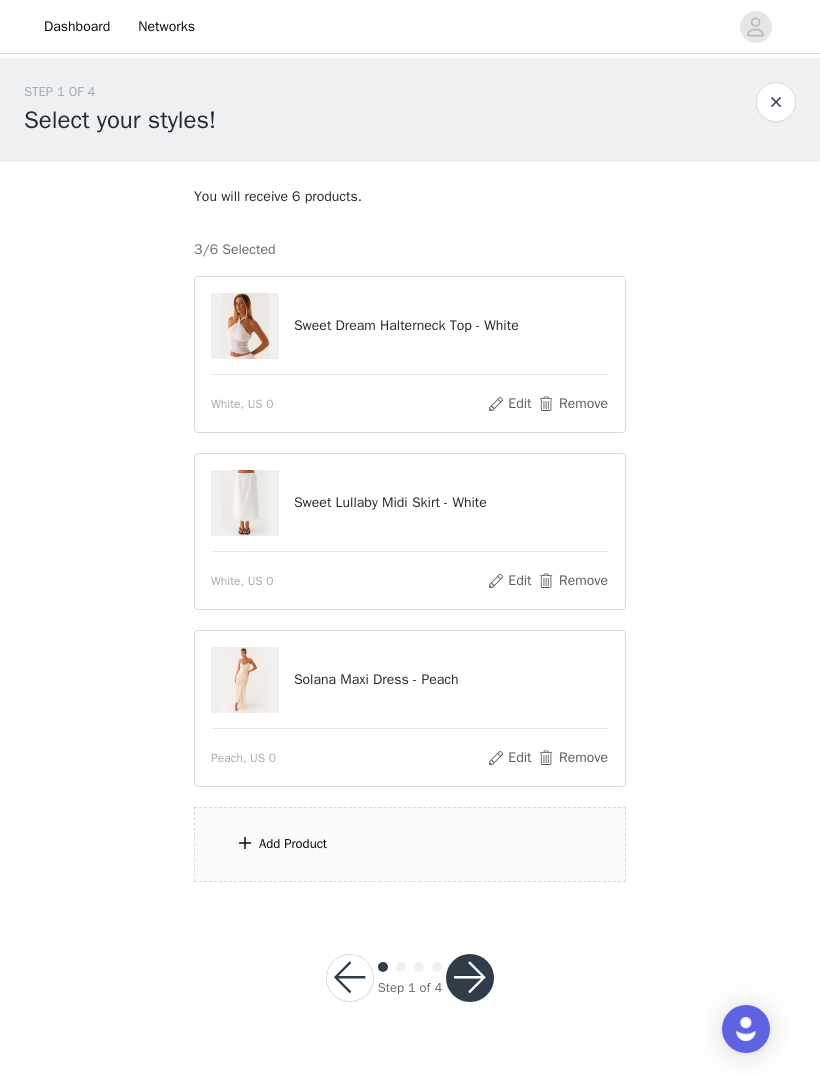 click on "Add Product" at bounding box center [410, 844] 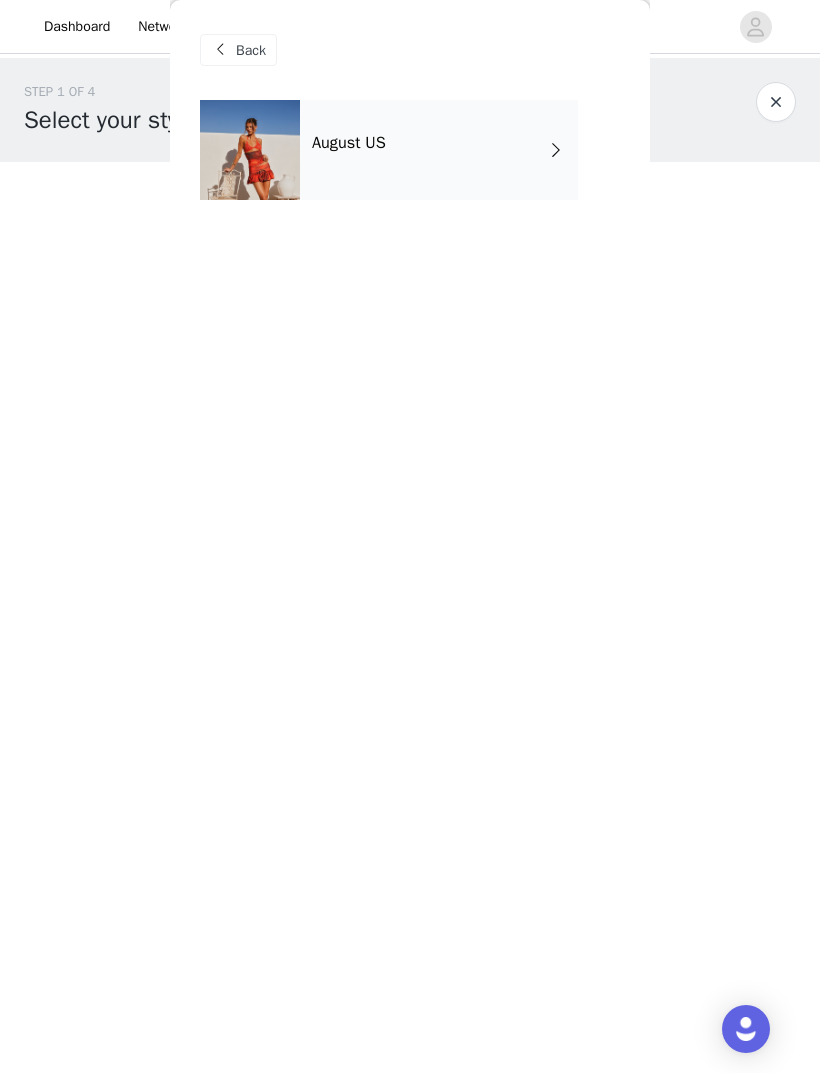 click on "August US" at bounding box center [439, 150] 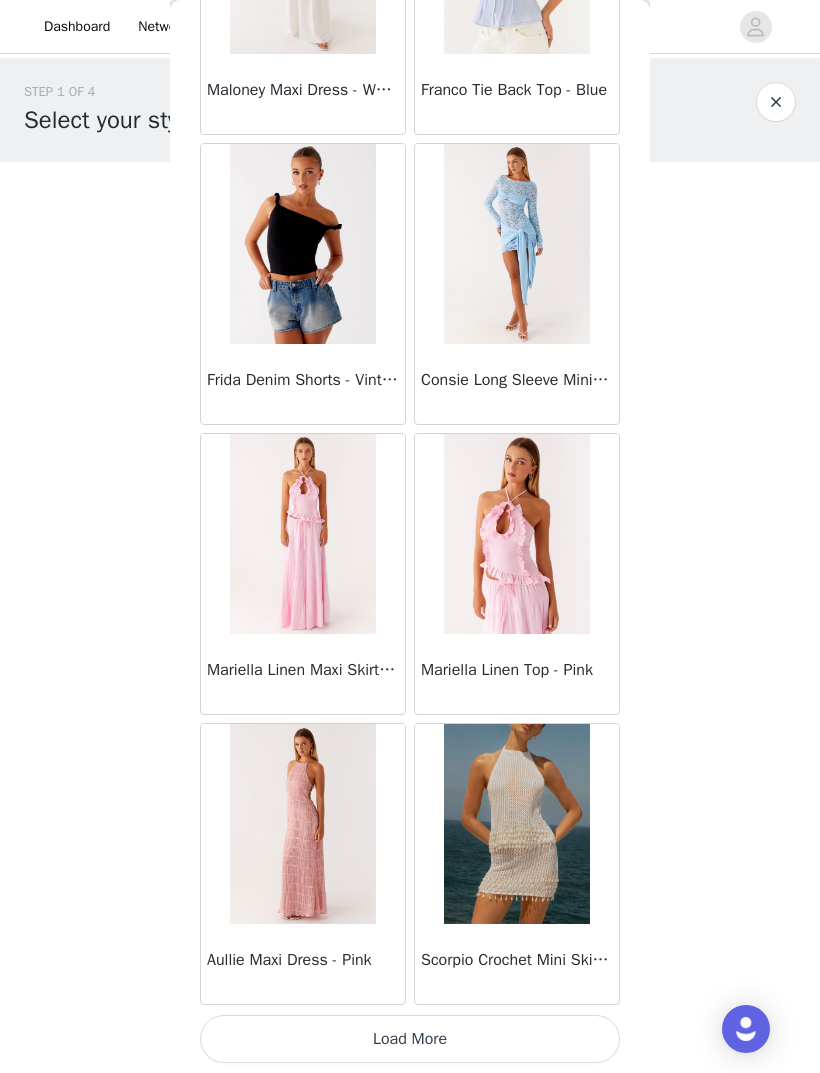 click on "Load More" at bounding box center (410, 1039) 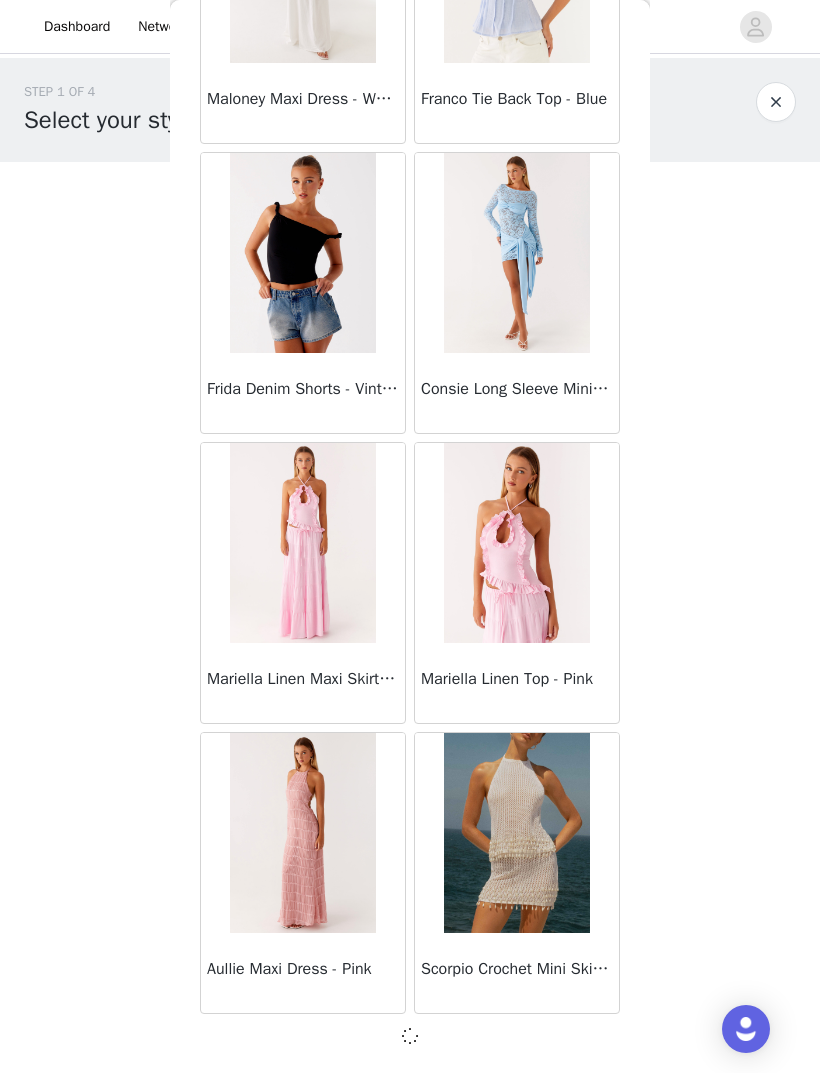 scroll, scrollTop: 1978, scrollLeft: 0, axis: vertical 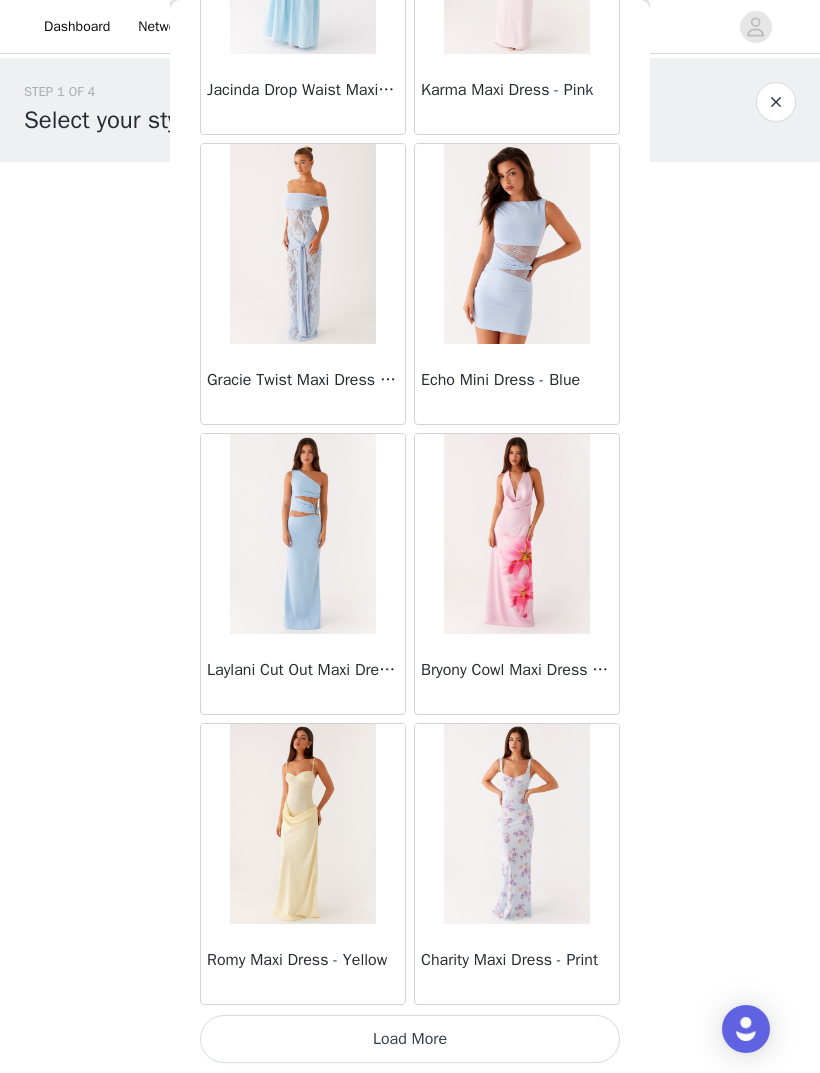 click on "Load More" at bounding box center [410, 1039] 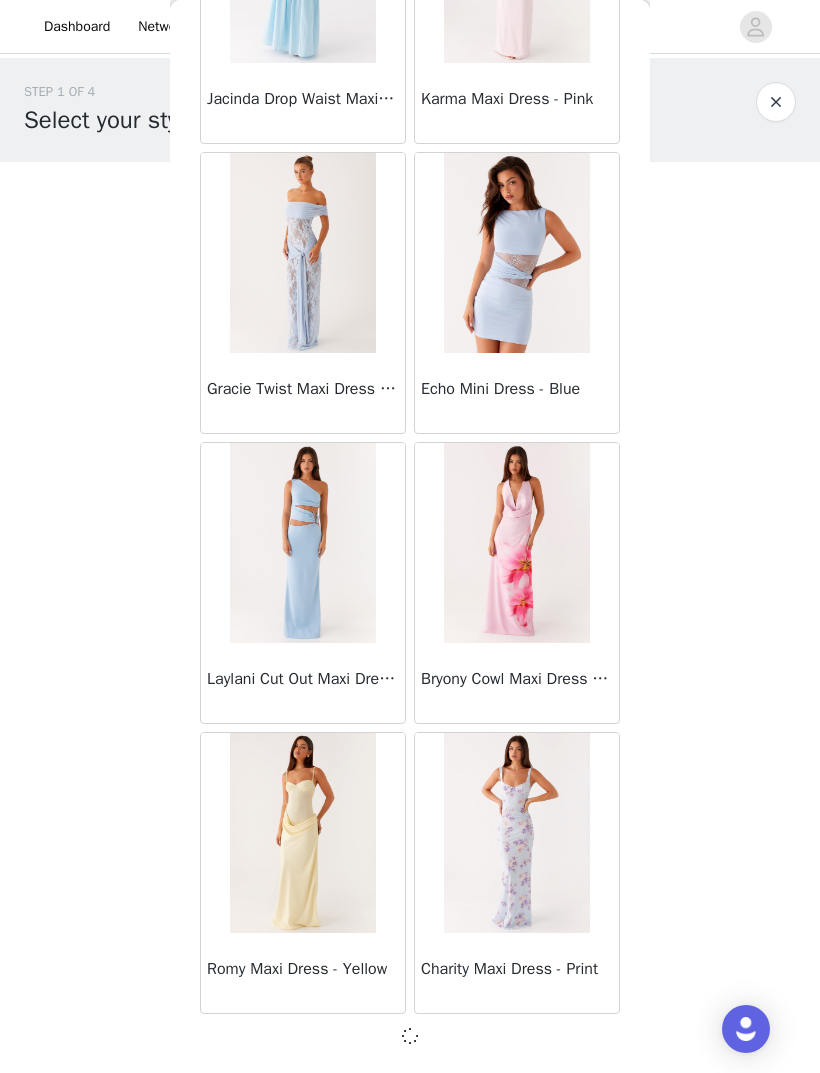 scroll, scrollTop: 4878, scrollLeft: 0, axis: vertical 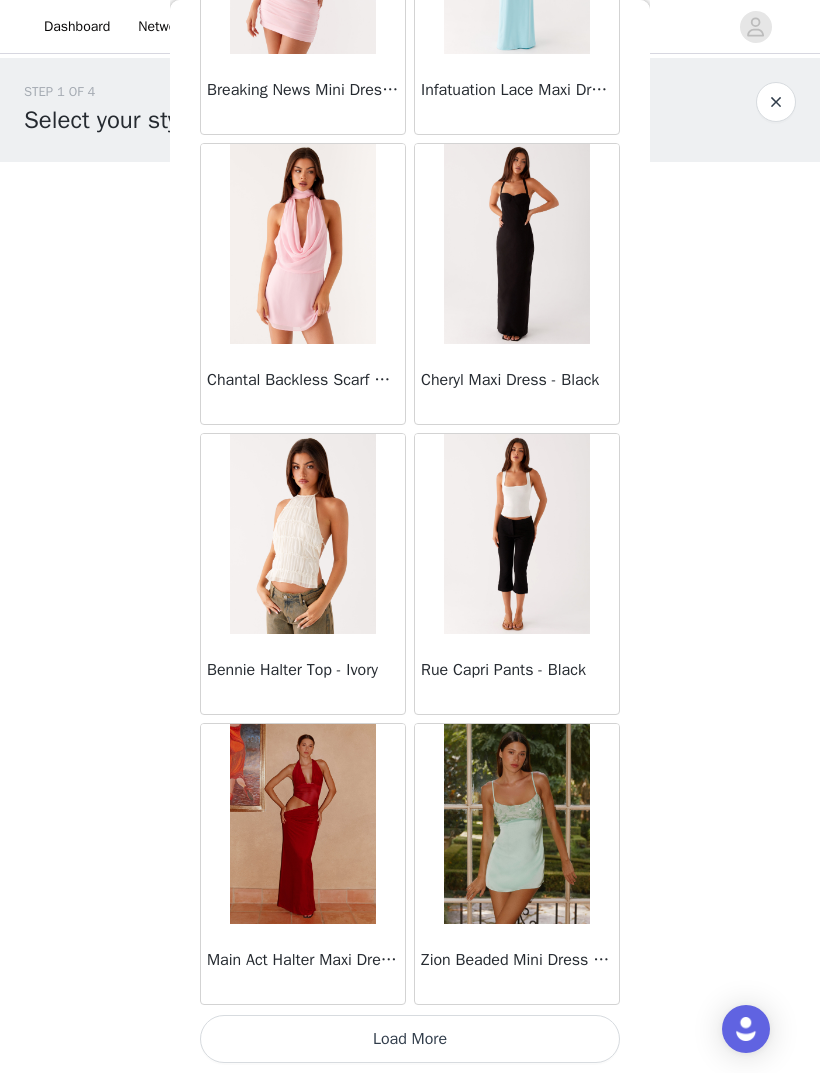 click on "Load More" at bounding box center [410, 1039] 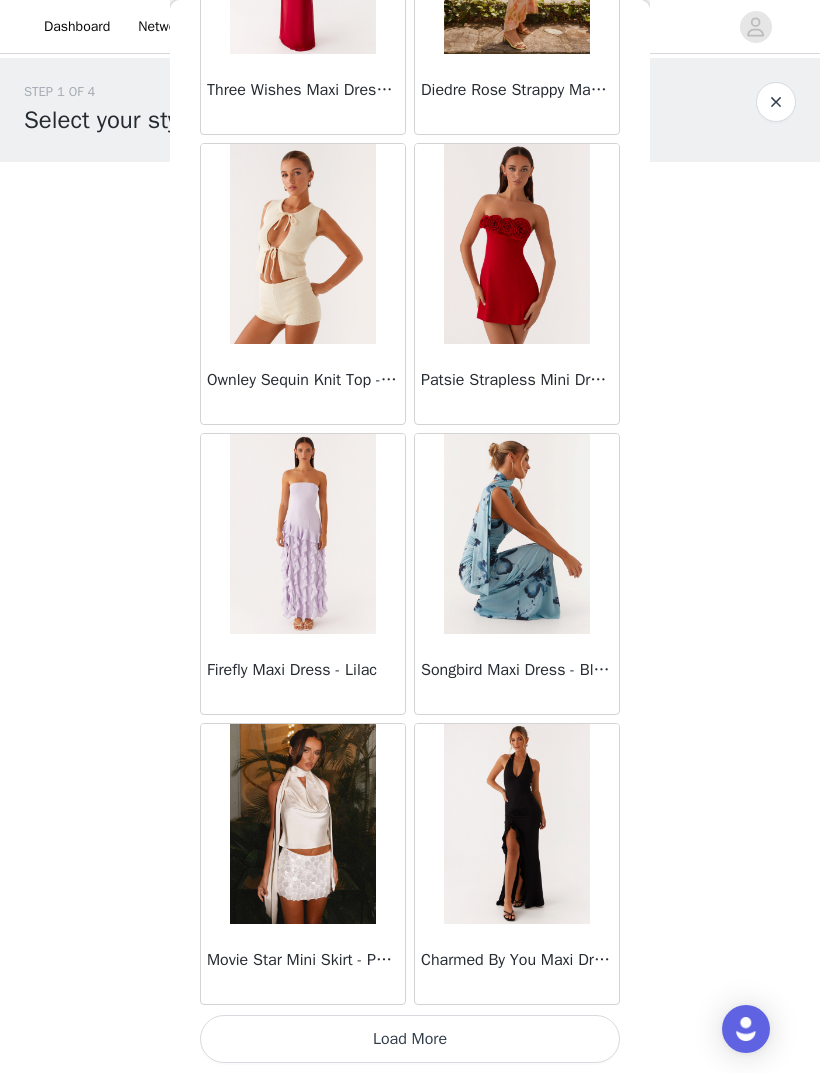 click on "Load More" at bounding box center (410, 1039) 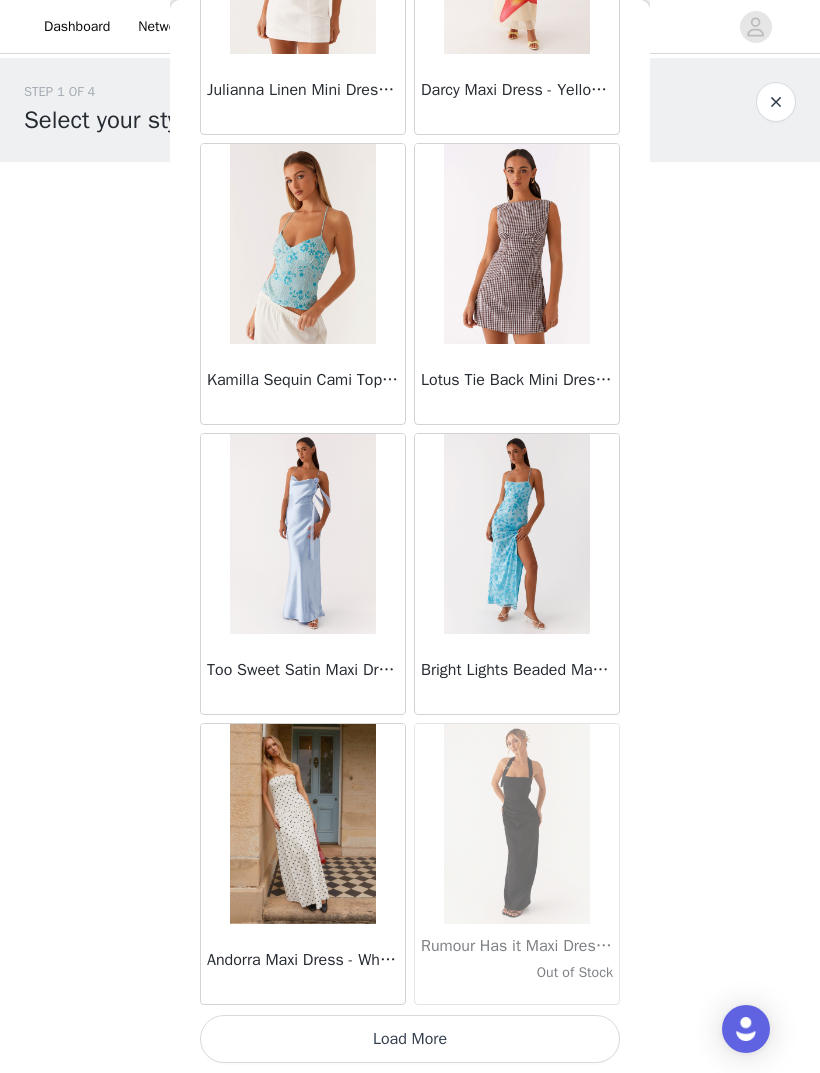 click on "Load More" at bounding box center [410, 1039] 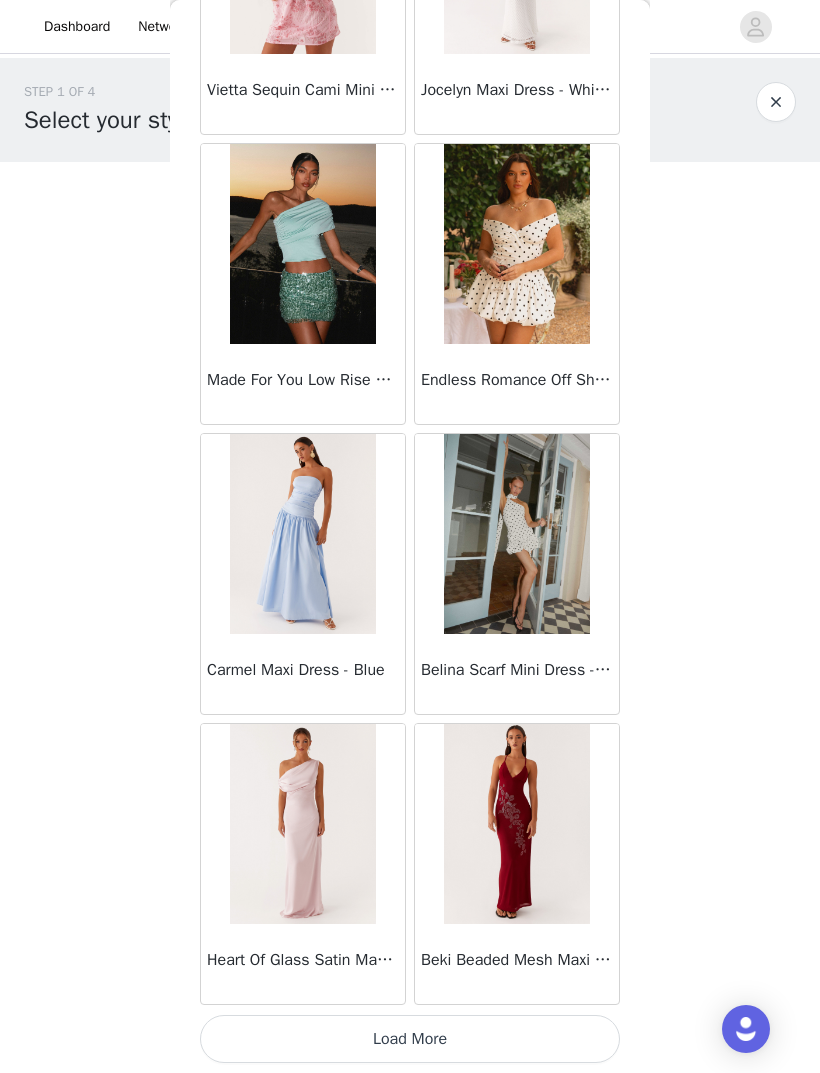 click on "Load More" at bounding box center (410, 1039) 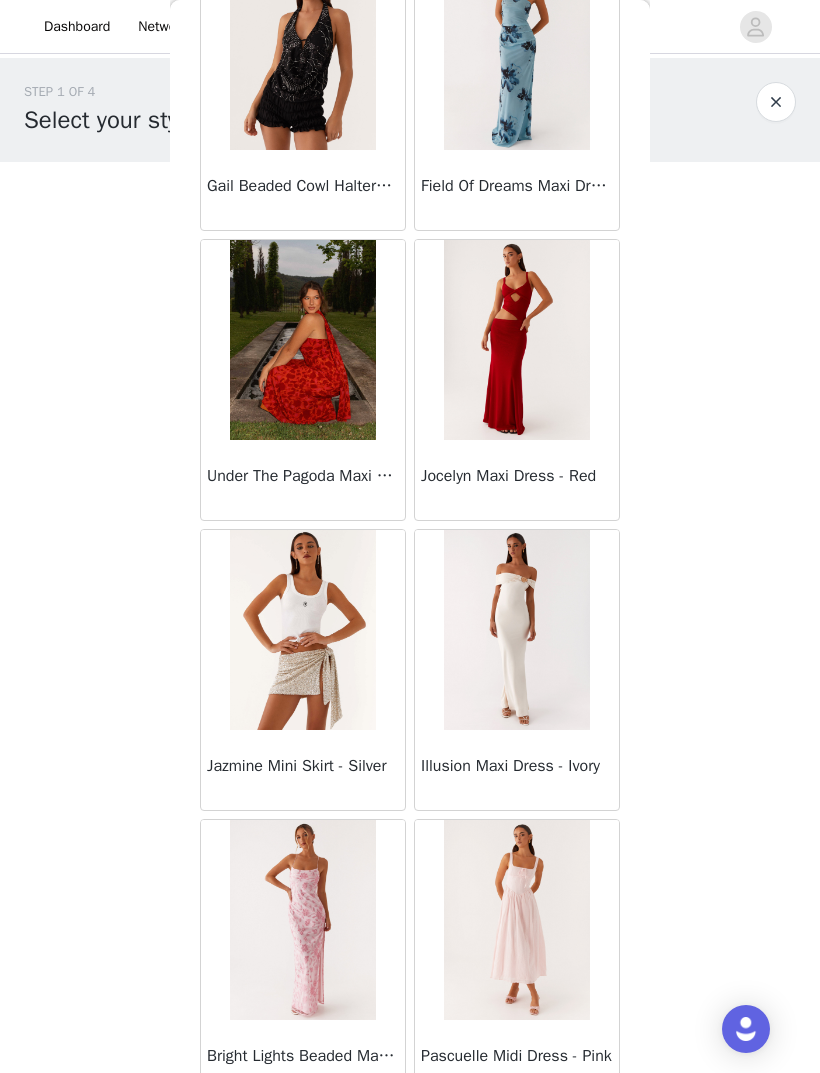 scroll, scrollTop: 17944, scrollLeft: 0, axis: vertical 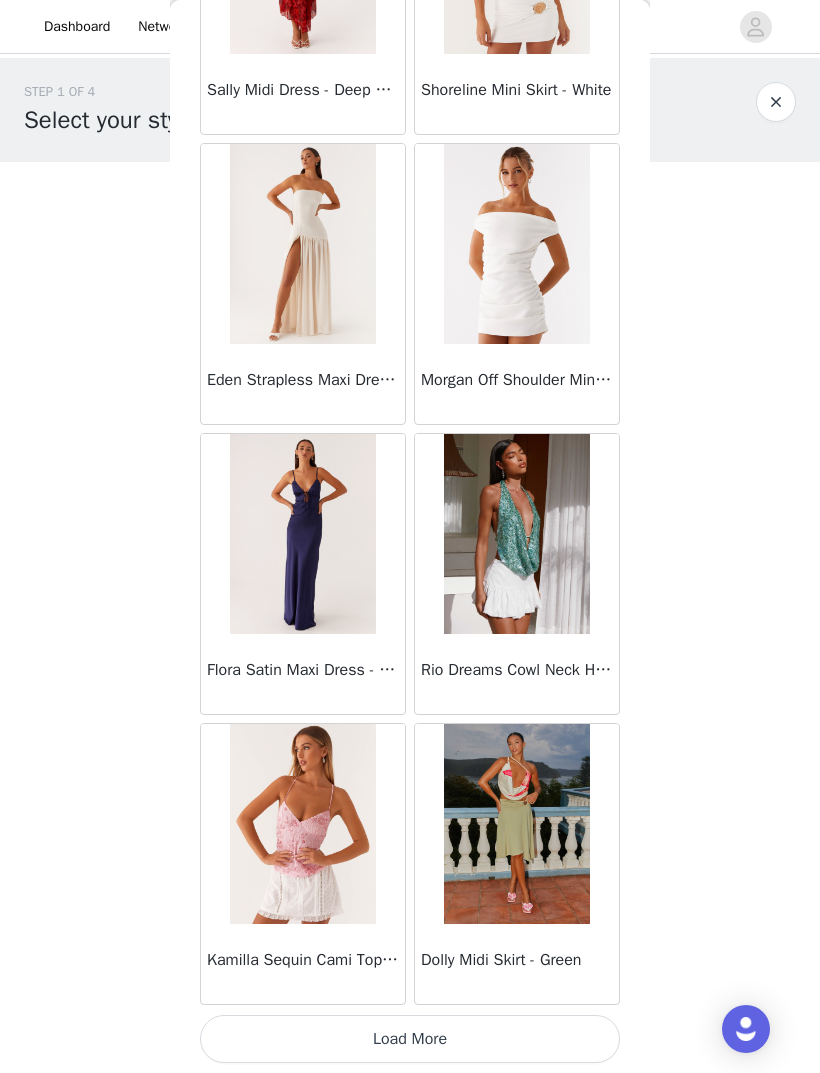 click on "Load More" at bounding box center (410, 1039) 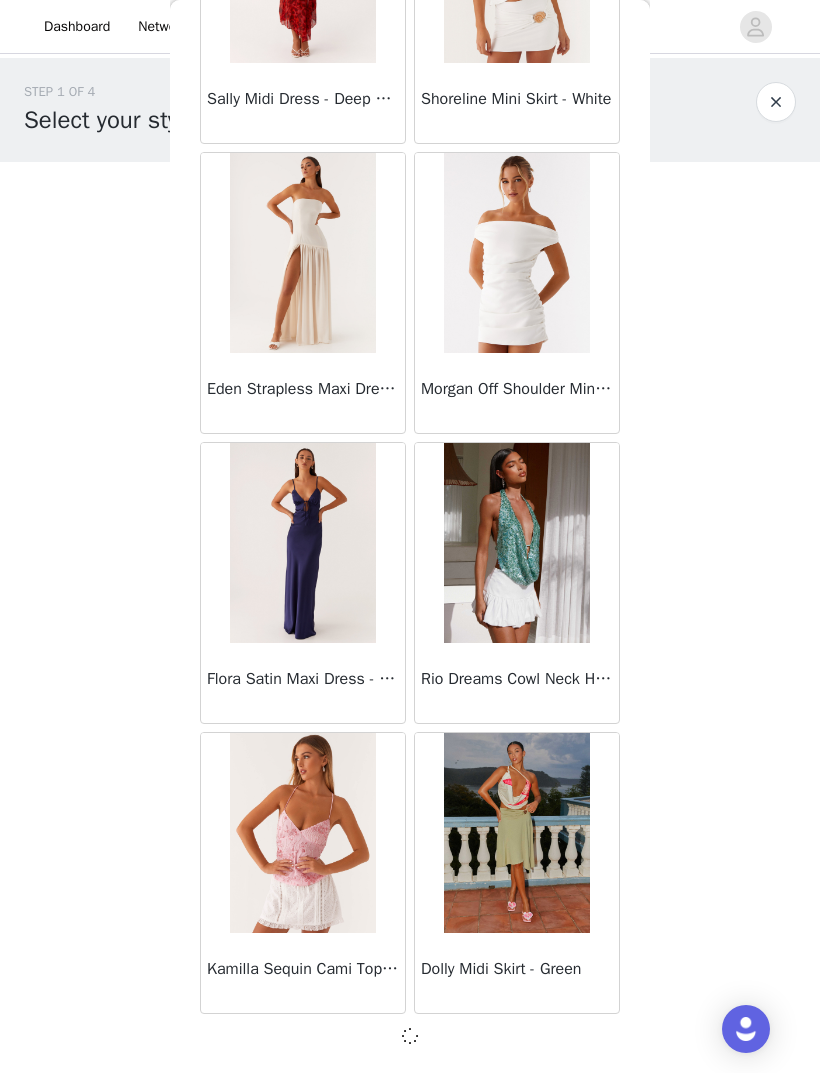 scroll, scrollTop: 19378, scrollLeft: 0, axis: vertical 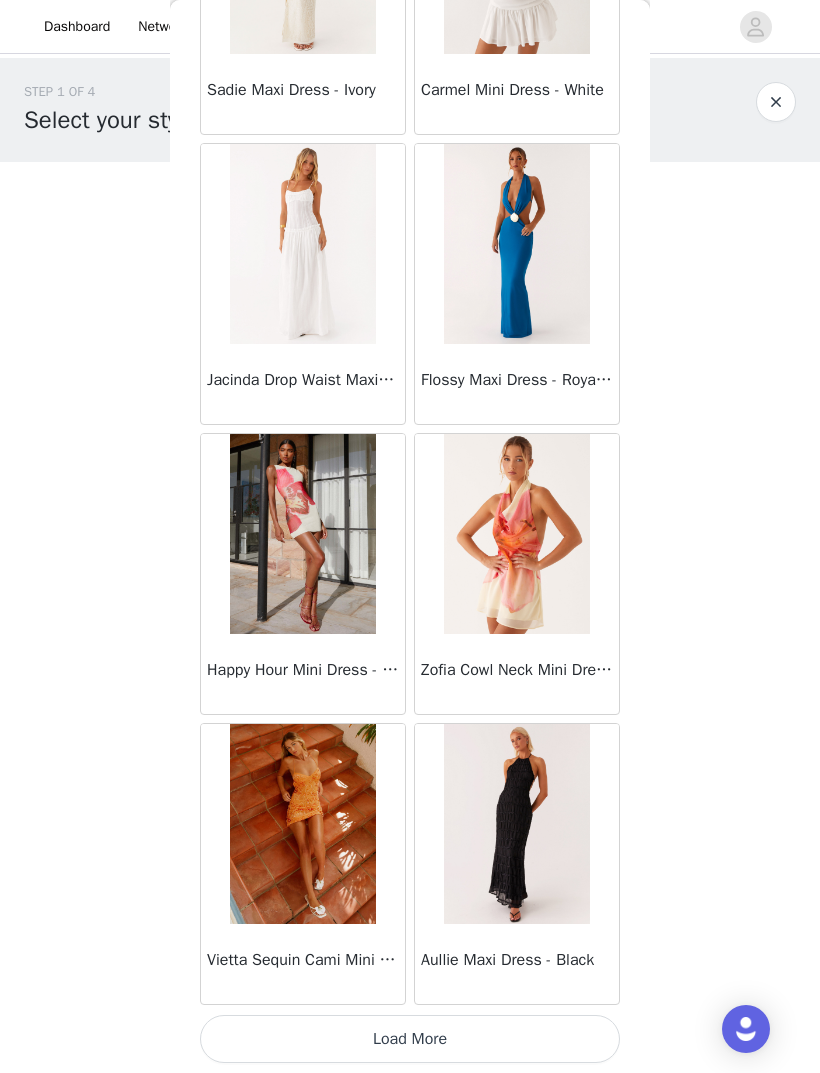 click on "Load More" at bounding box center [410, 1039] 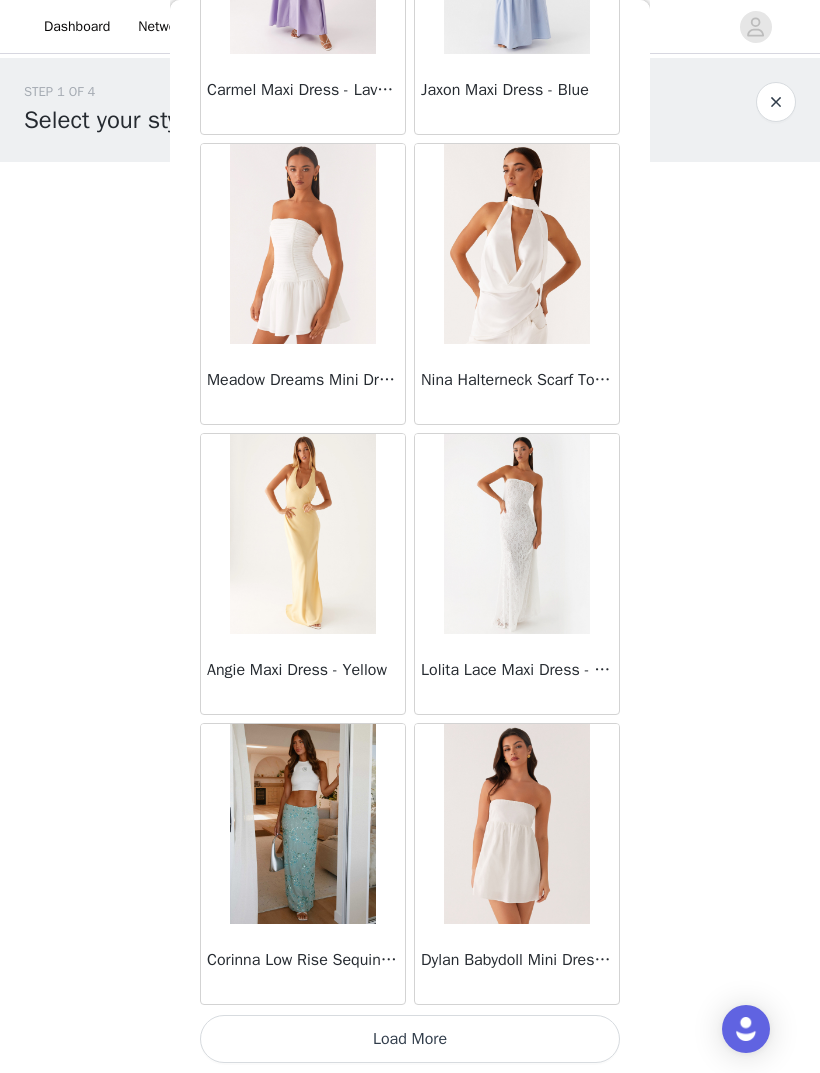 scroll, scrollTop: 25187, scrollLeft: 0, axis: vertical 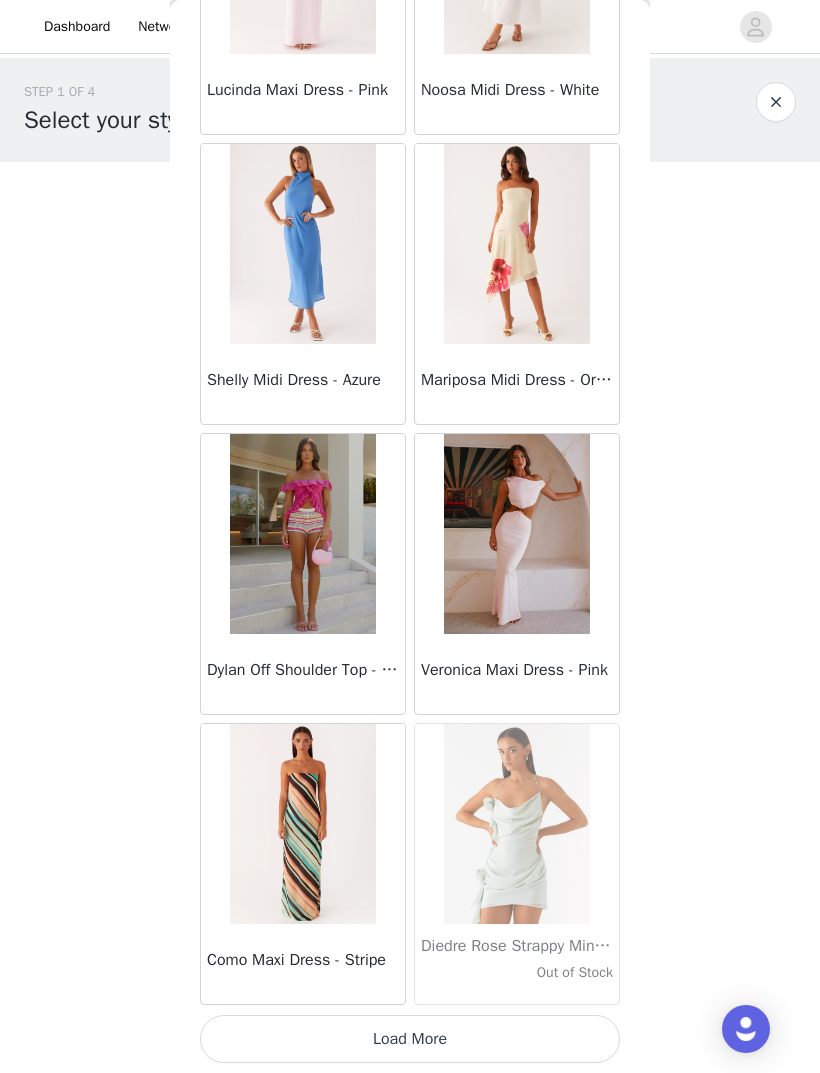 click on "Load More" at bounding box center [410, 1039] 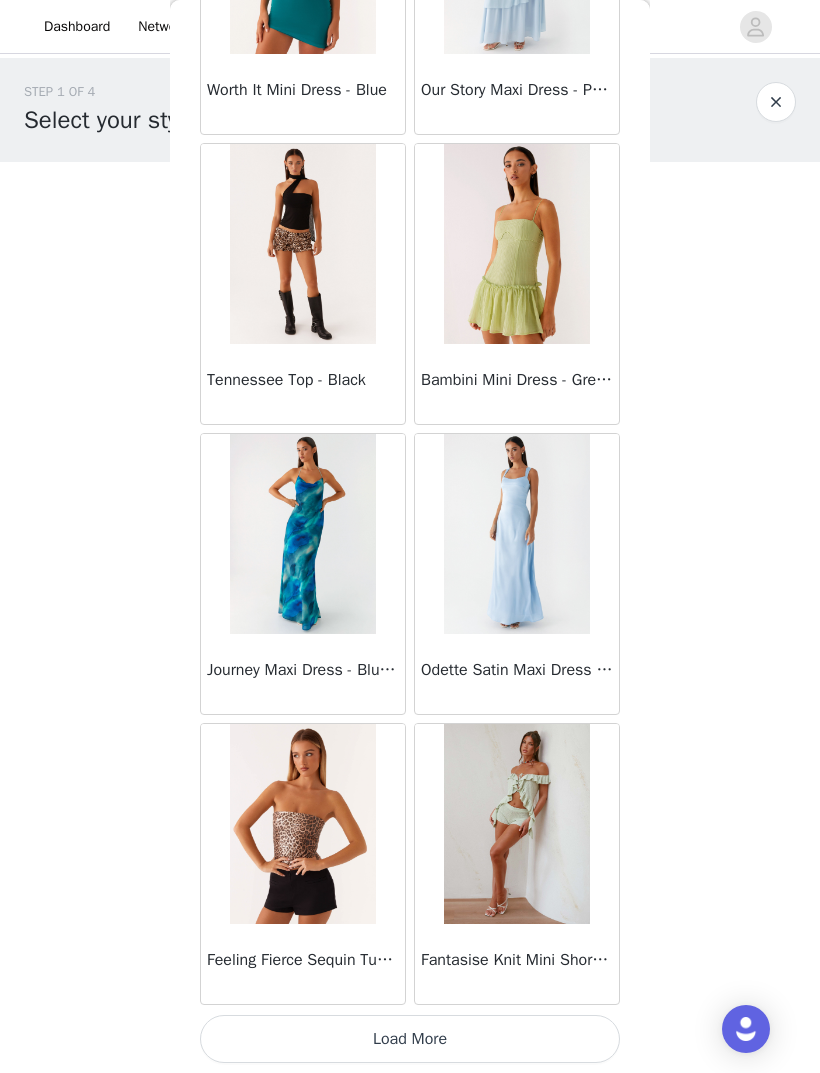 scroll, scrollTop: 30987, scrollLeft: 0, axis: vertical 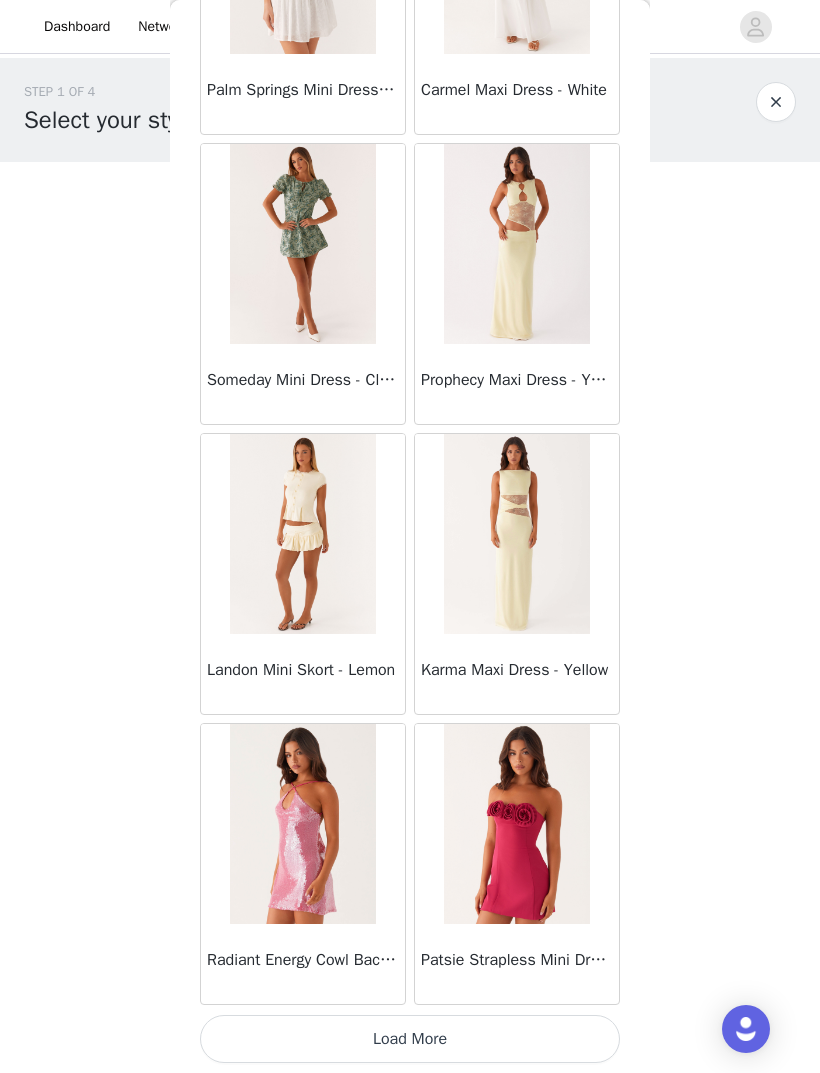 click on "Load More" at bounding box center (410, 1039) 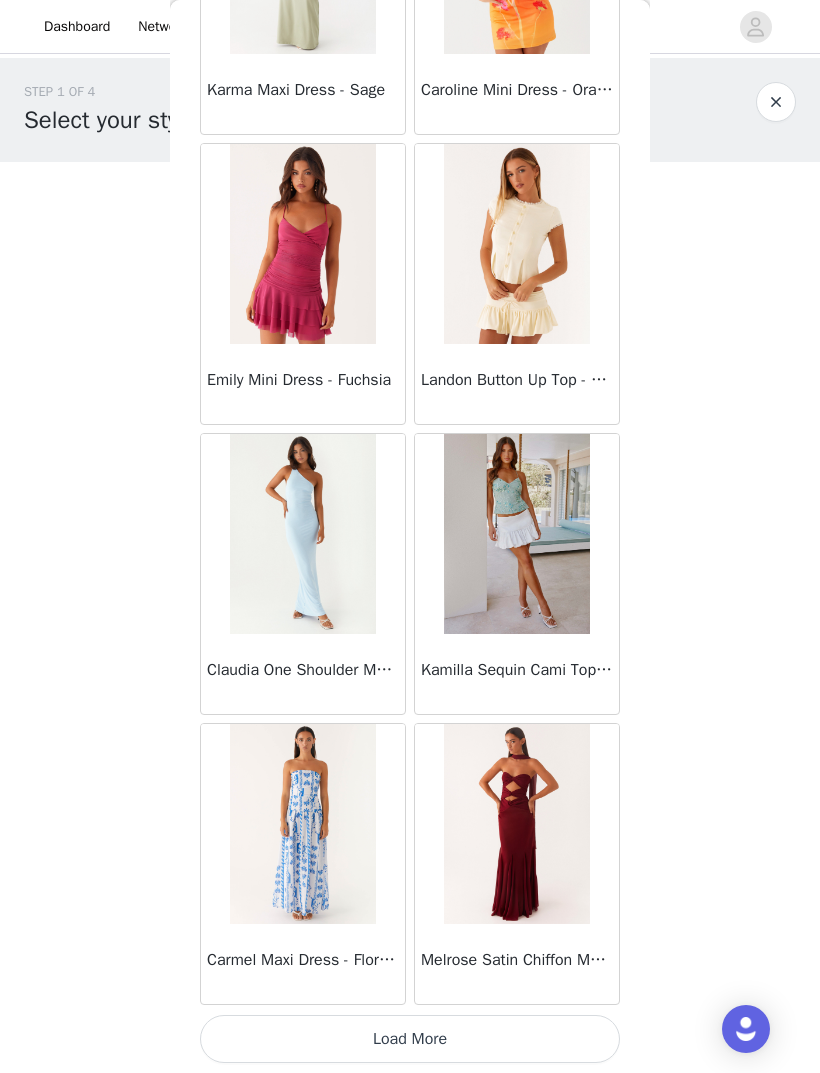click on "Load More" at bounding box center [410, 1039] 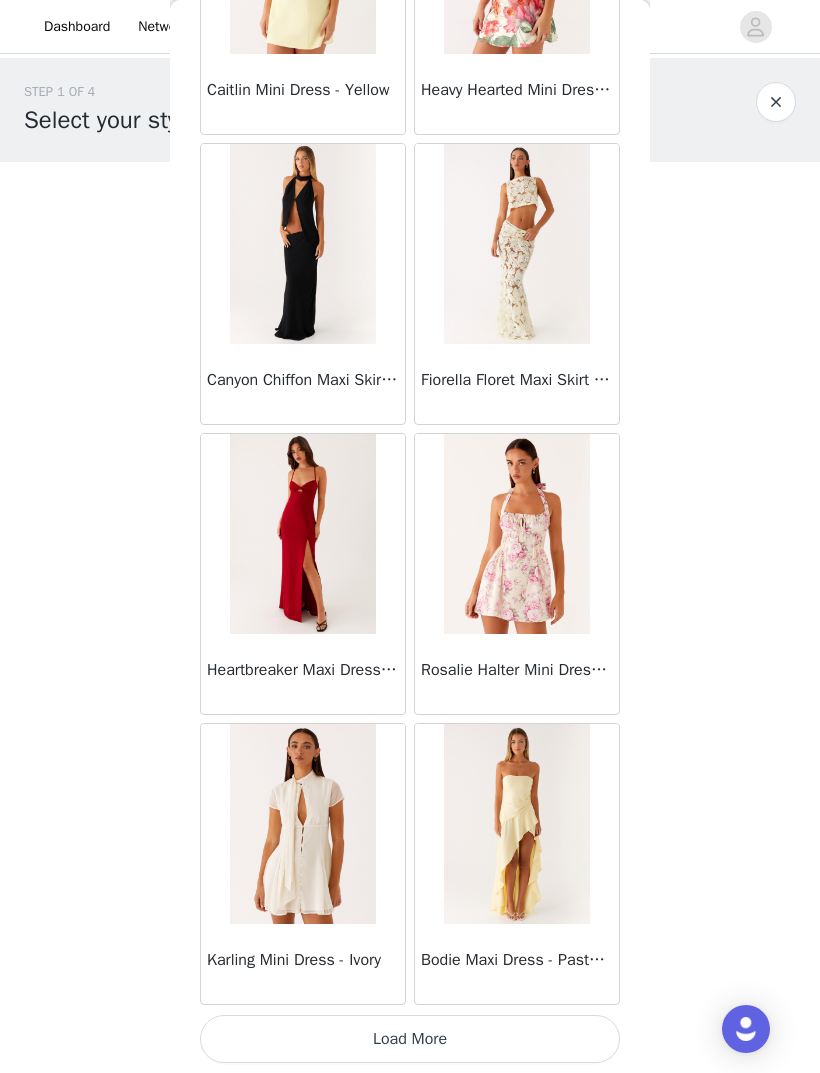 scroll, scrollTop: 39687, scrollLeft: 0, axis: vertical 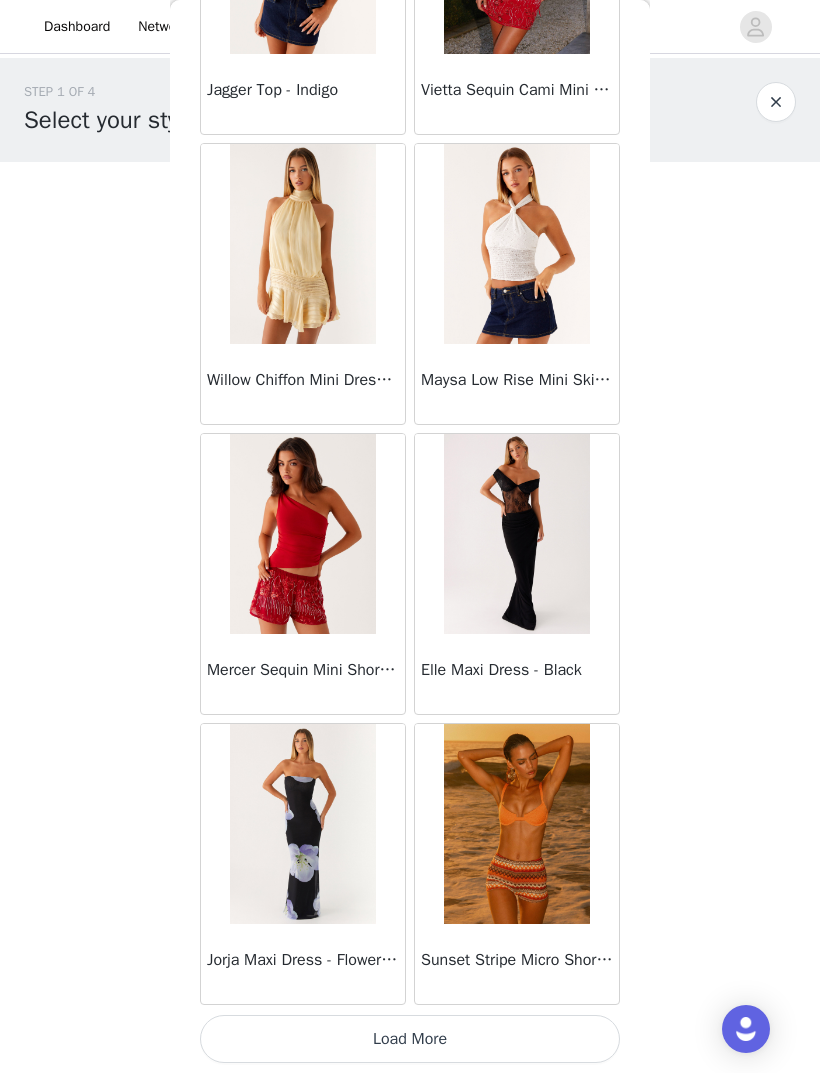 click on "Load More" at bounding box center [410, 1039] 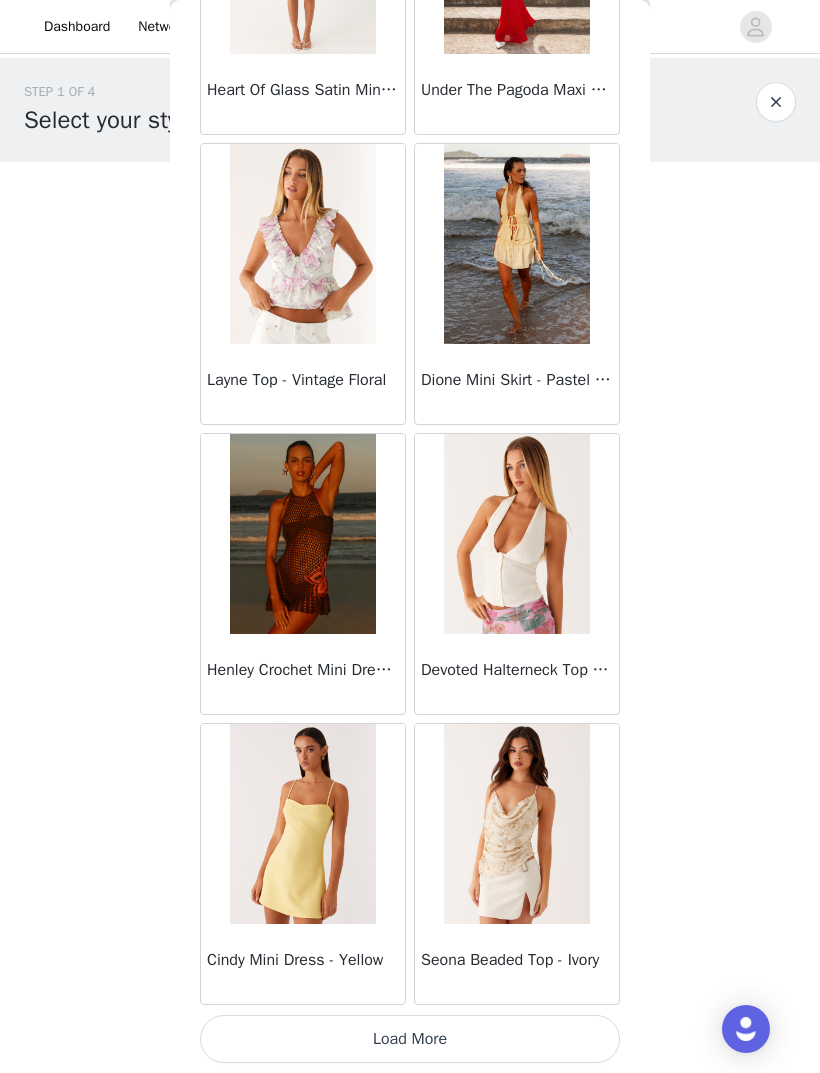 click on "Load More" at bounding box center (410, 1039) 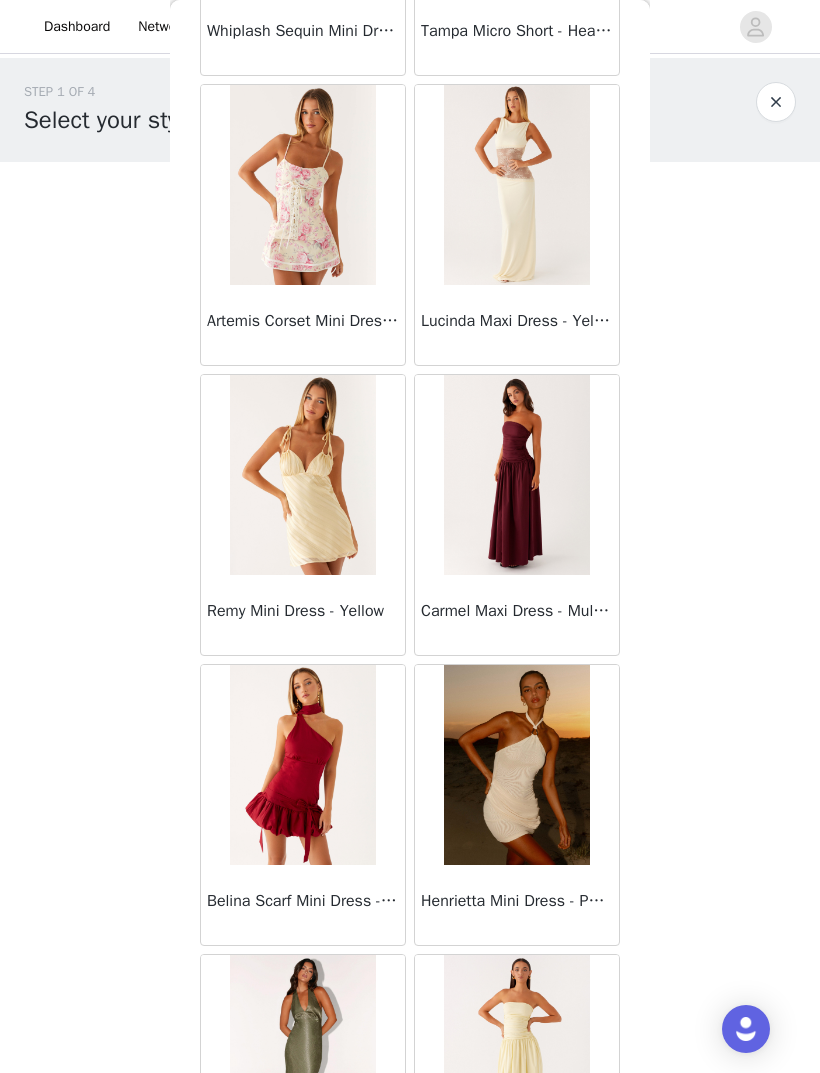 scroll, scrollTop: 47594, scrollLeft: 0, axis: vertical 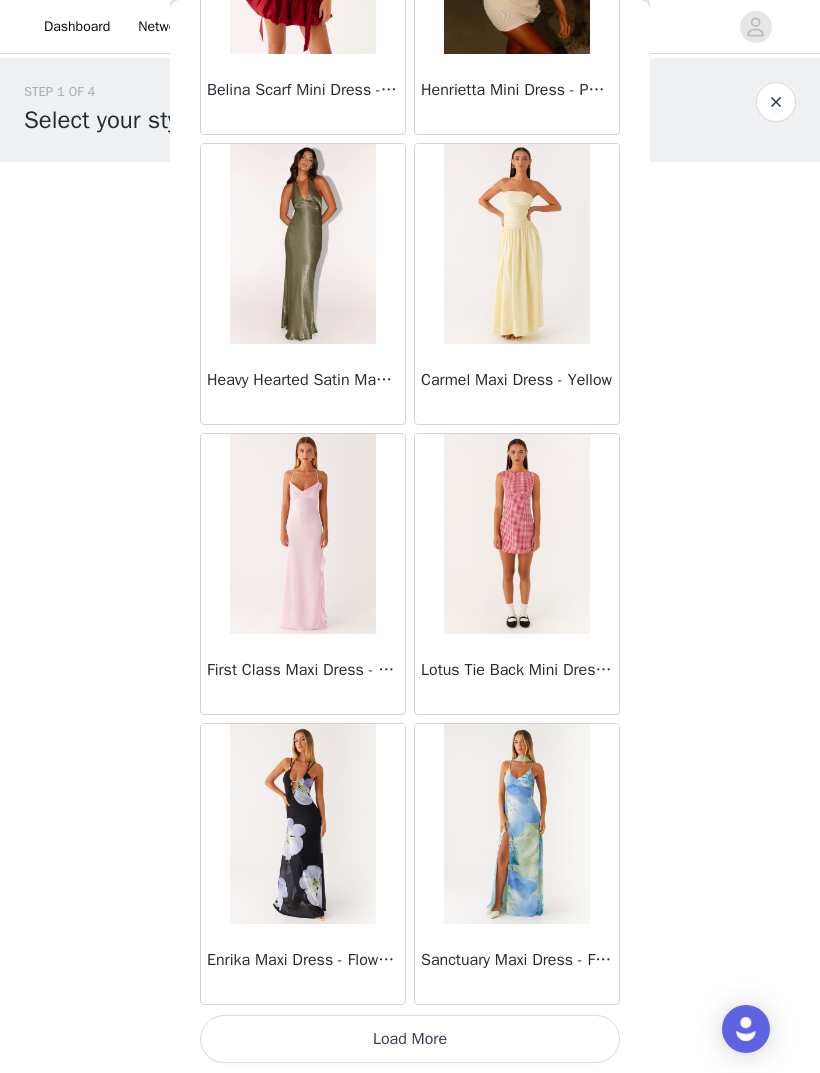 click on "Load More" at bounding box center [410, 1039] 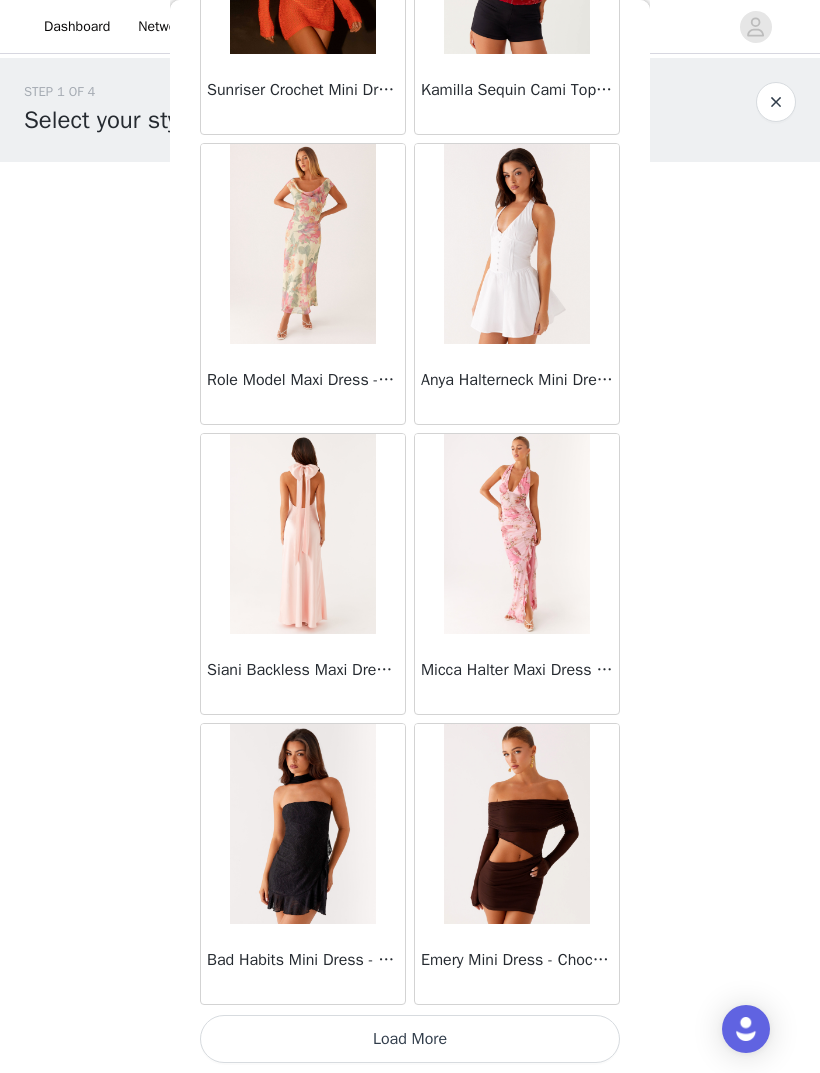 click on "Load More" at bounding box center (410, 1039) 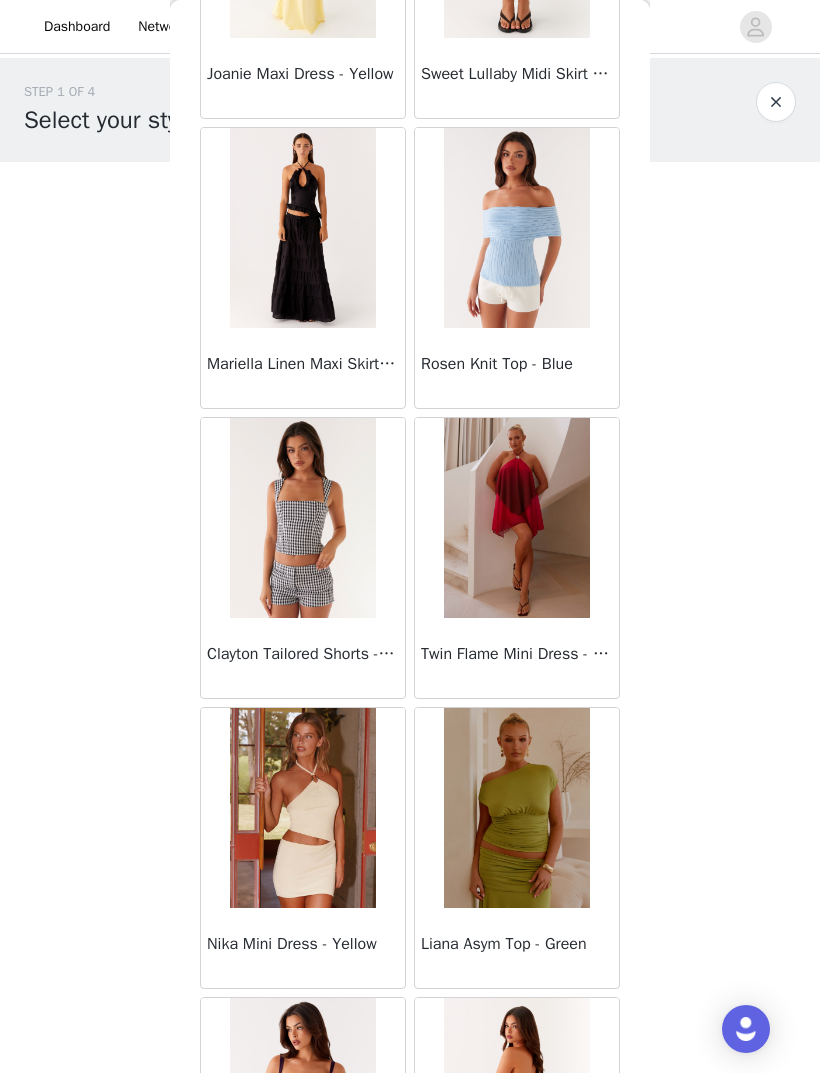 scroll, scrollTop: 53044, scrollLeft: 0, axis: vertical 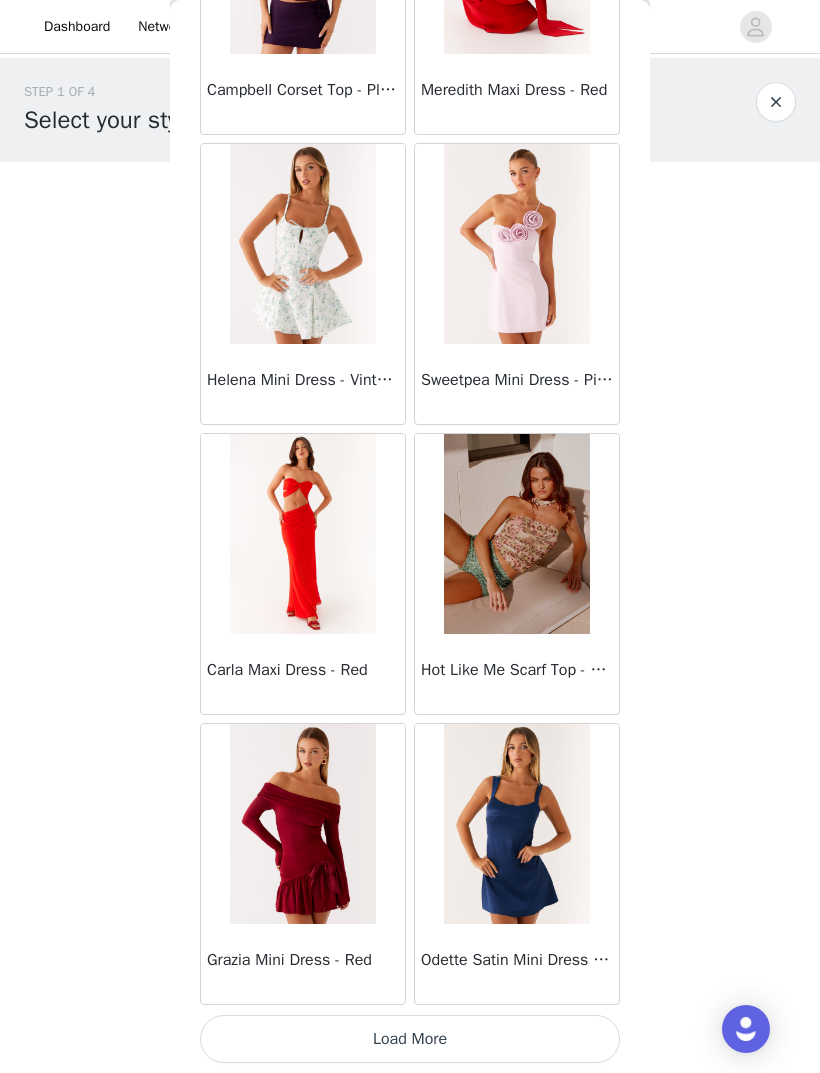click on "Load More" at bounding box center (410, 1039) 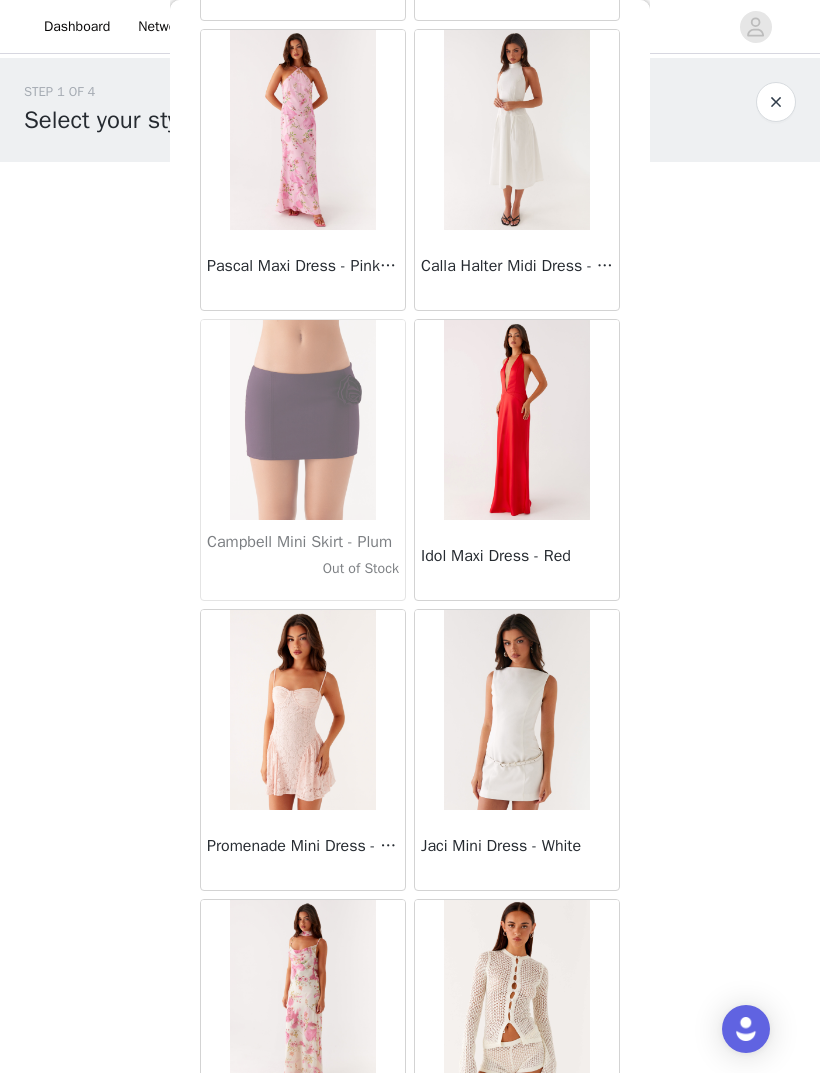 scroll, scrollTop: 55172, scrollLeft: 0, axis: vertical 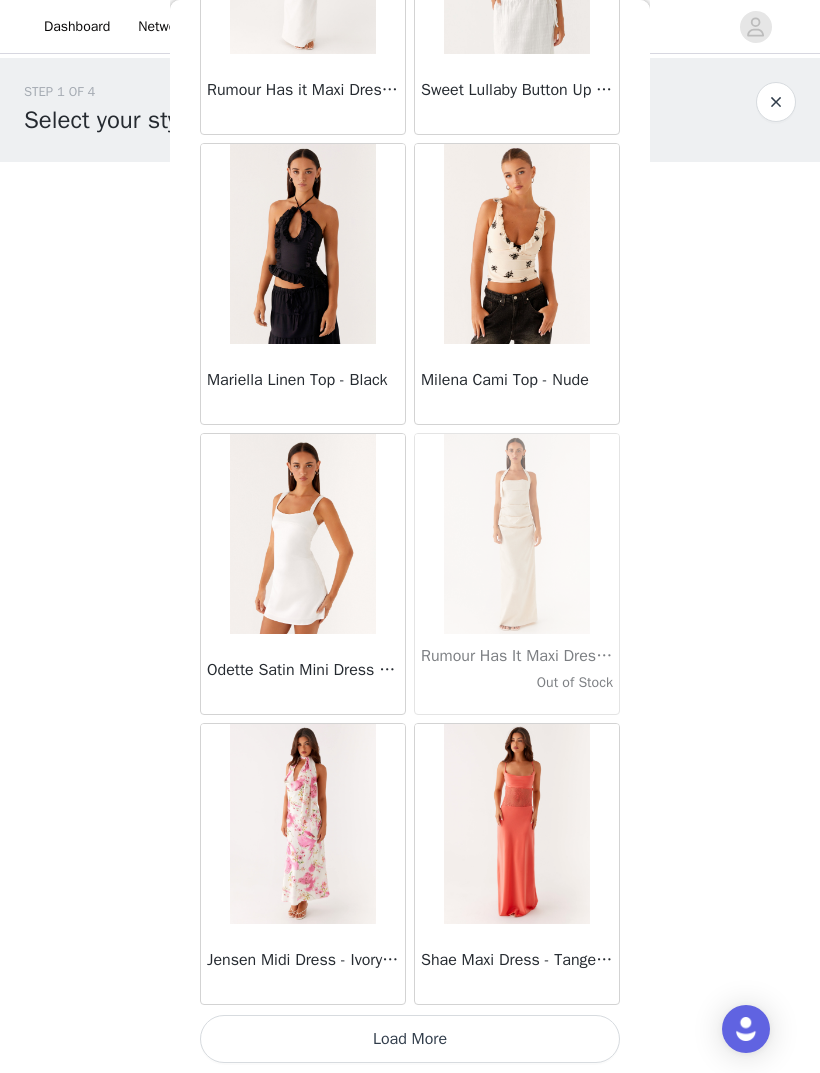click on "Load More" at bounding box center (410, 1039) 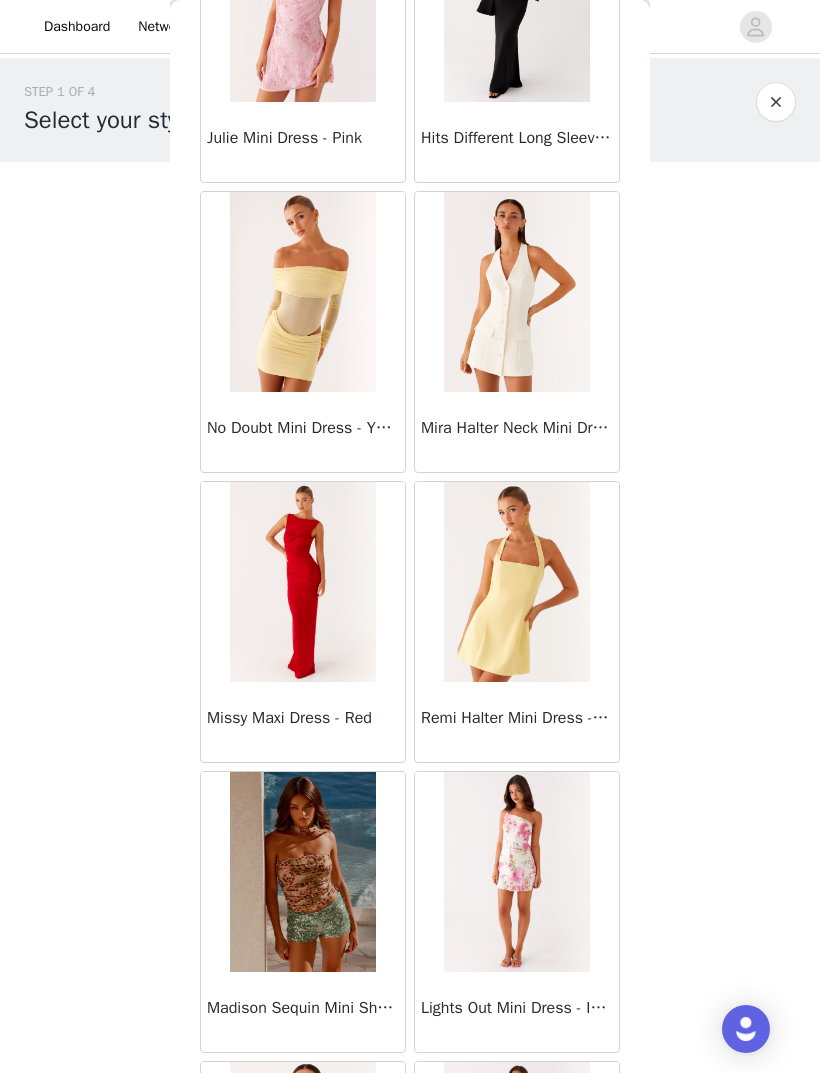 scroll, scrollTop: 58208, scrollLeft: 0, axis: vertical 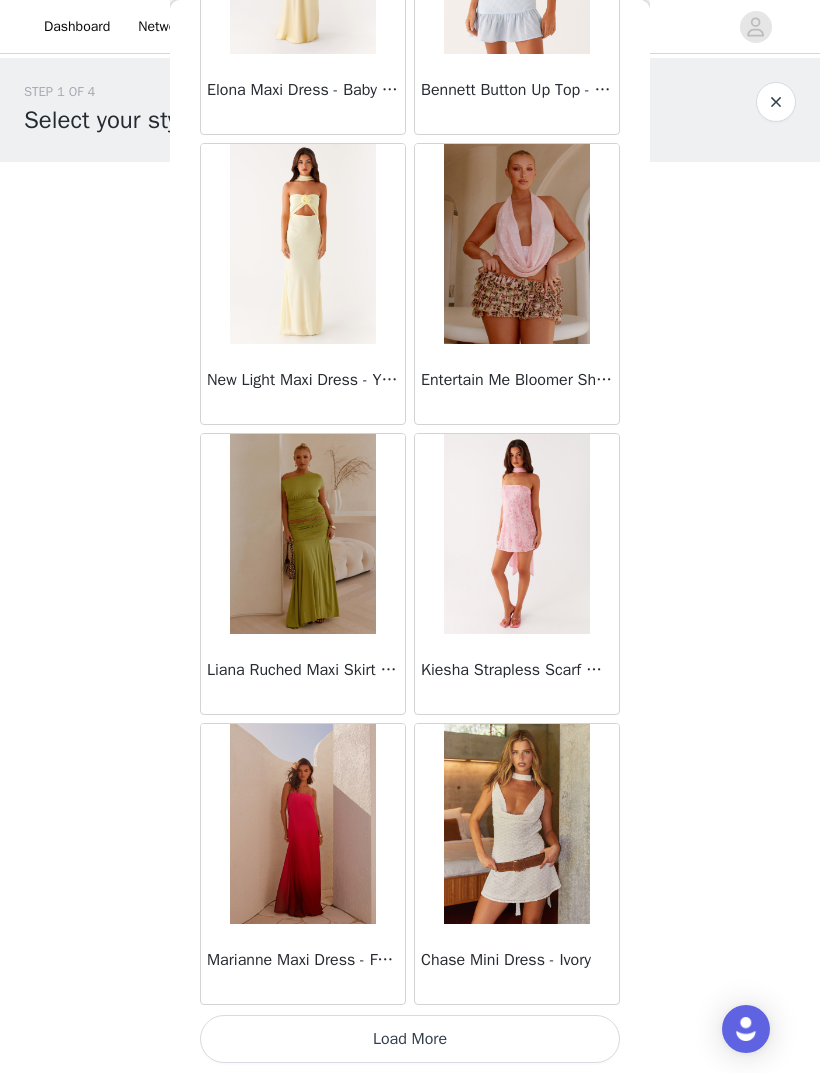 click on "Load More" at bounding box center (410, 1039) 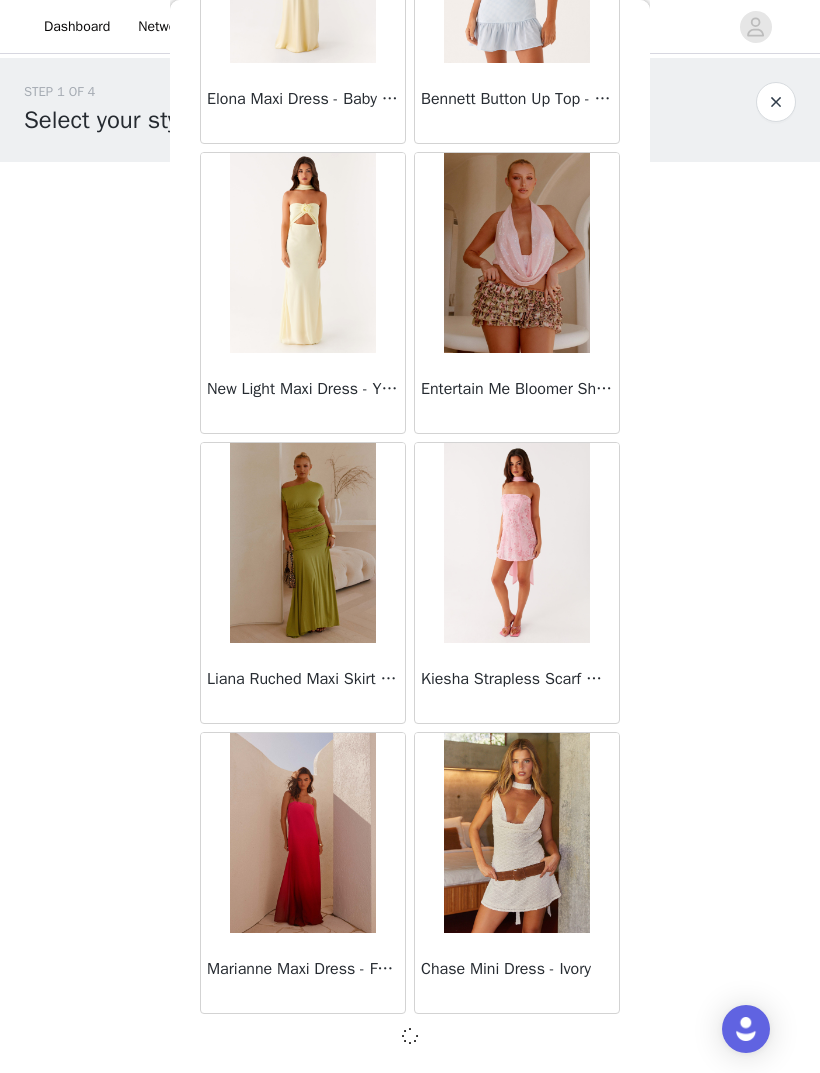 scroll, scrollTop: 59978, scrollLeft: 0, axis: vertical 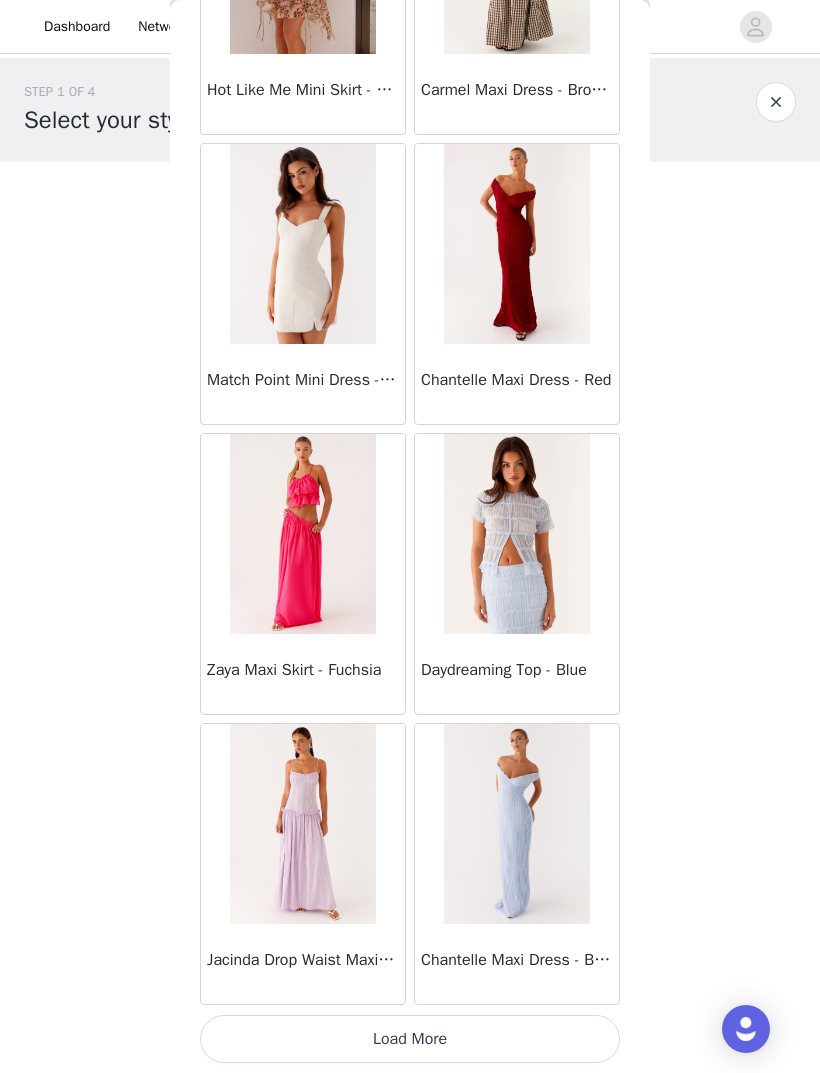 click on "Load More" at bounding box center [410, 1039] 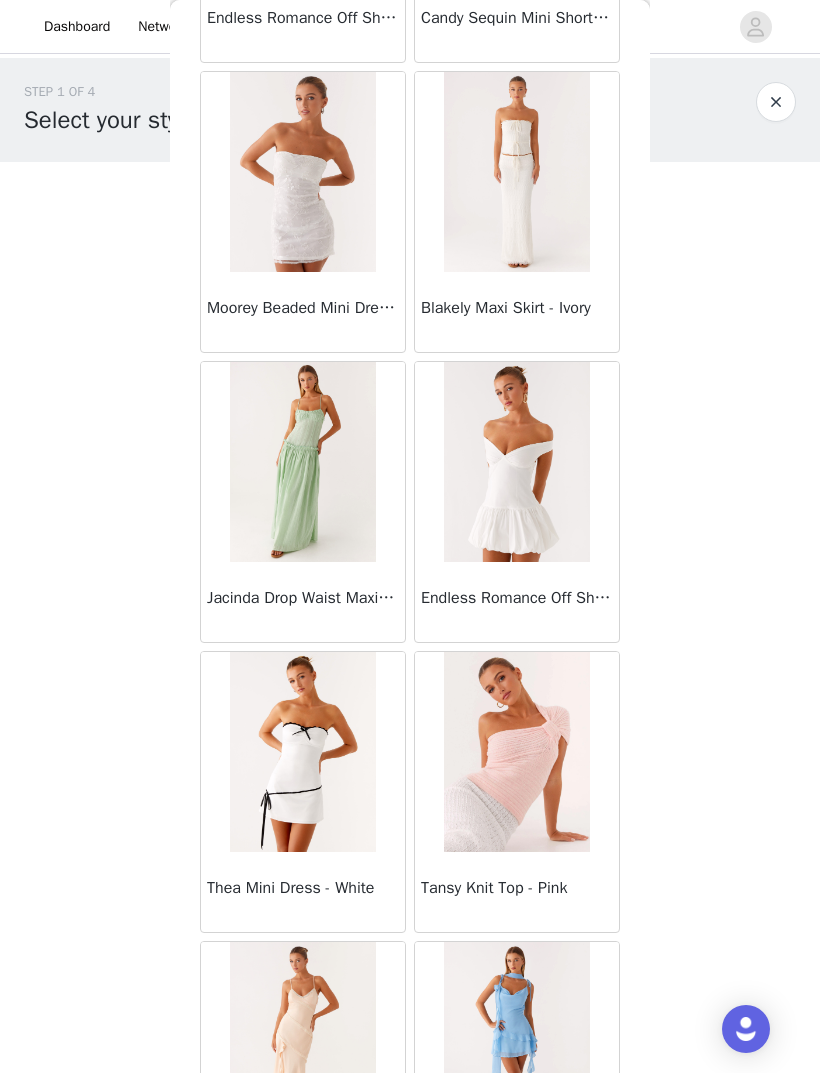 scroll, scrollTop: 65282, scrollLeft: 0, axis: vertical 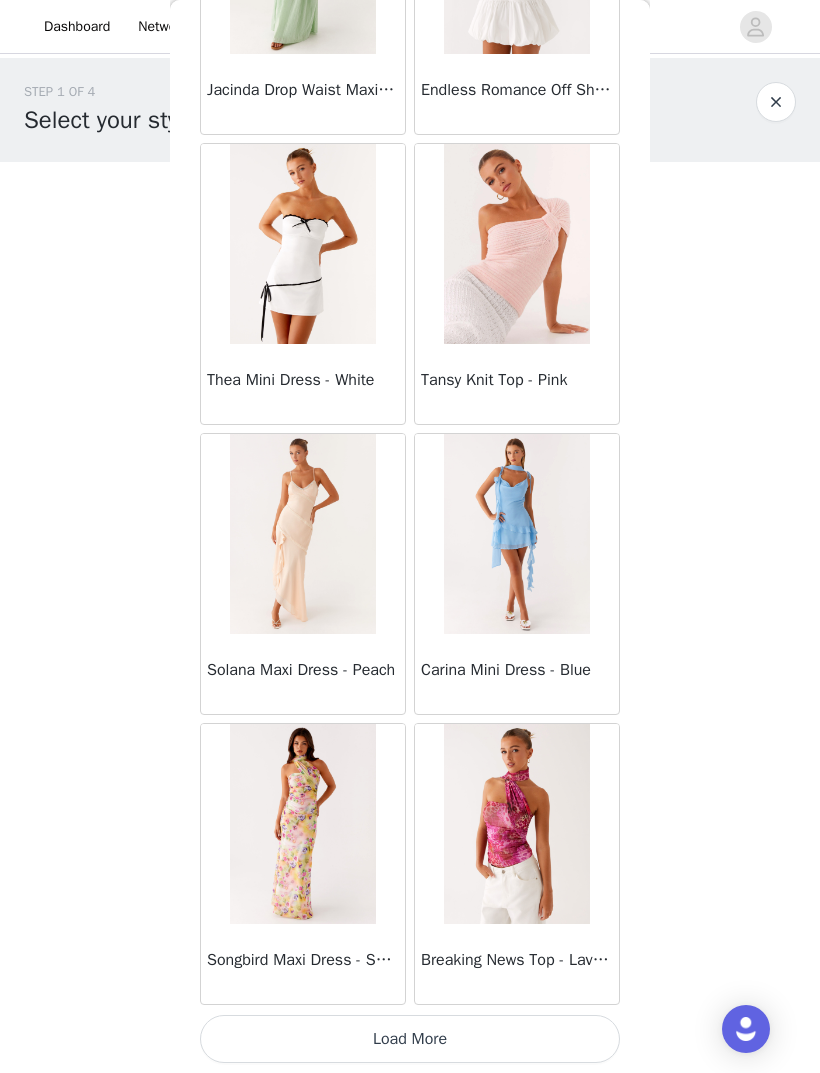 click on "Load More" at bounding box center (410, 1039) 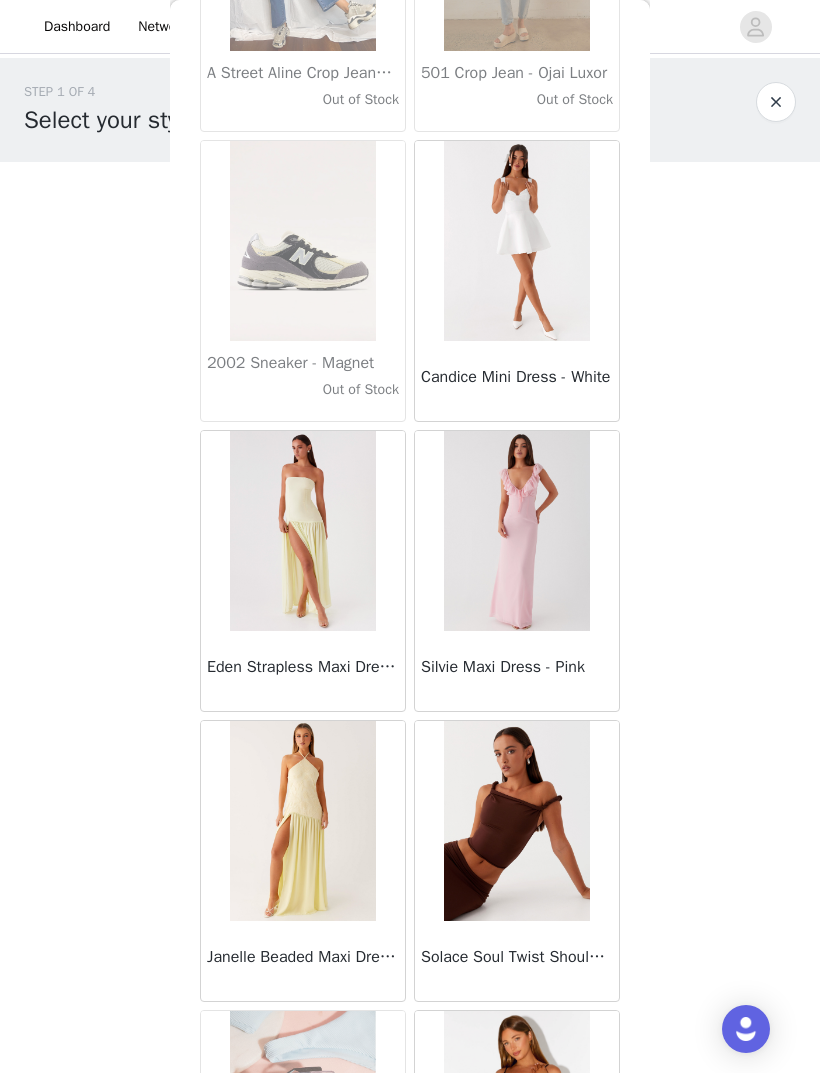 scroll, scrollTop: 67898, scrollLeft: 0, axis: vertical 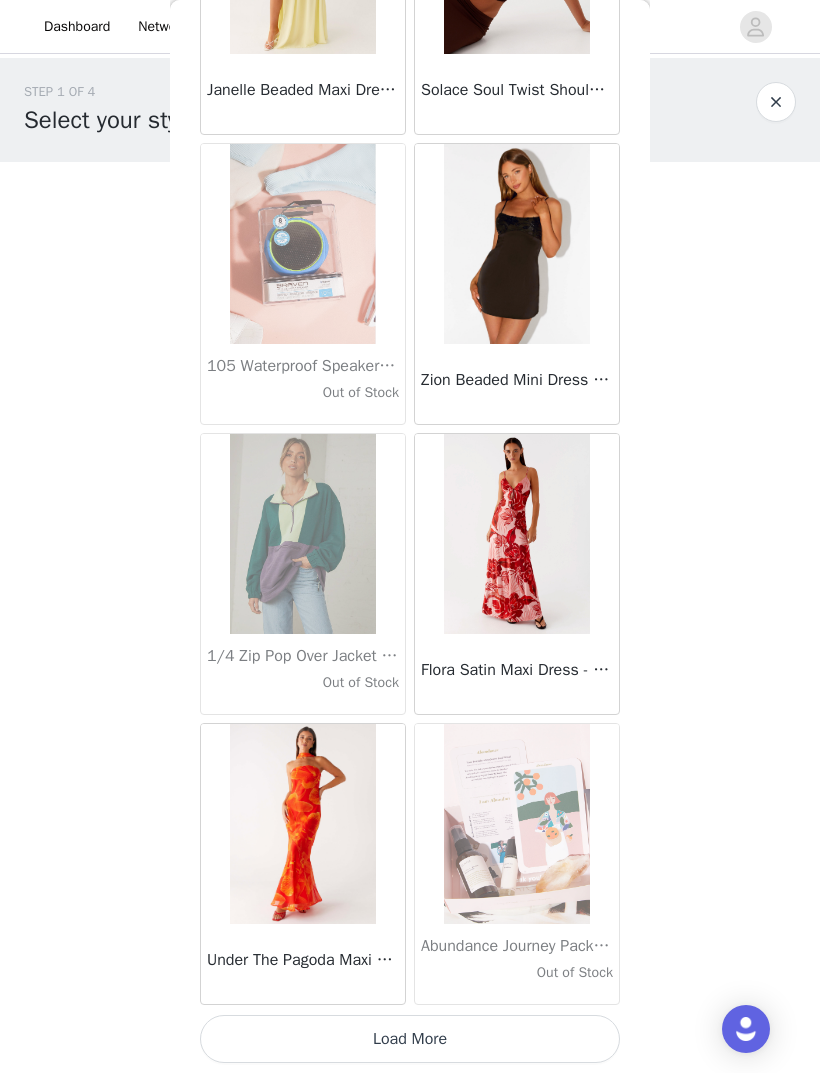 click on "Load More" at bounding box center [410, 1039] 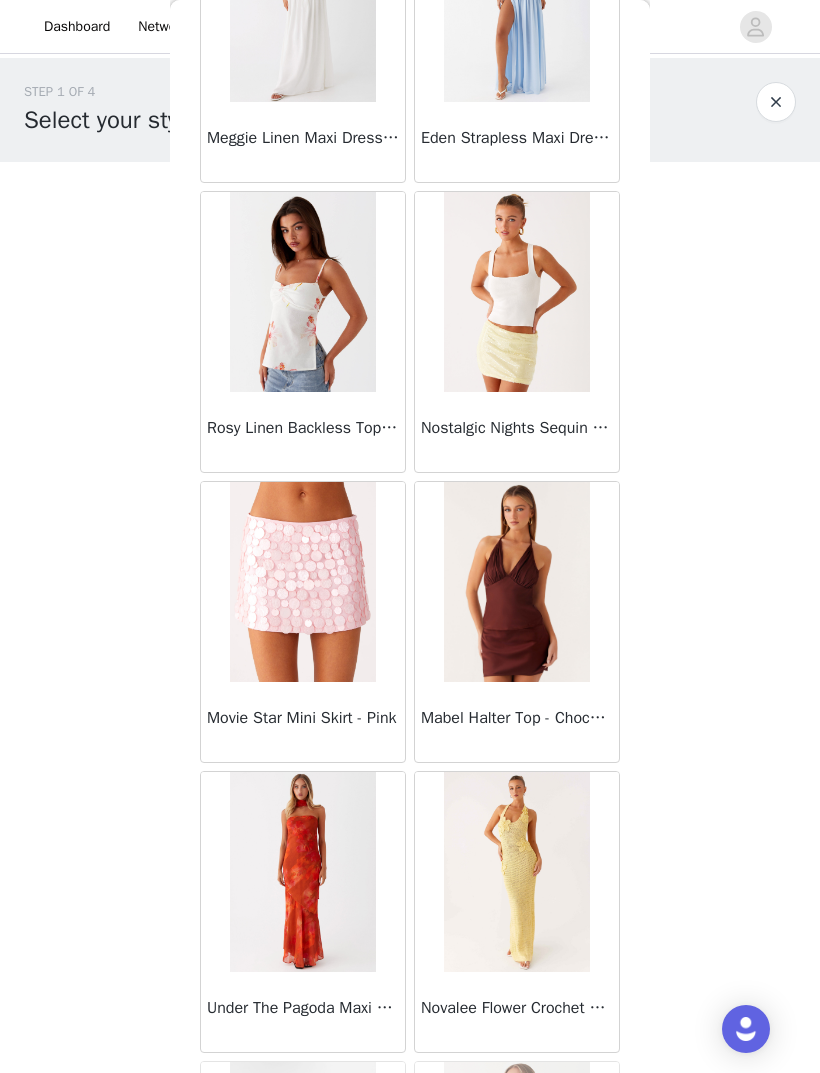 scroll, scrollTop: 70431, scrollLeft: 0, axis: vertical 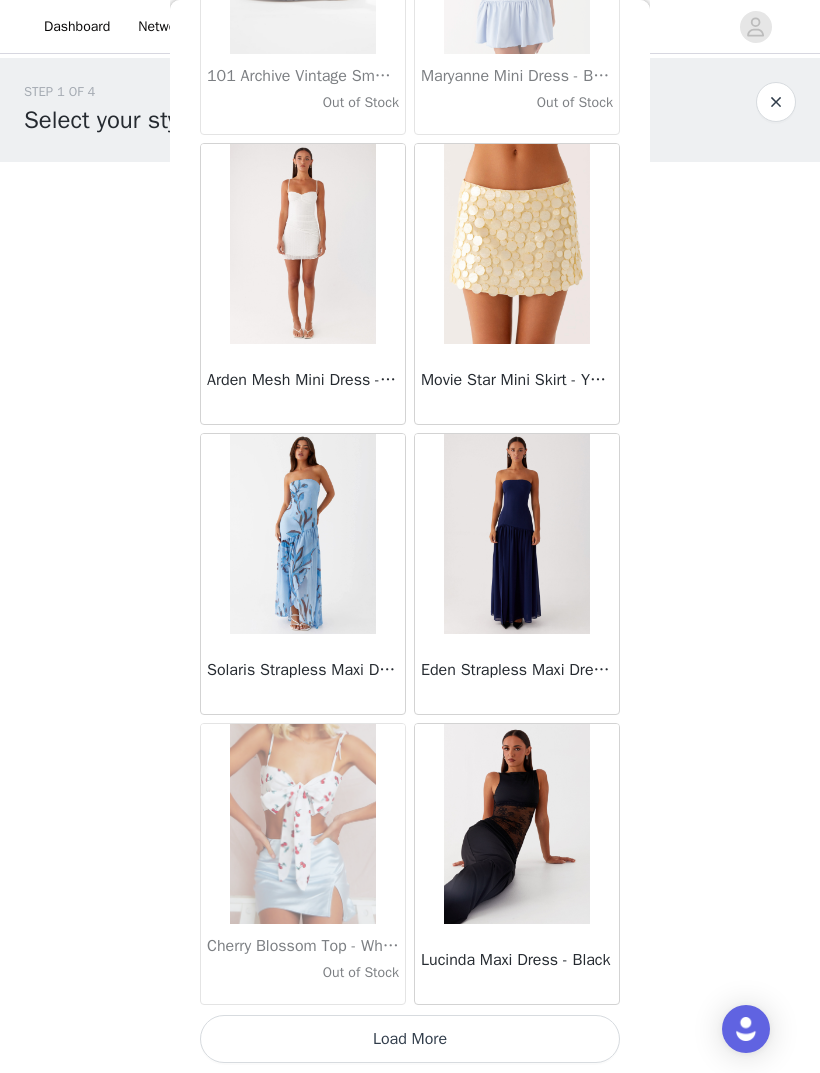 click on "Load More" at bounding box center [410, 1039] 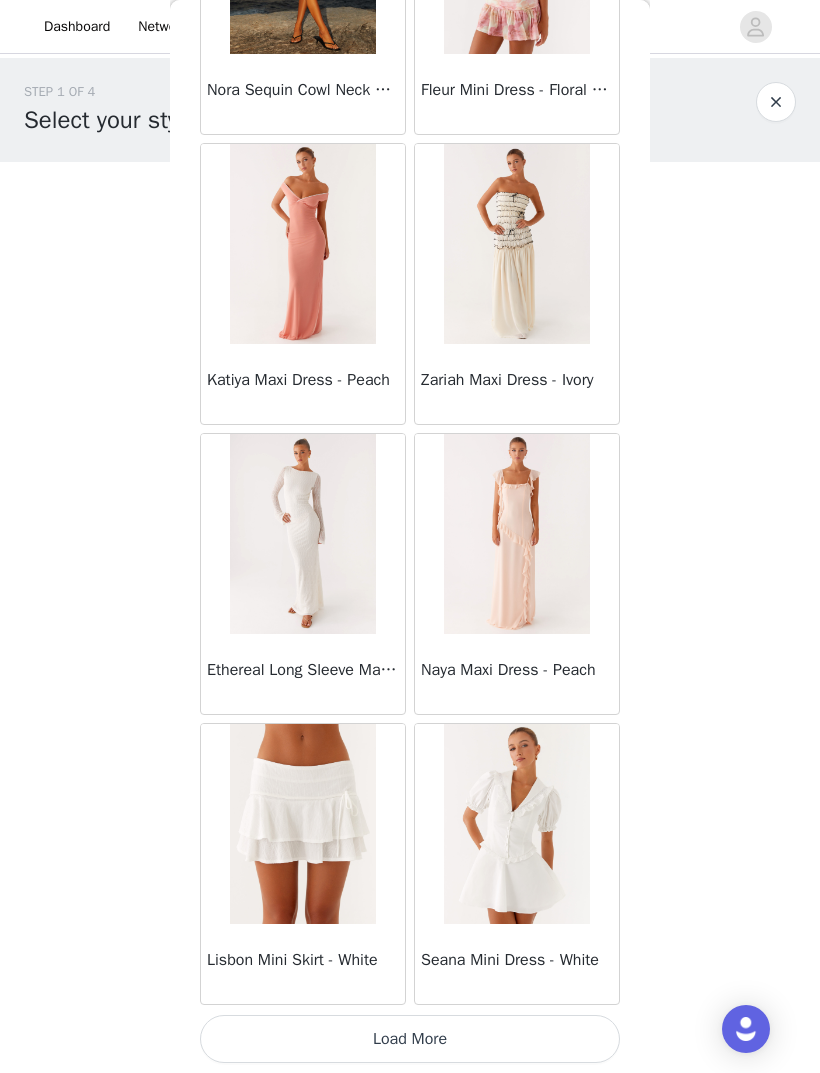scroll, scrollTop: 74487, scrollLeft: 0, axis: vertical 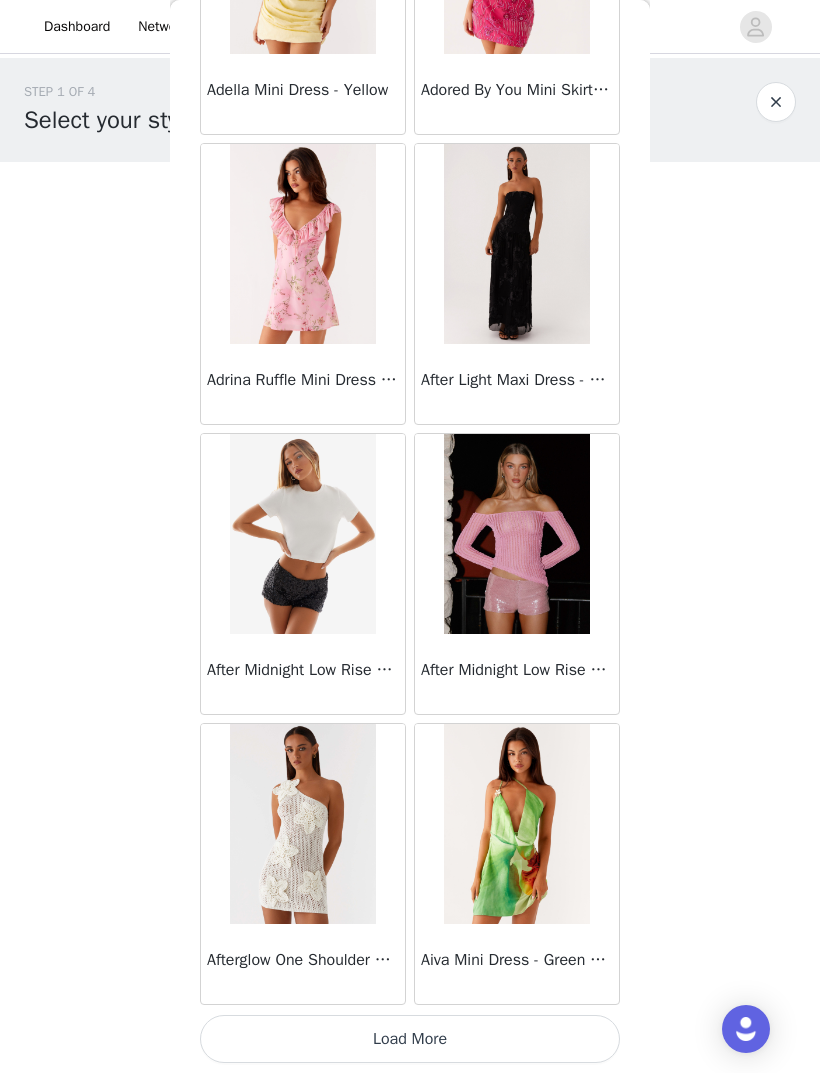 click on "Load More" at bounding box center [410, 1039] 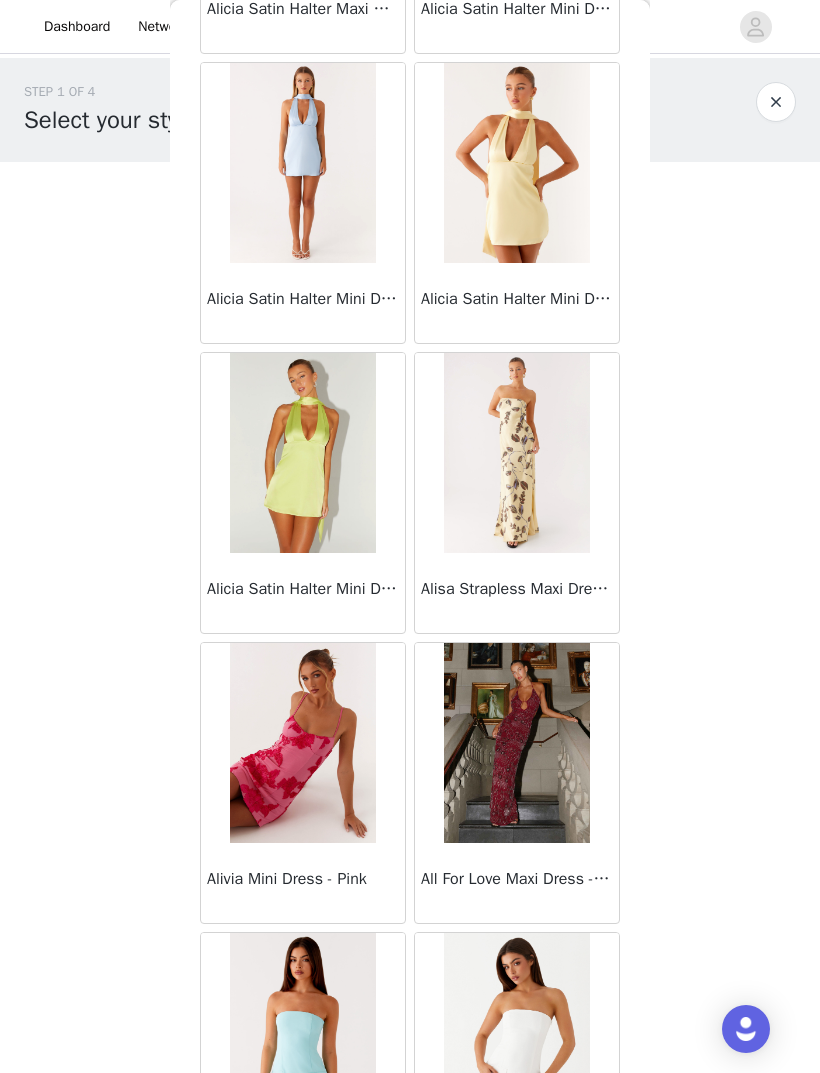 scroll, scrollTop: 80078, scrollLeft: 0, axis: vertical 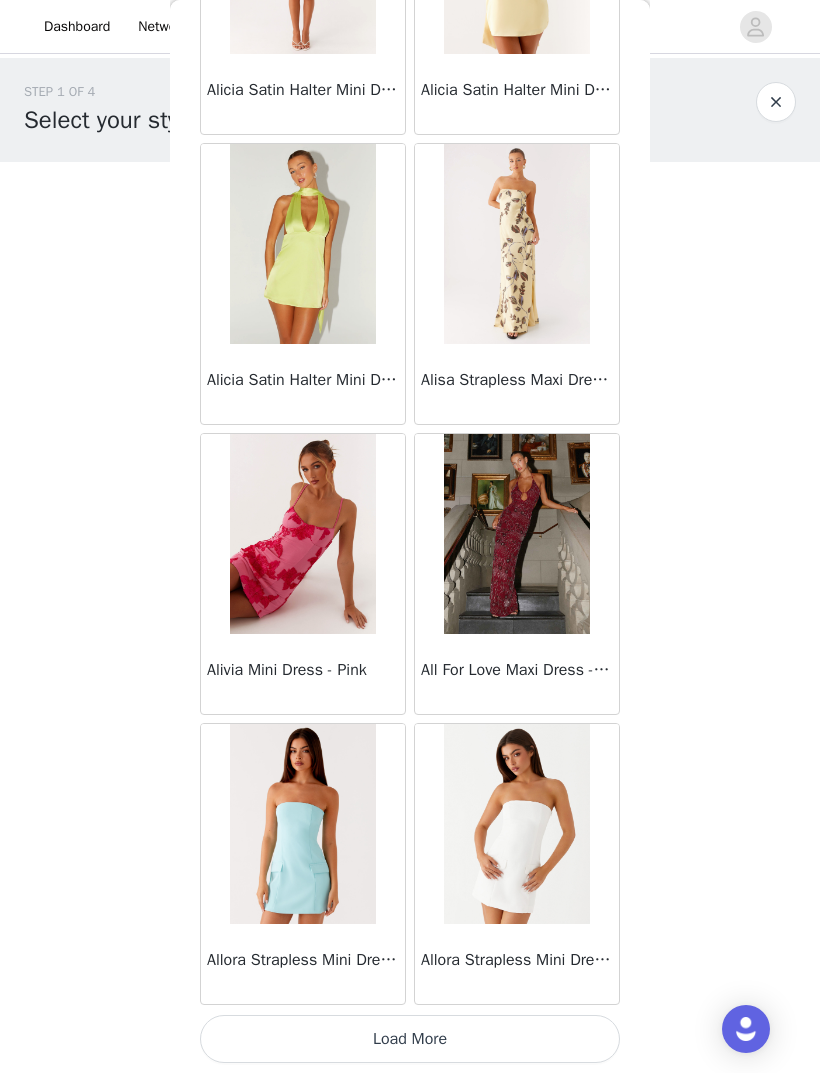 click on "Load More" at bounding box center (410, 1039) 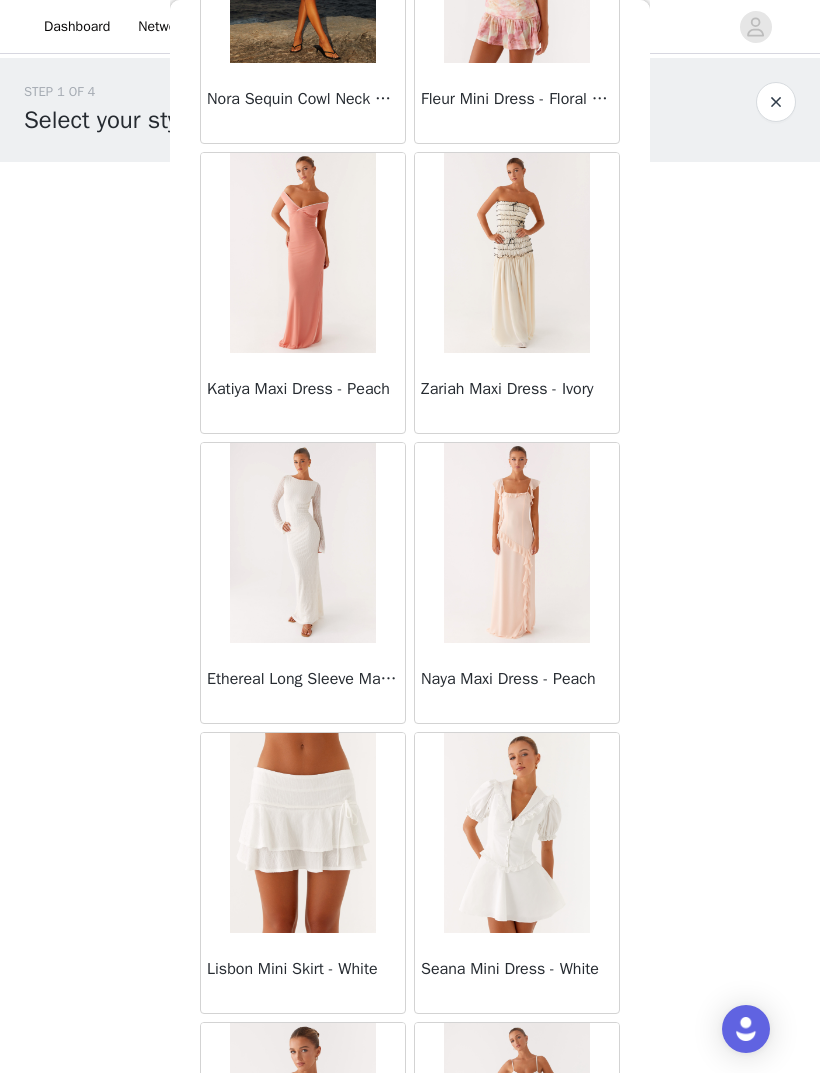 scroll, scrollTop: 74470, scrollLeft: 0, axis: vertical 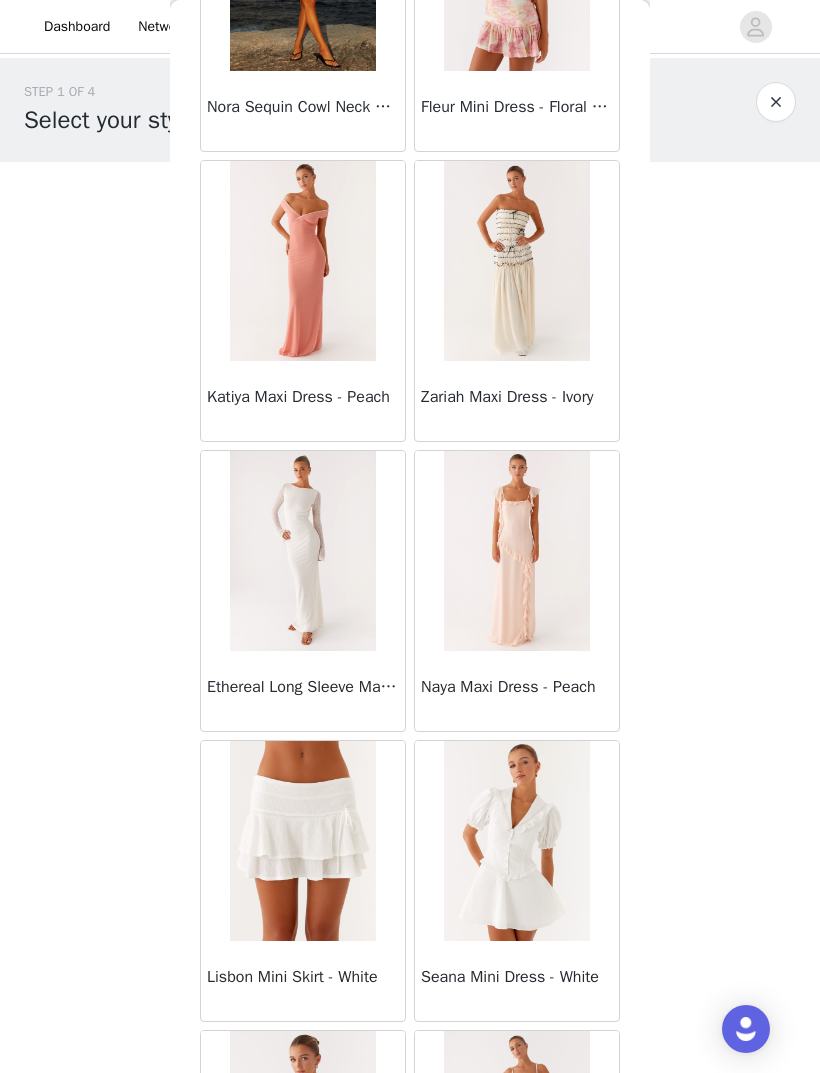 click on "Zariah Maxi Dress - Ivory" at bounding box center [517, 397] 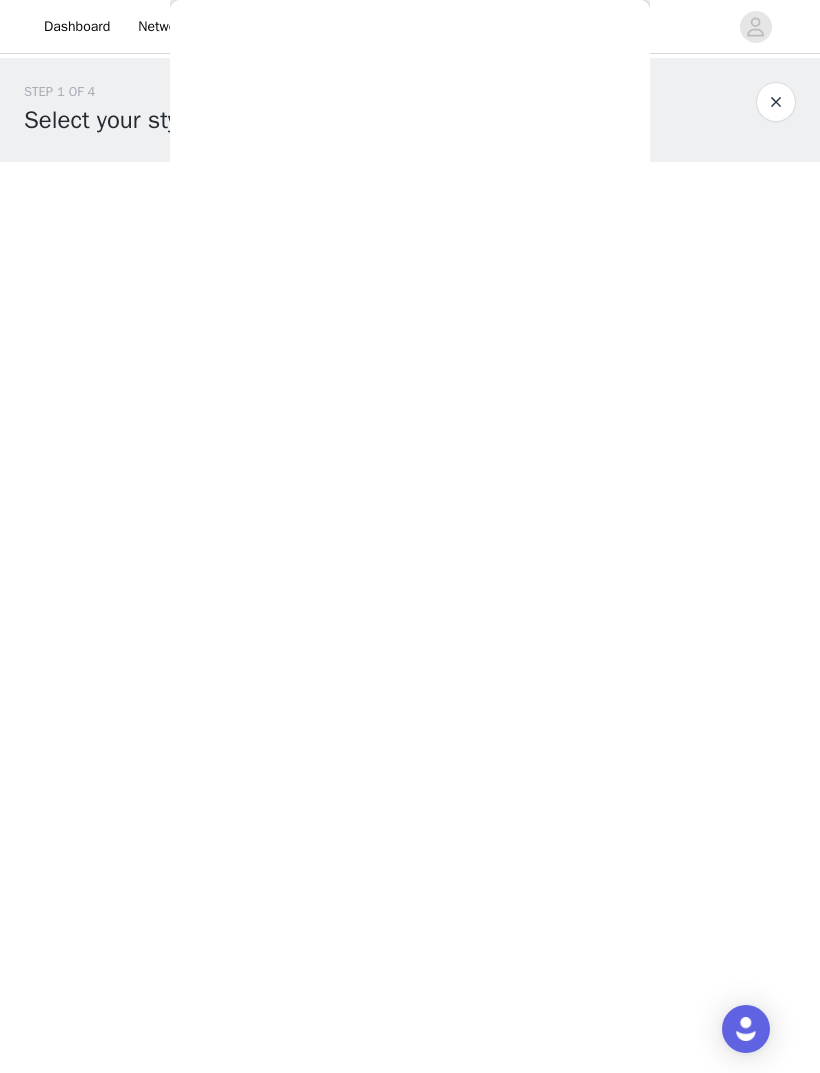 scroll, scrollTop: 0, scrollLeft: 0, axis: both 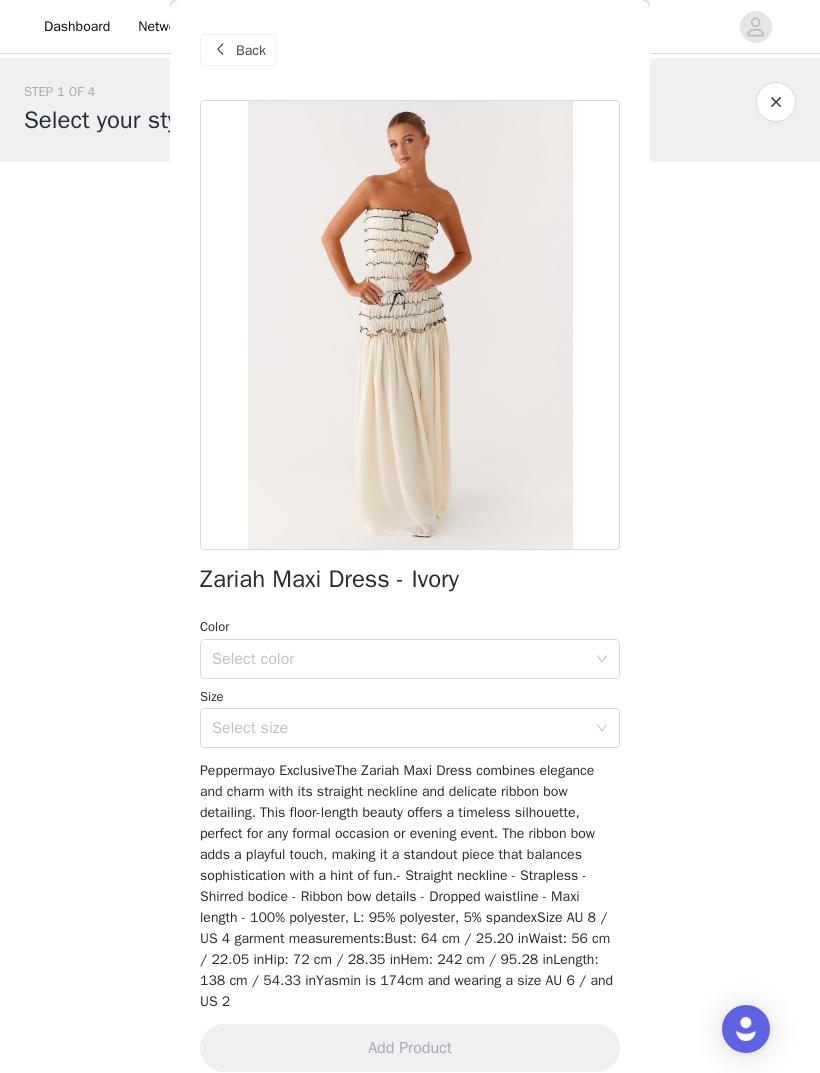 click on "Select color" at bounding box center [399, 659] 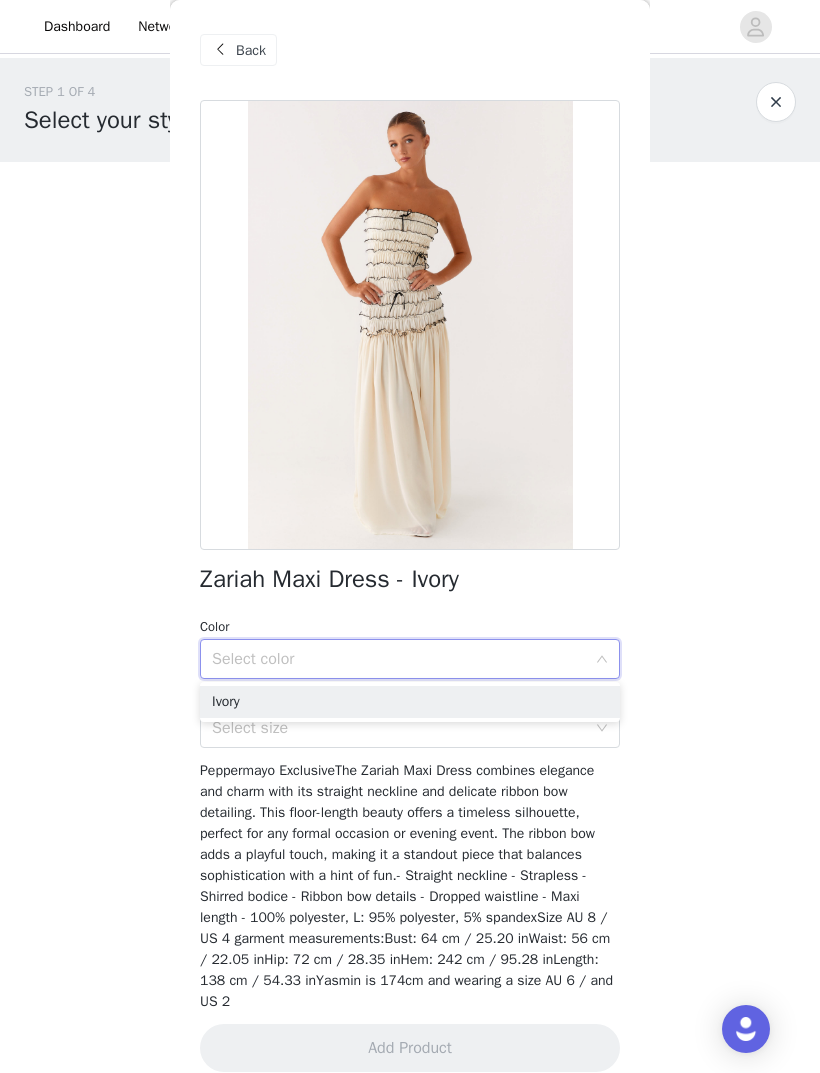 click on "Ivory" at bounding box center (410, 702) 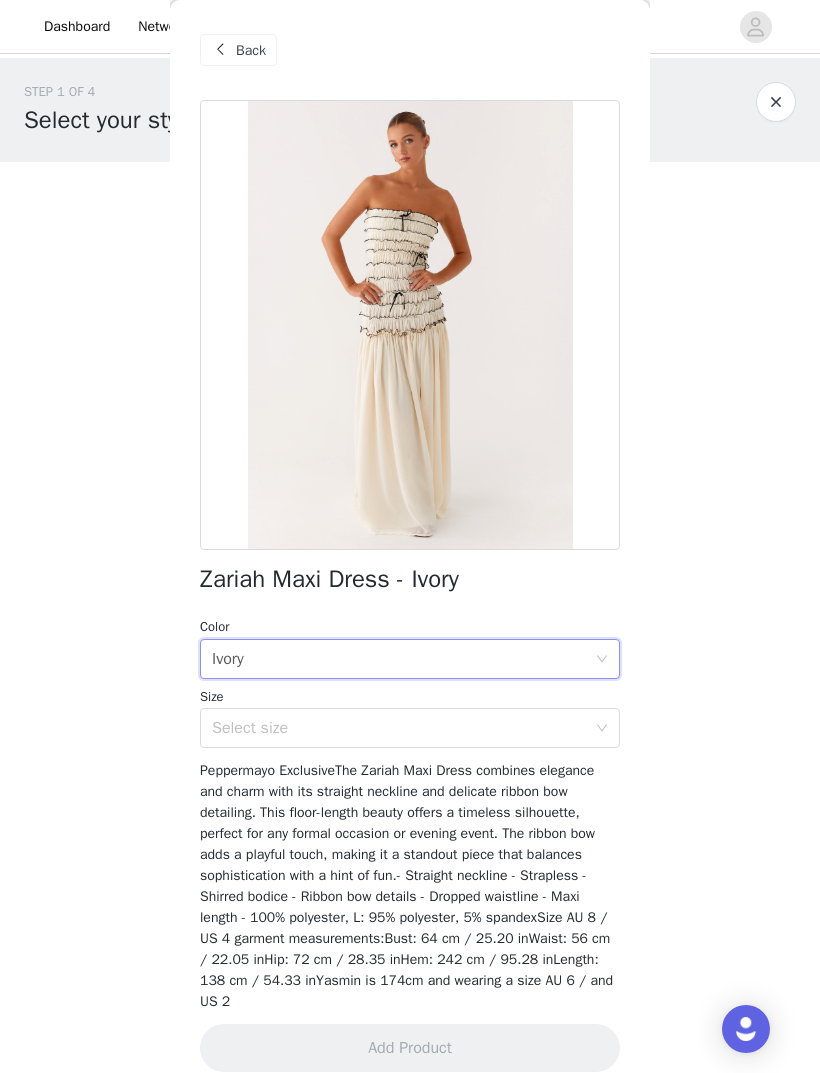 click on "Select size" at bounding box center [399, 728] 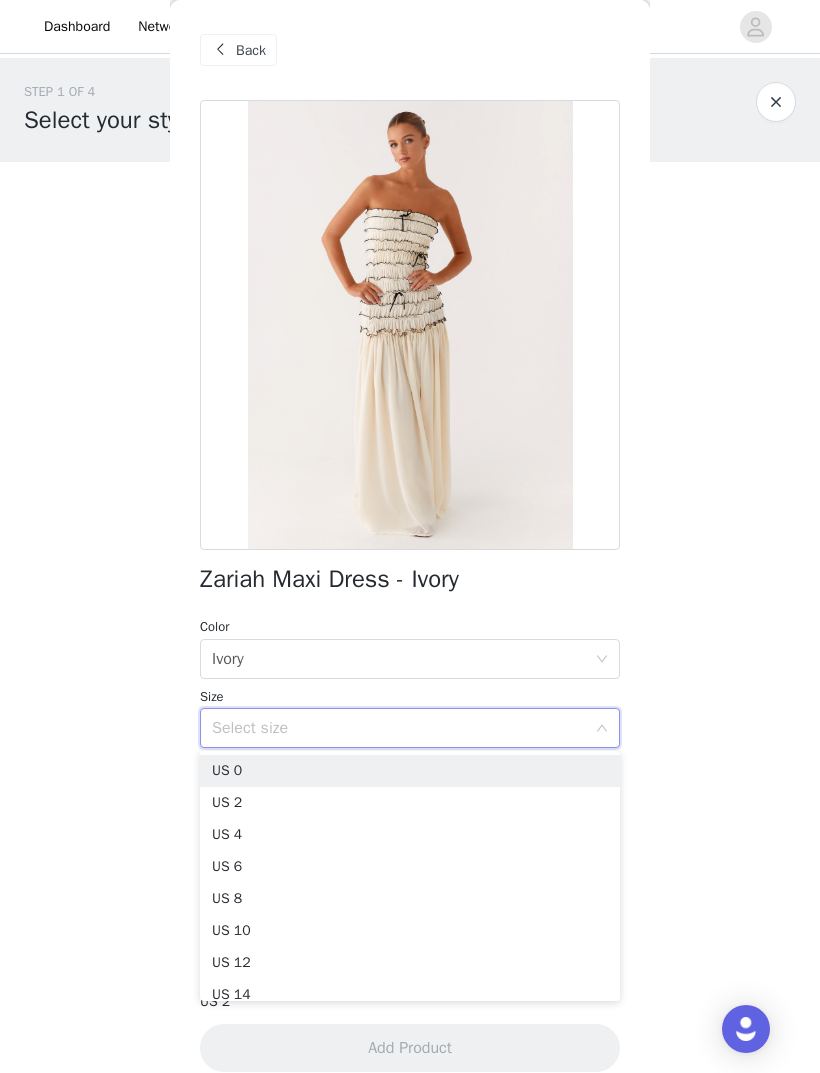 click on "US 0" at bounding box center (410, 771) 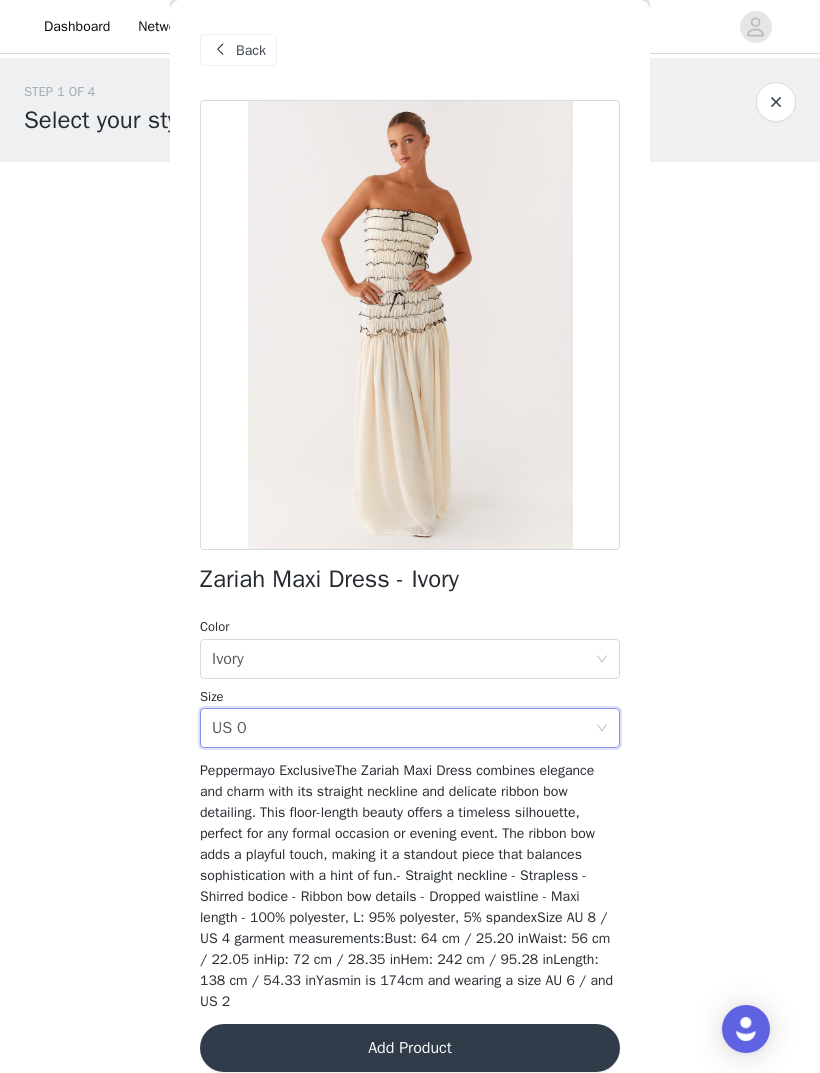click on "Add Product" at bounding box center [410, 1048] 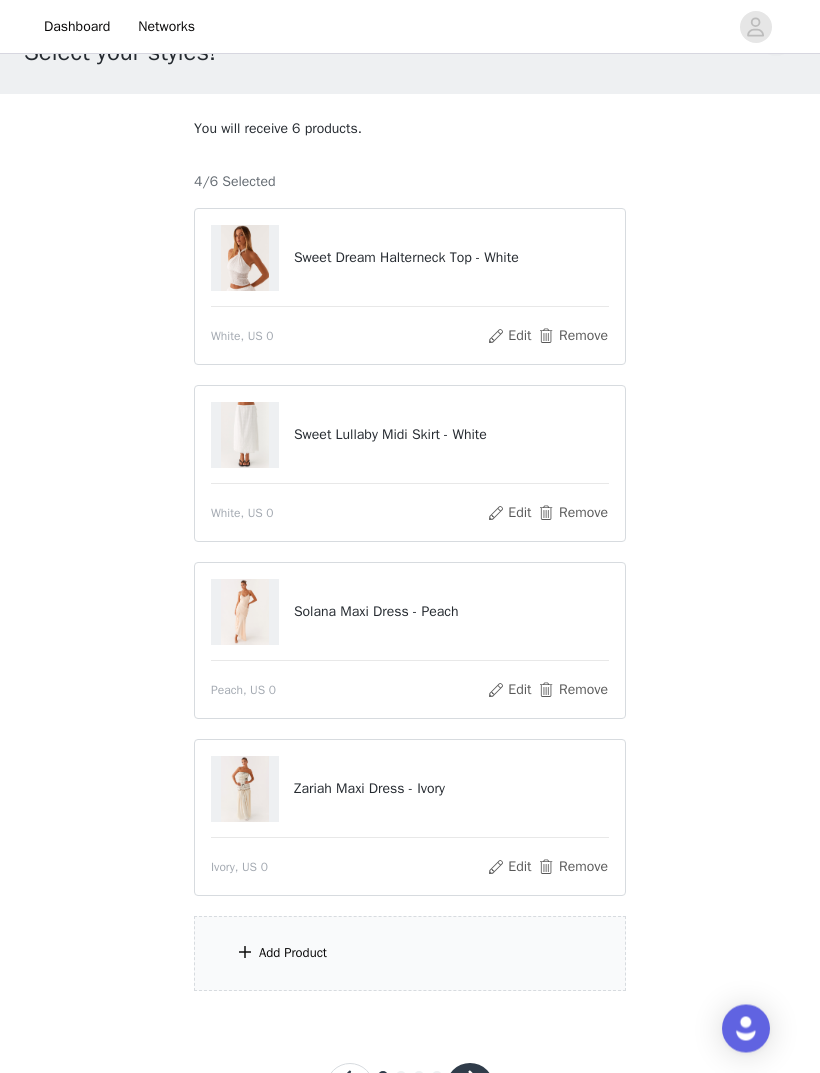 scroll, scrollTop: 89, scrollLeft: 0, axis: vertical 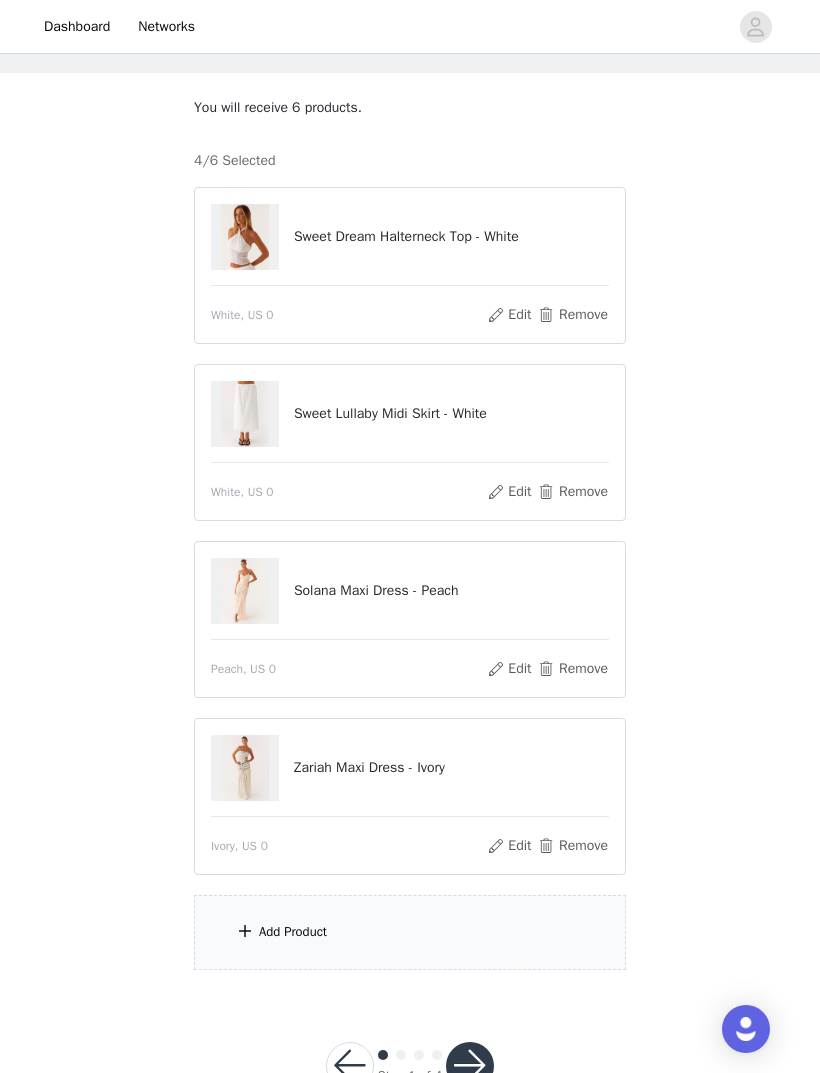 click at bounding box center [245, 931] 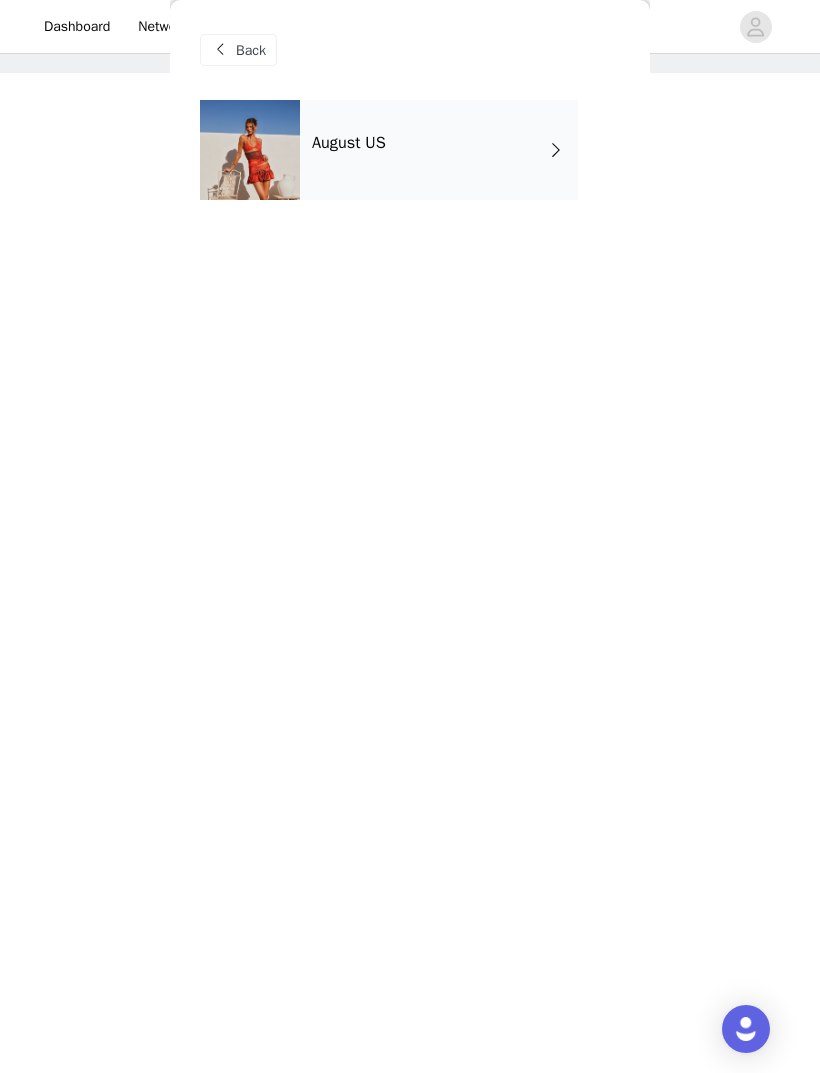 click on "August US" at bounding box center (349, 143) 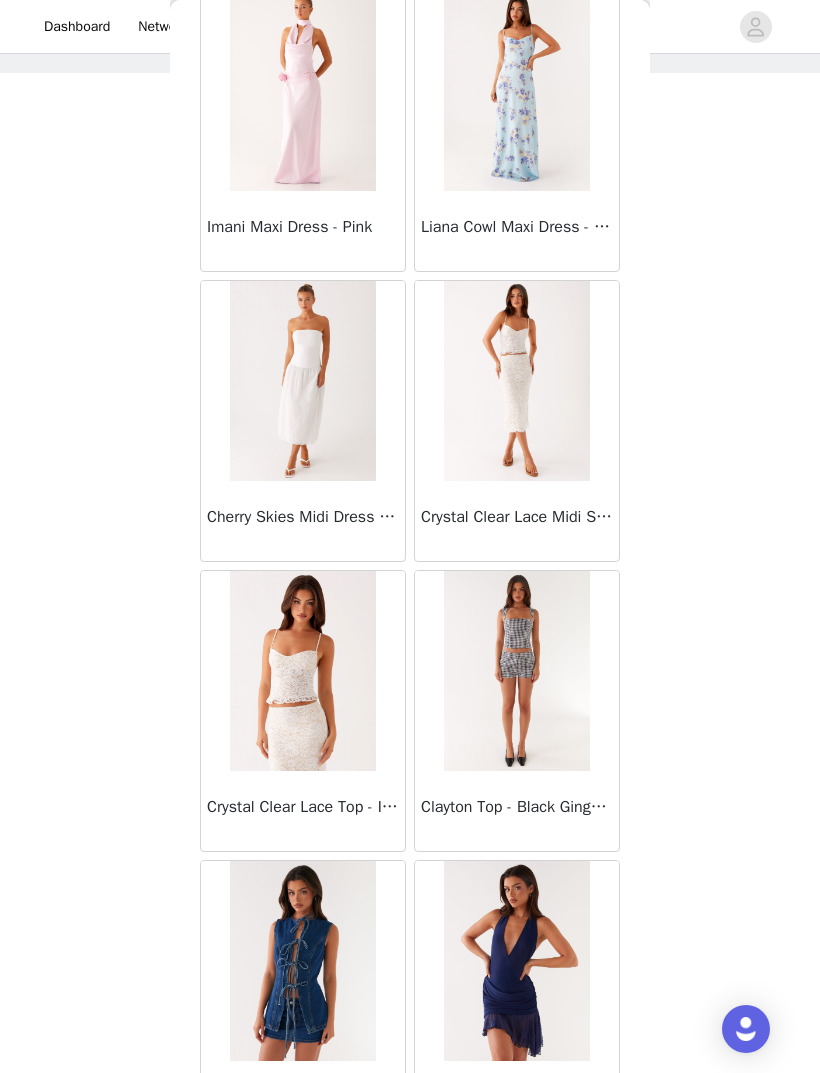scroll, scrollTop: 876, scrollLeft: 0, axis: vertical 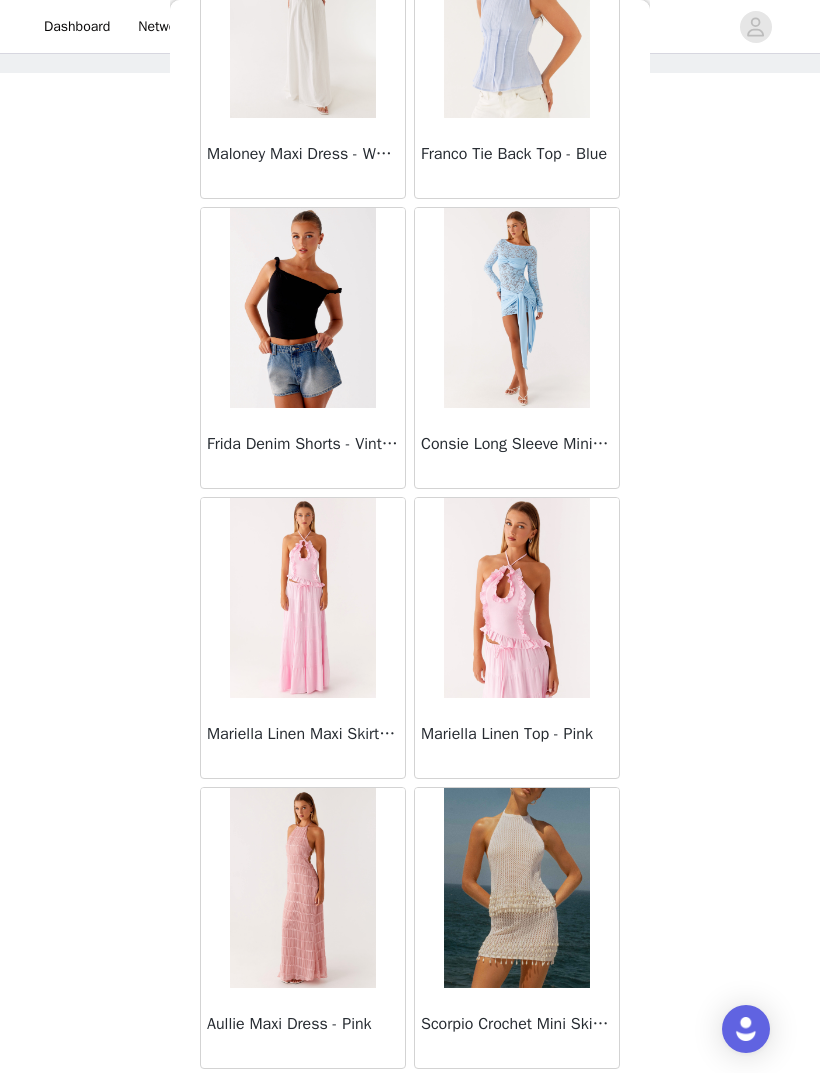 click on "Load More" at bounding box center (410, 1103) 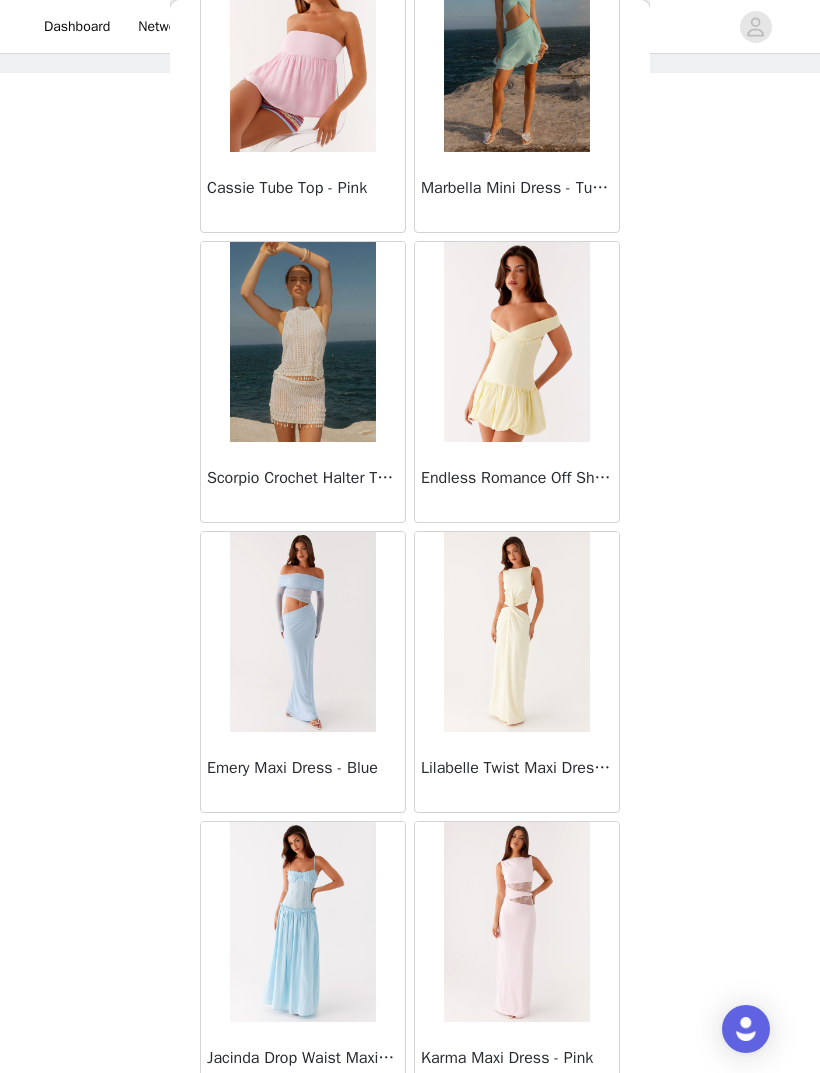 scroll, scrollTop: 3930, scrollLeft: 0, axis: vertical 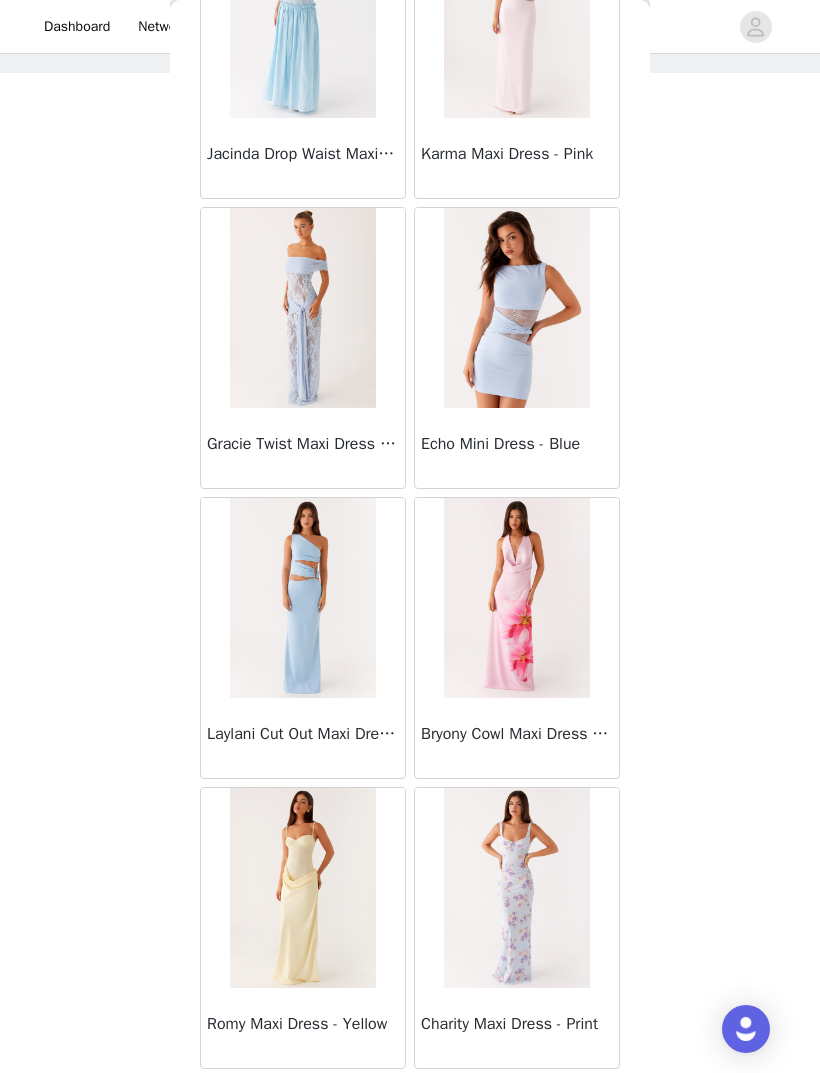 click on "Load More" at bounding box center (410, 1103) 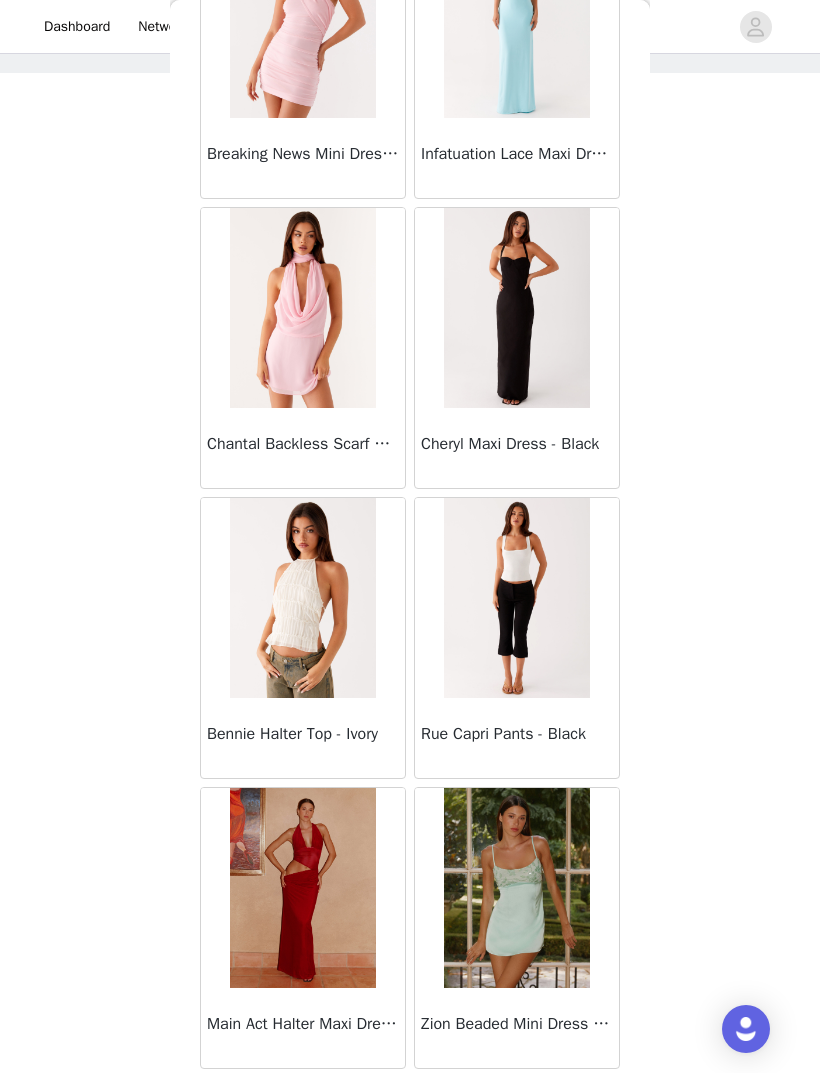 scroll, scrollTop: 7723, scrollLeft: 0, axis: vertical 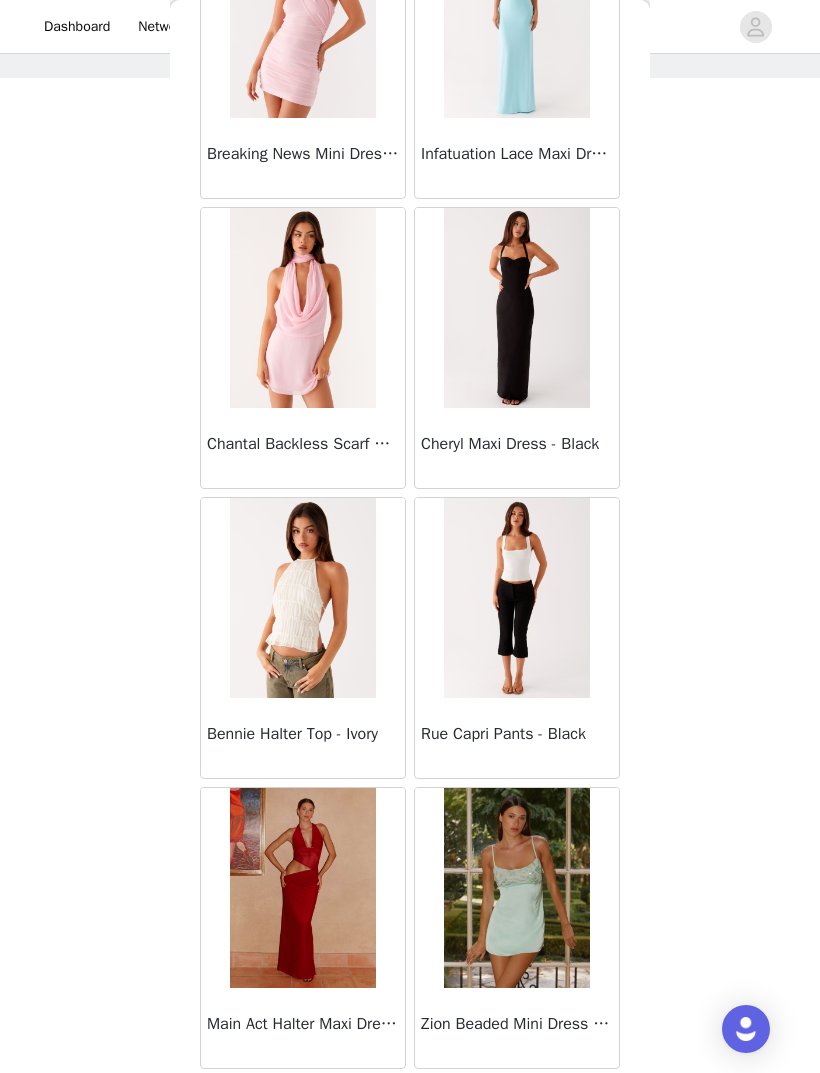 click at bounding box center (516, 598) 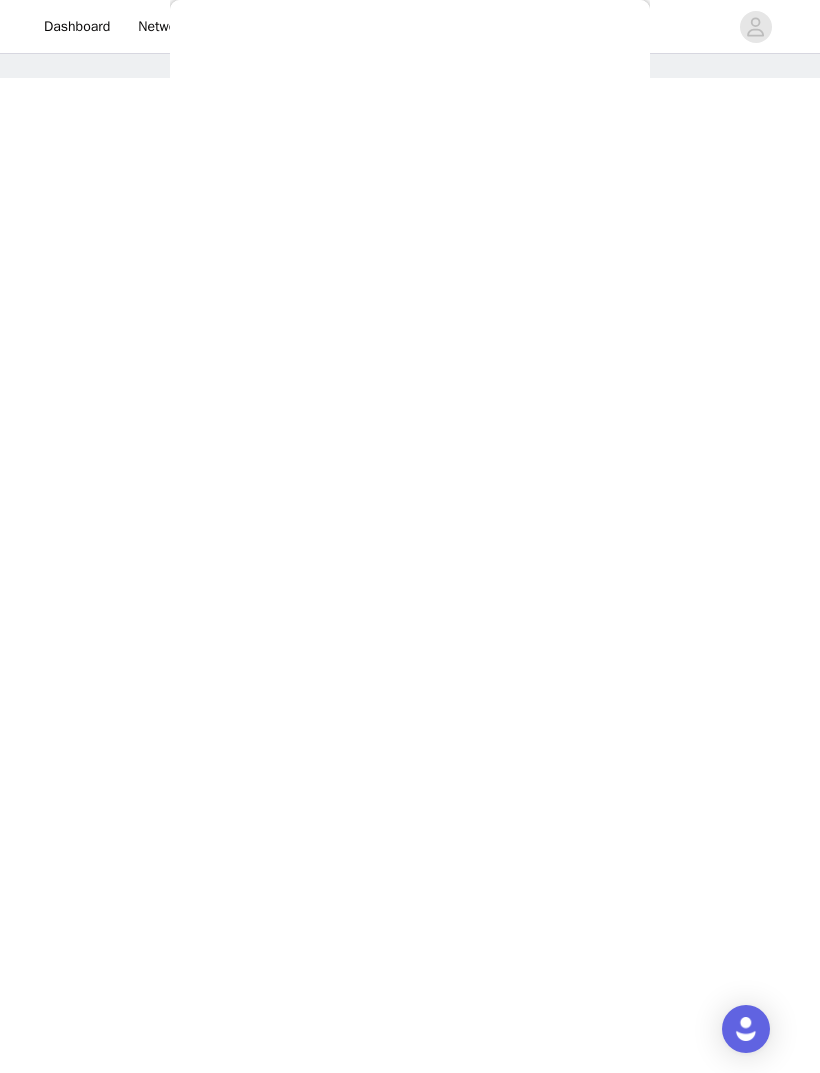 scroll, scrollTop: 0, scrollLeft: 0, axis: both 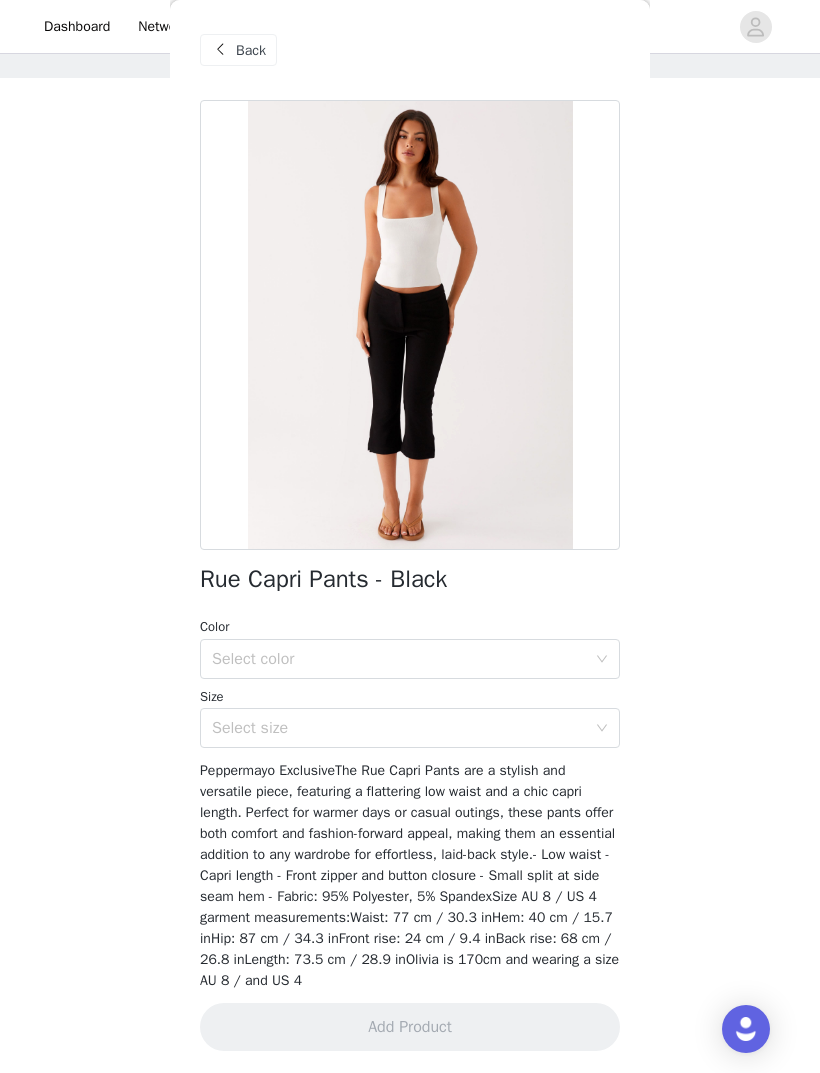 click on "Select color" at bounding box center (399, 659) 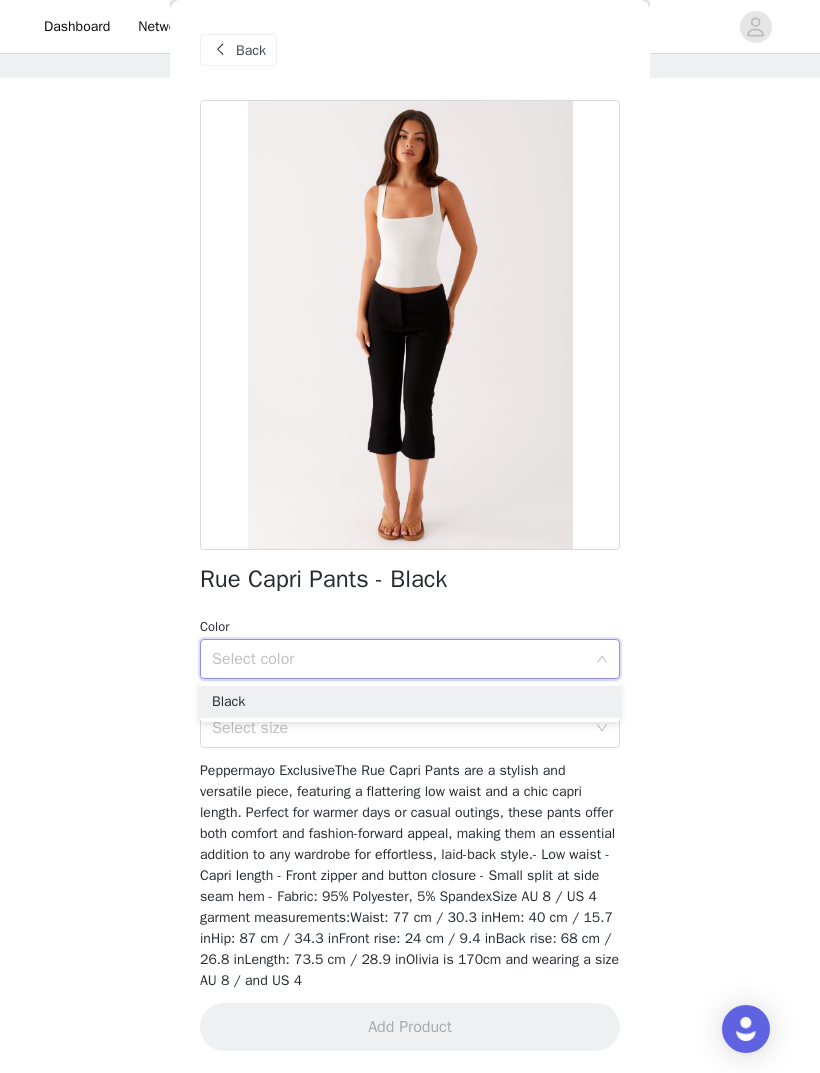 click on "Black" at bounding box center [410, 702] 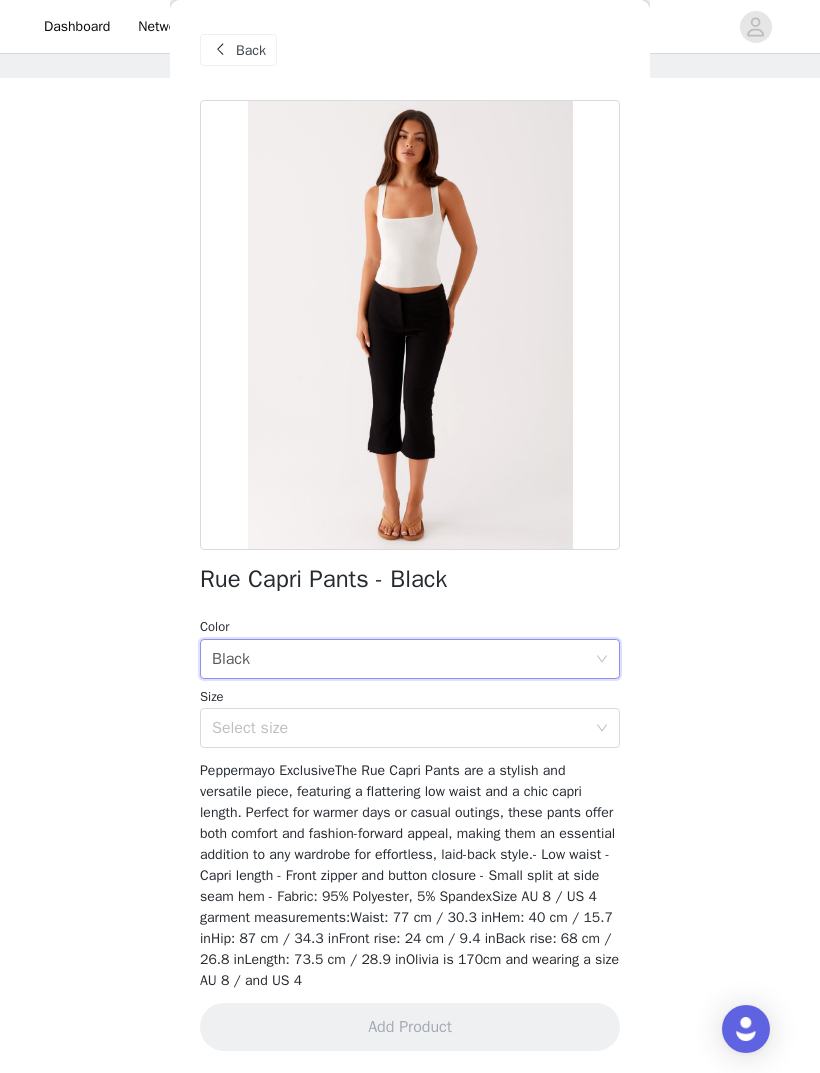 click on "Select size" at bounding box center (399, 728) 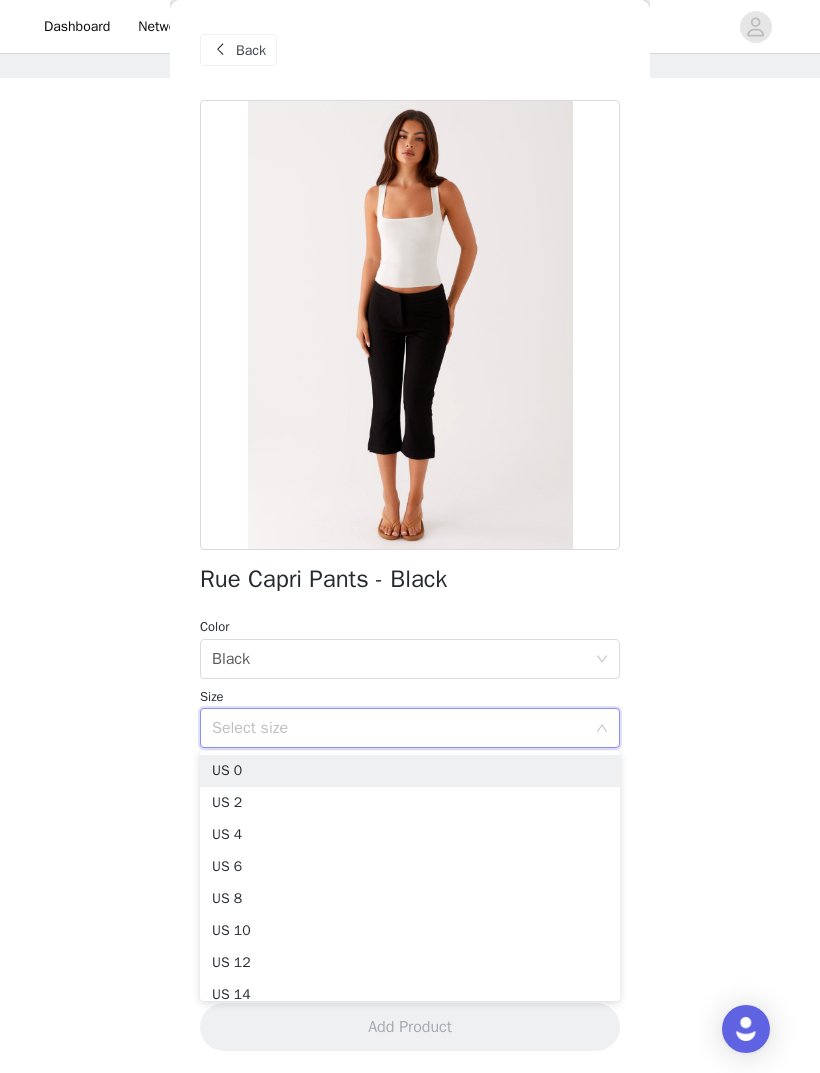 click on "US 0" at bounding box center [410, 771] 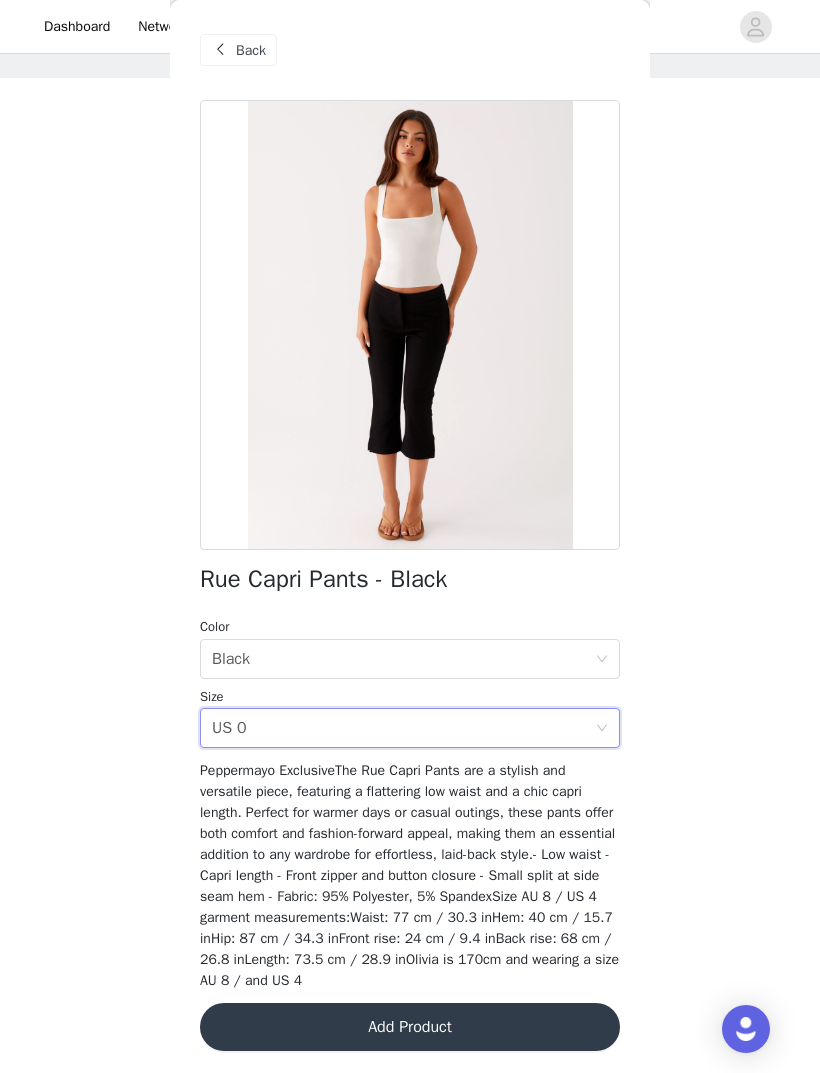 click on "Add Product" at bounding box center (410, 1027) 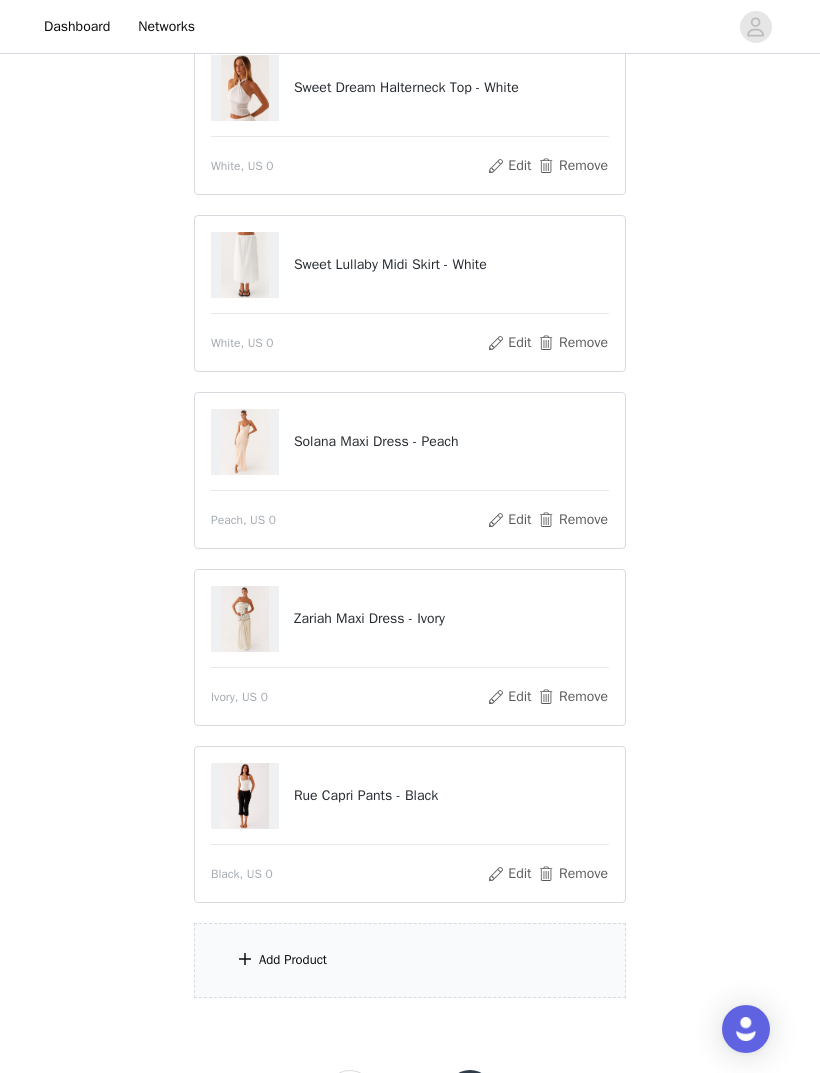 scroll, scrollTop: 266, scrollLeft: 0, axis: vertical 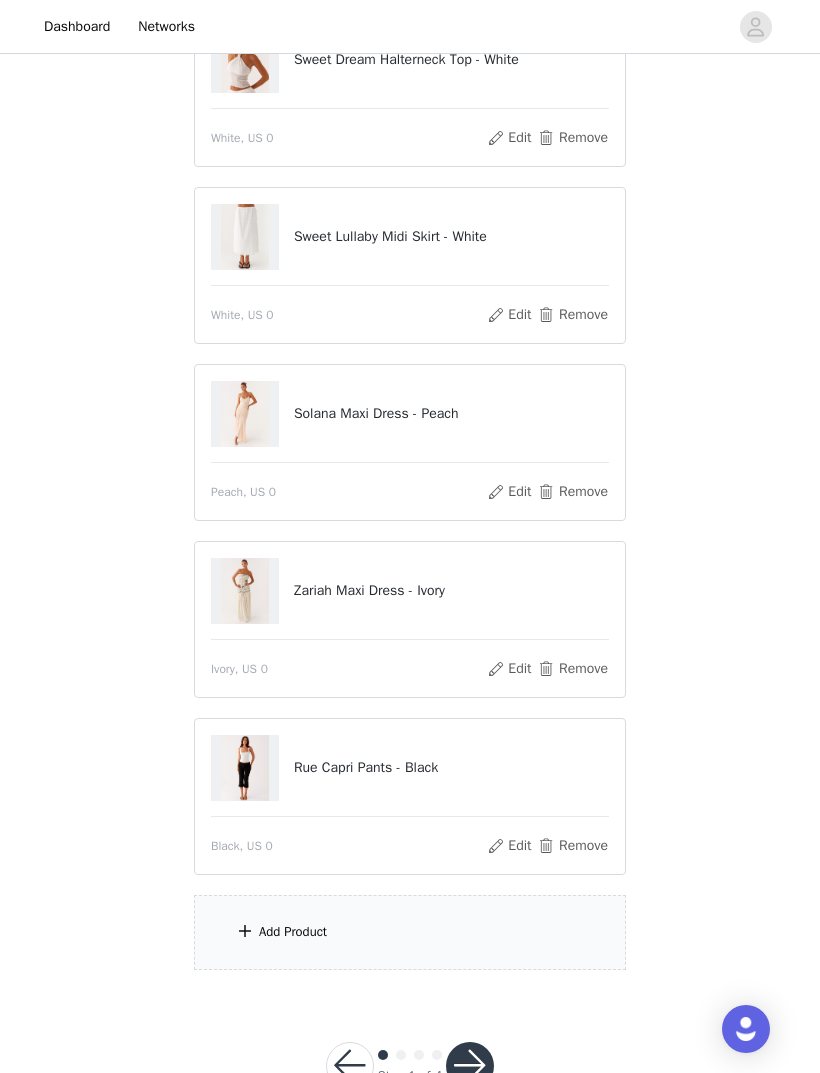 click on "Add Product" at bounding box center (410, 932) 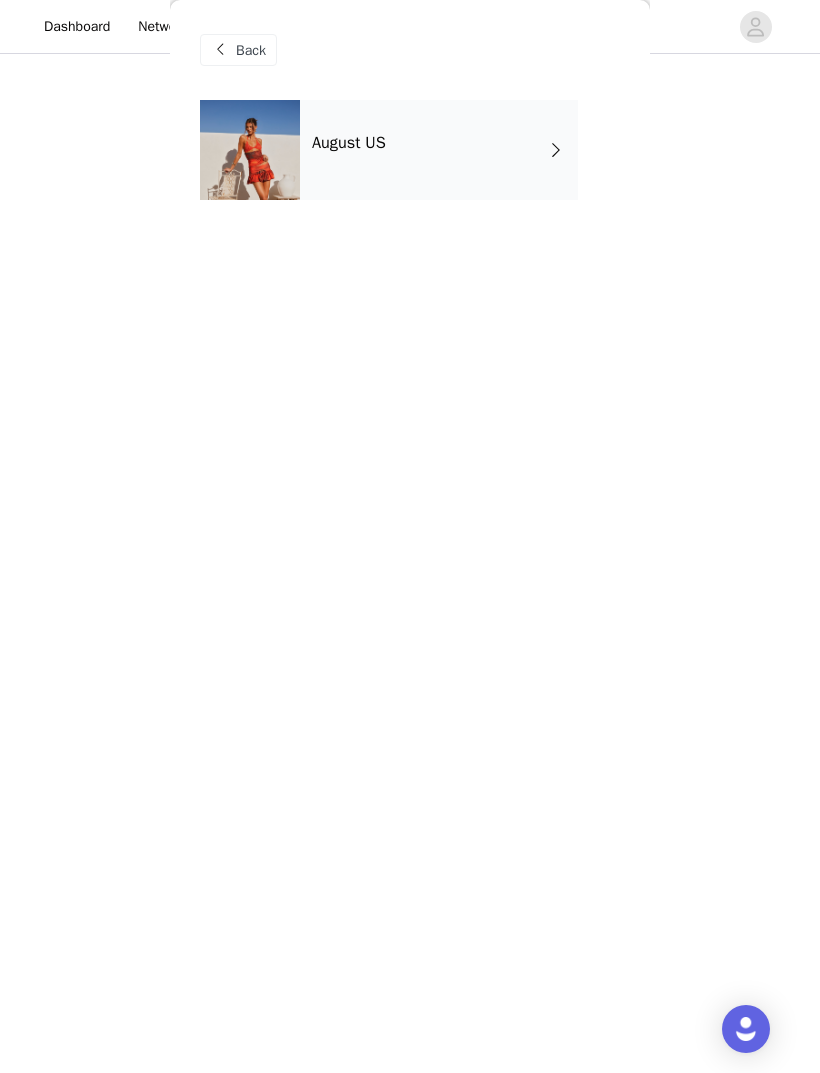 click on "August US" at bounding box center [349, 143] 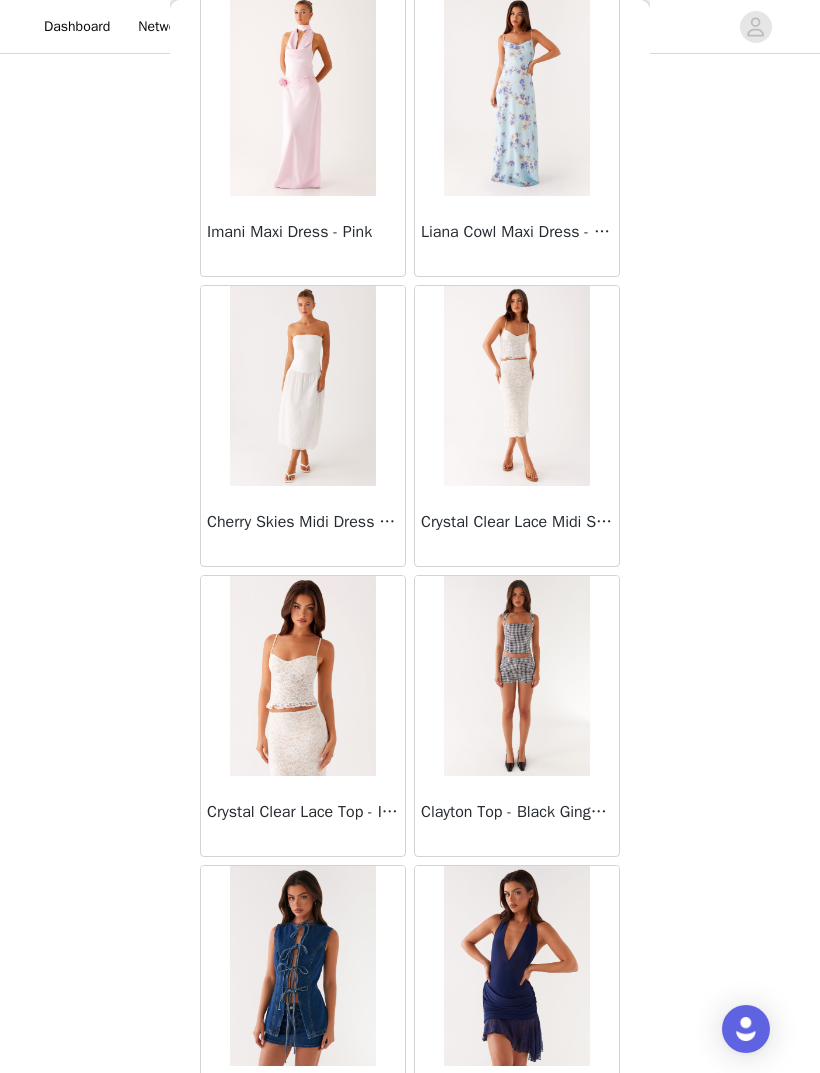 scroll, scrollTop: 734, scrollLeft: 0, axis: vertical 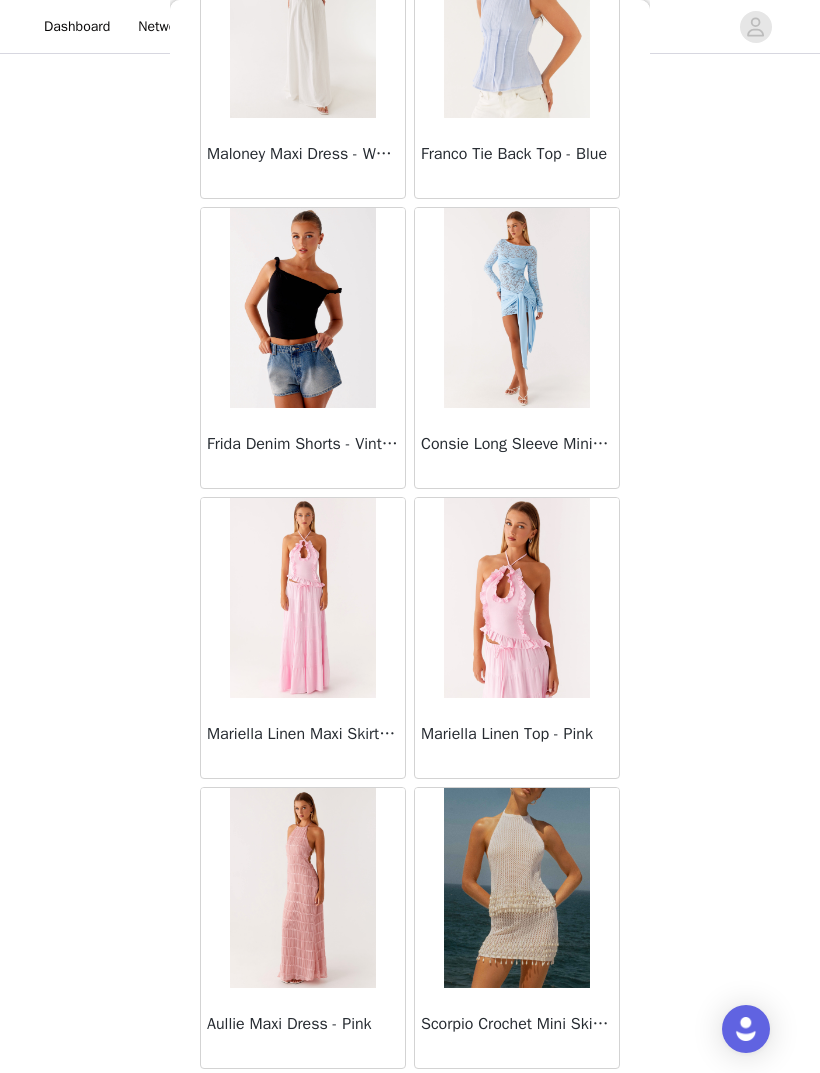 click on "Load More" at bounding box center (410, 1103) 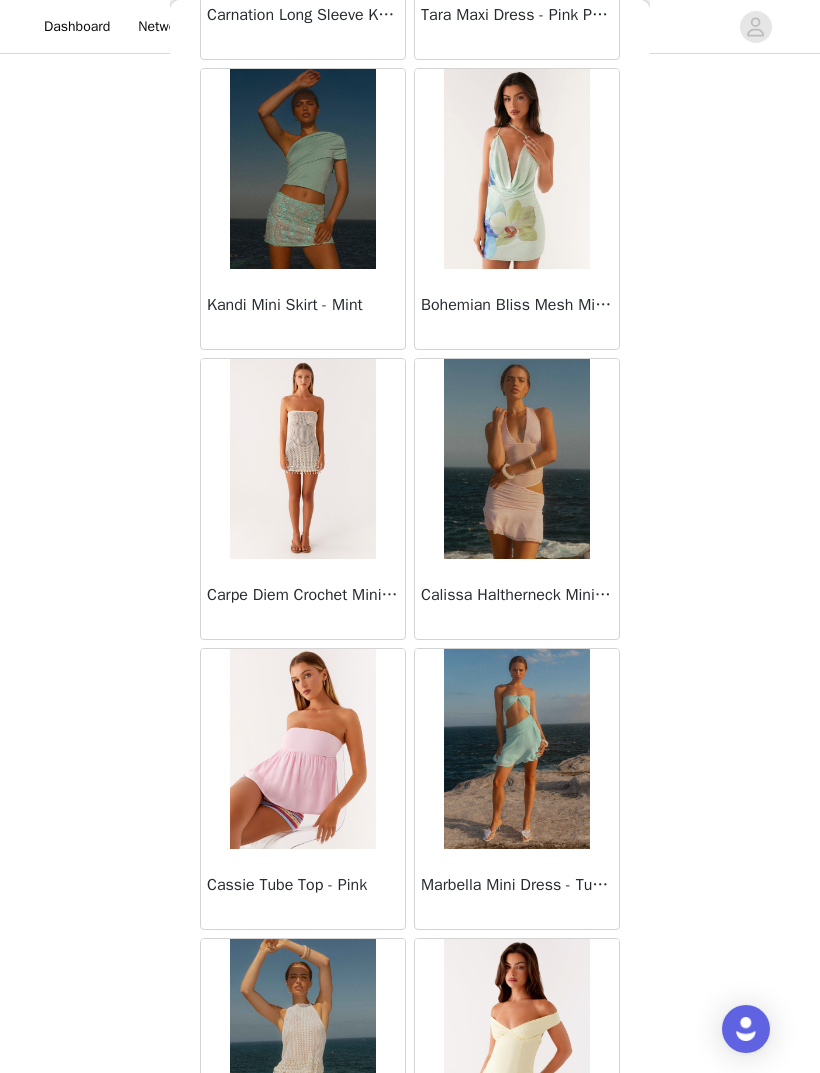 scroll, scrollTop: 3458, scrollLeft: 0, axis: vertical 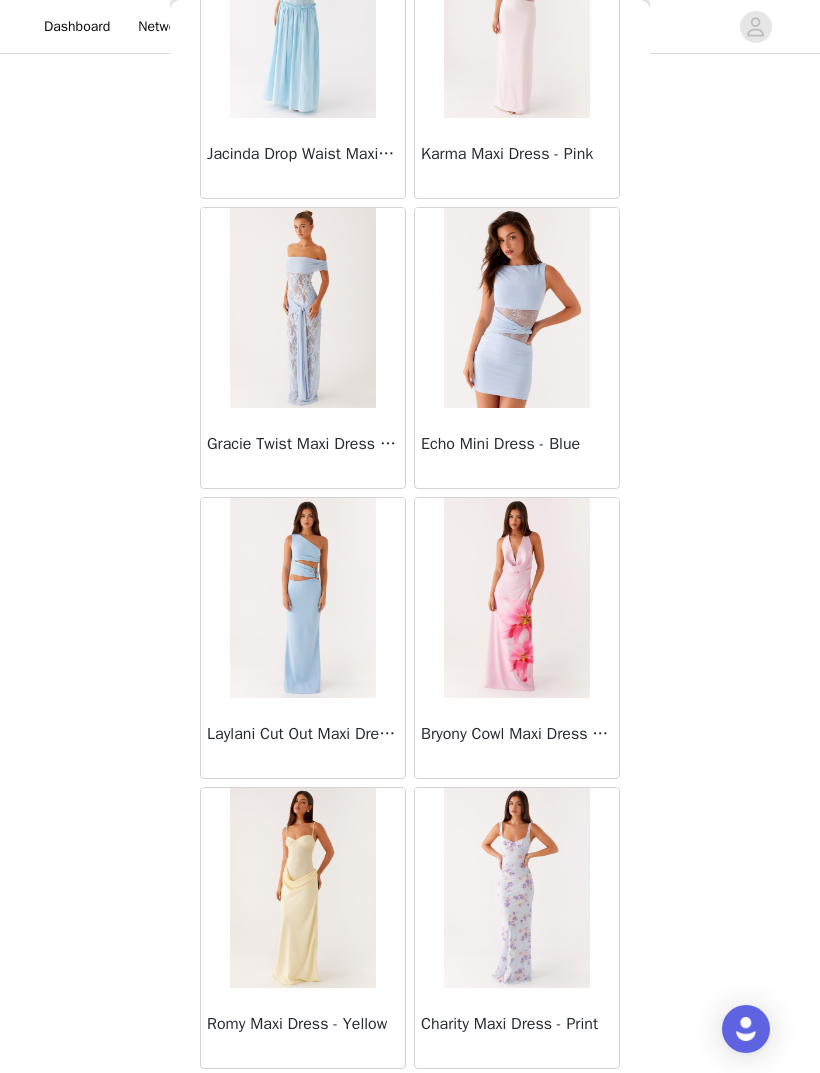 click on "Load More" at bounding box center (410, 1103) 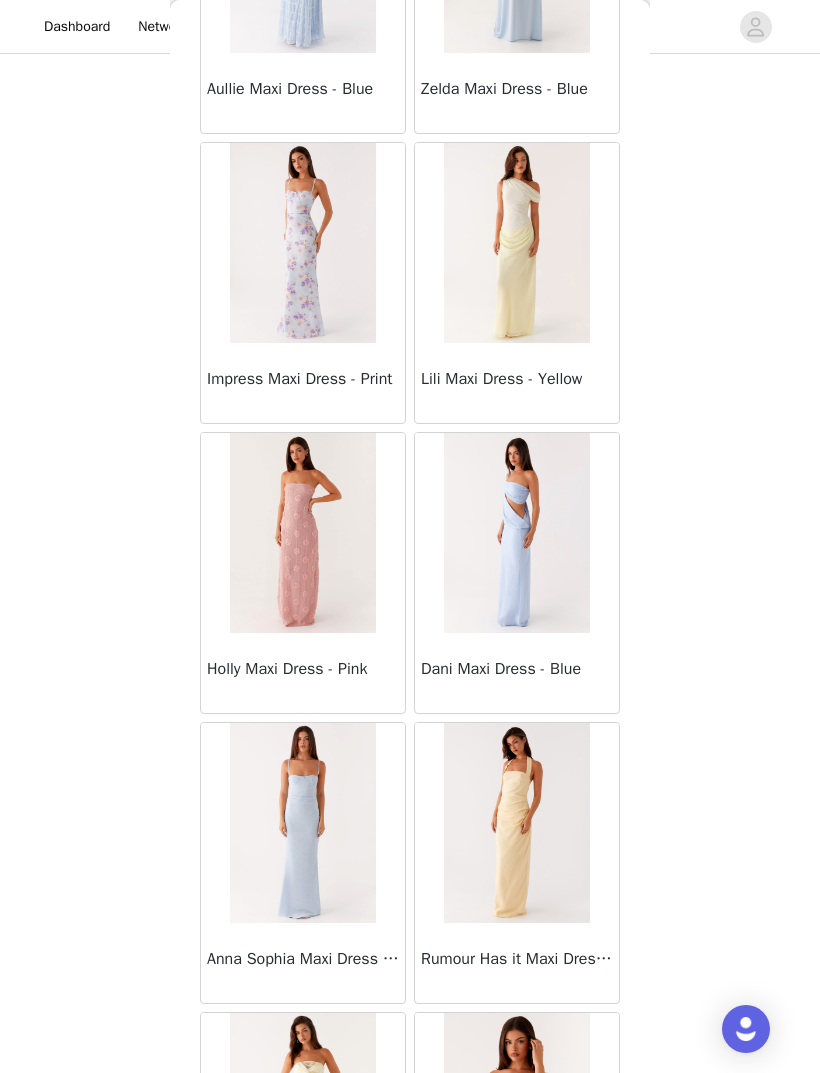 scroll, scrollTop: 6366, scrollLeft: 0, axis: vertical 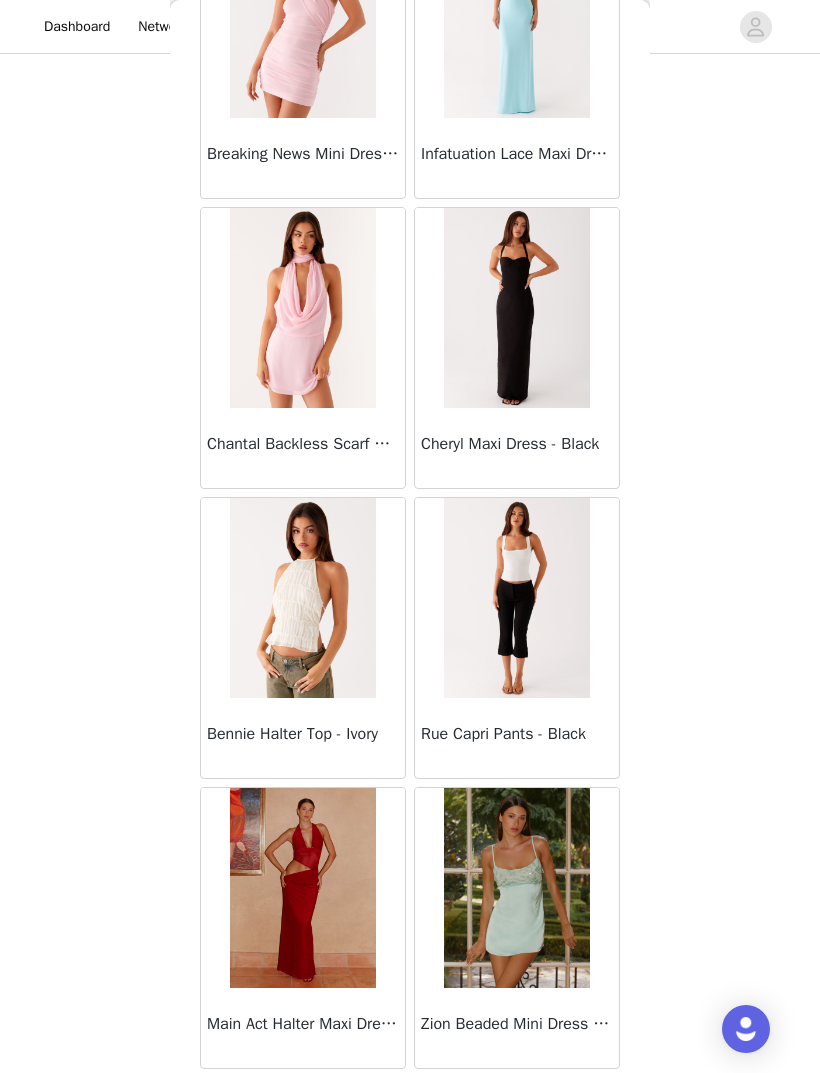 click on "Load More" at bounding box center (410, 1103) 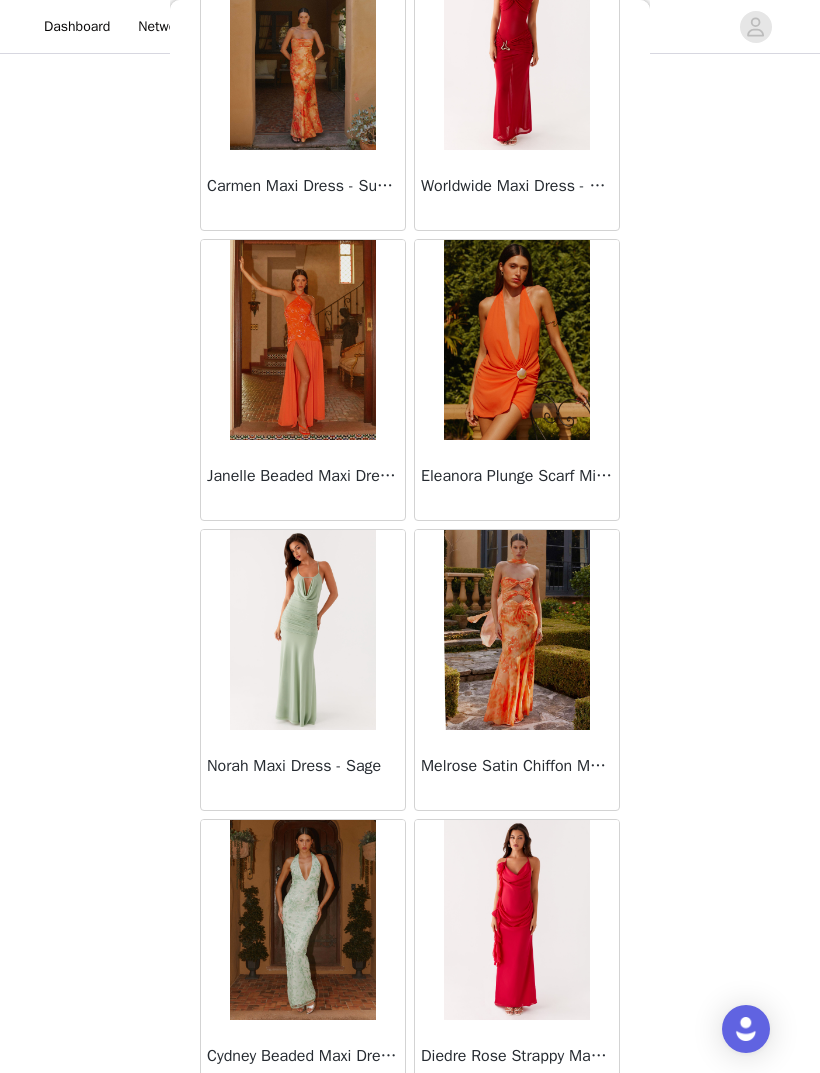 scroll, scrollTop: 8933, scrollLeft: 0, axis: vertical 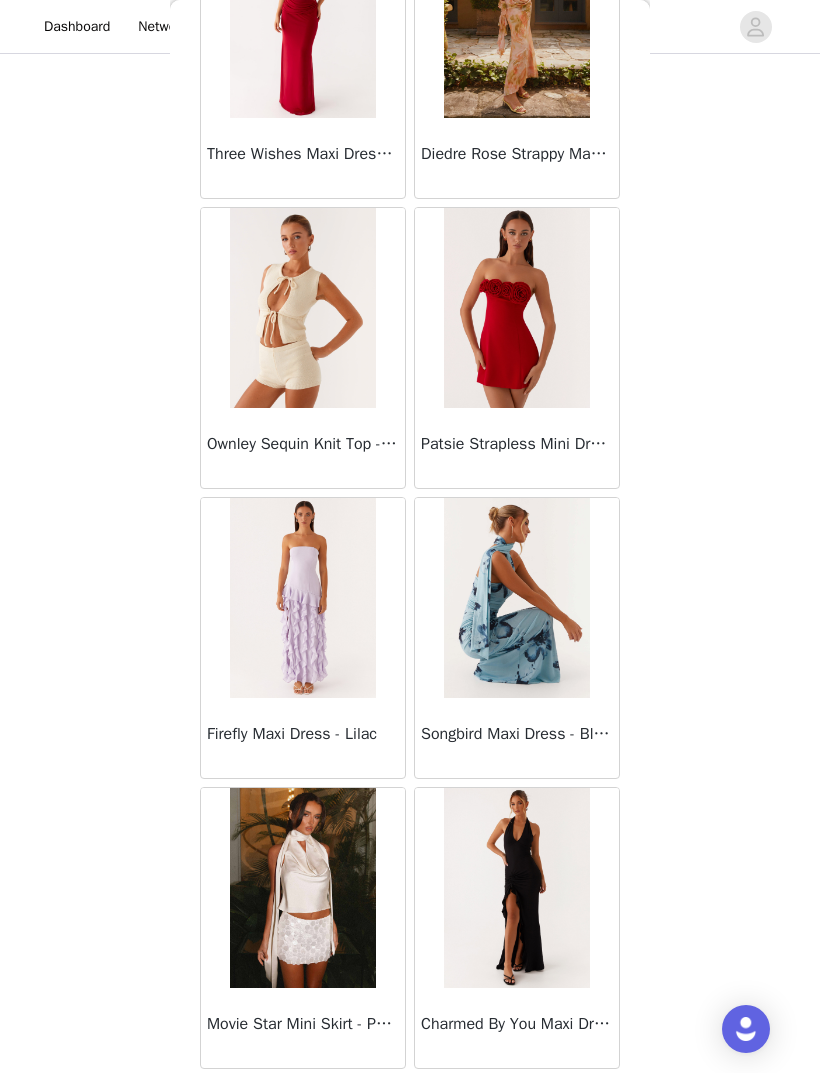 click on "Load More" at bounding box center (410, 1103) 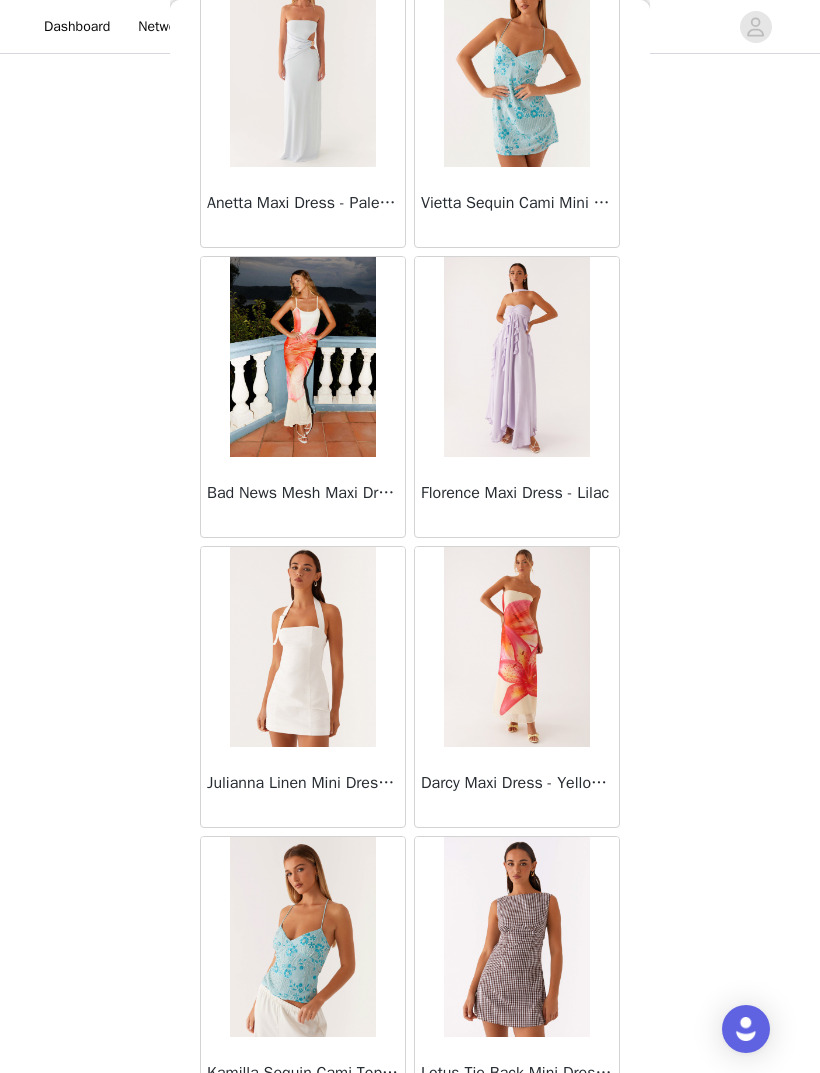 scroll, scrollTop: 13023, scrollLeft: 0, axis: vertical 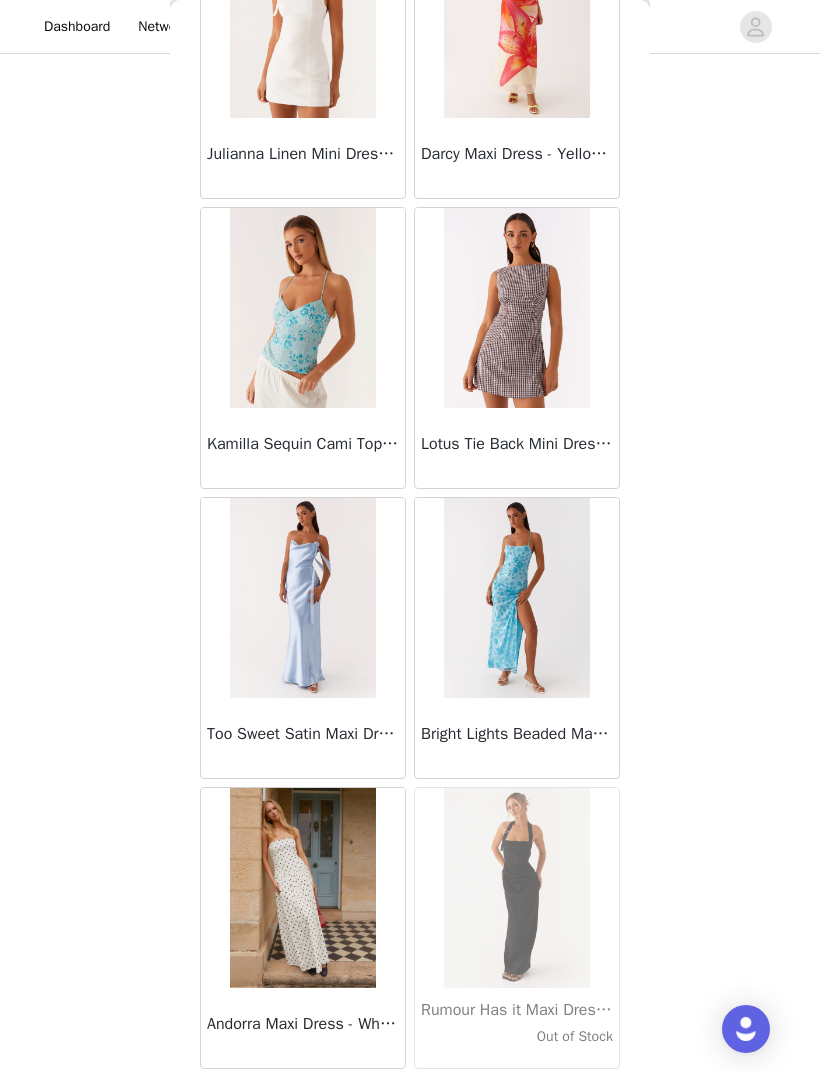 click on "Load More" at bounding box center [410, 1103] 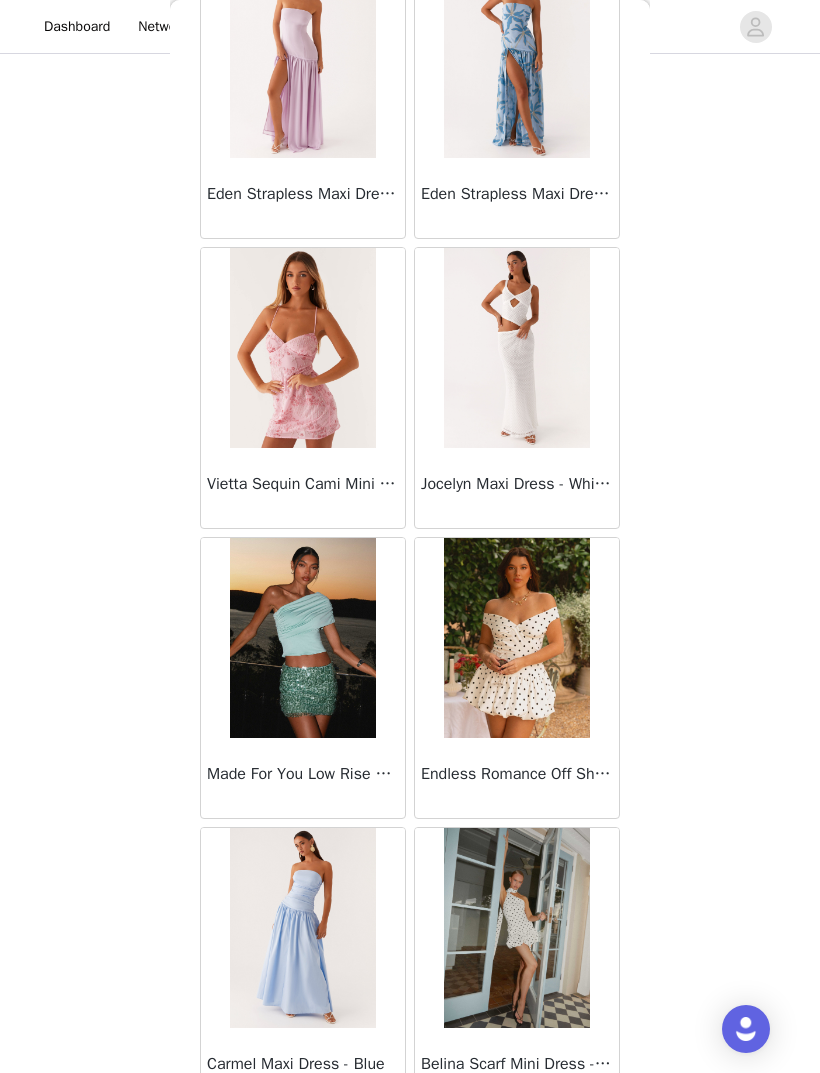 scroll, scrollTop: 16094, scrollLeft: 0, axis: vertical 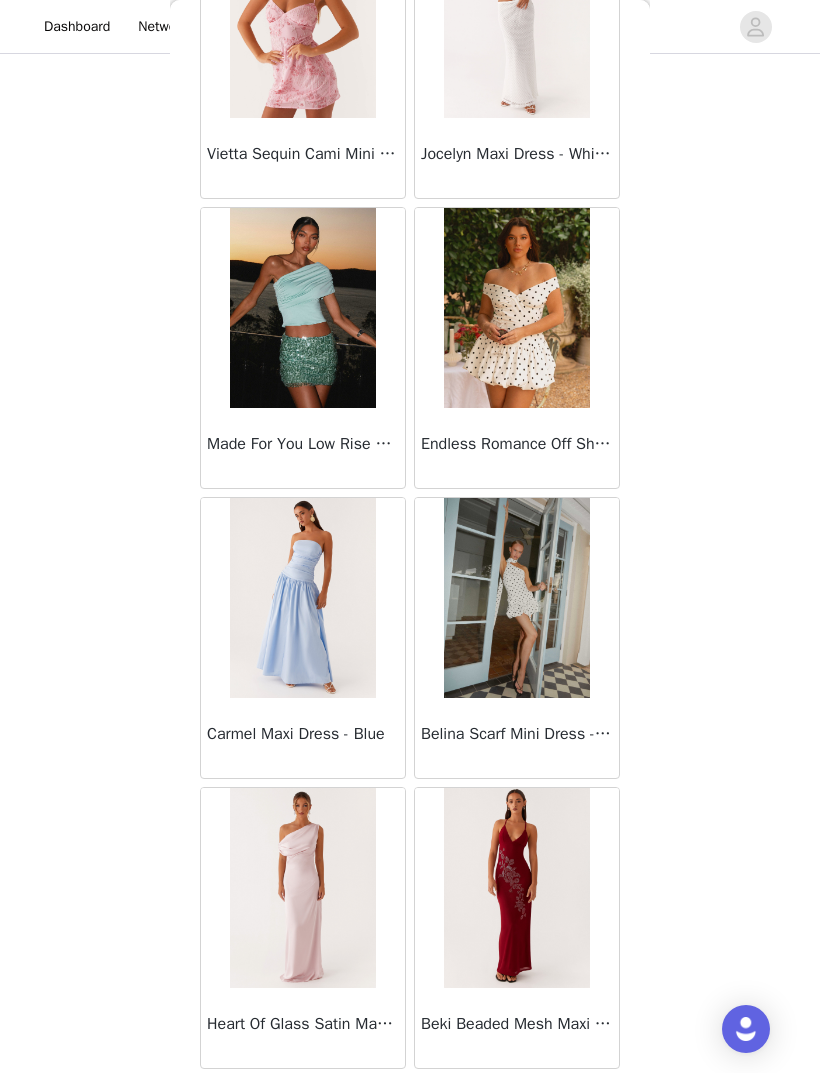 click on "Load More" at bounding box center [410, 1103] 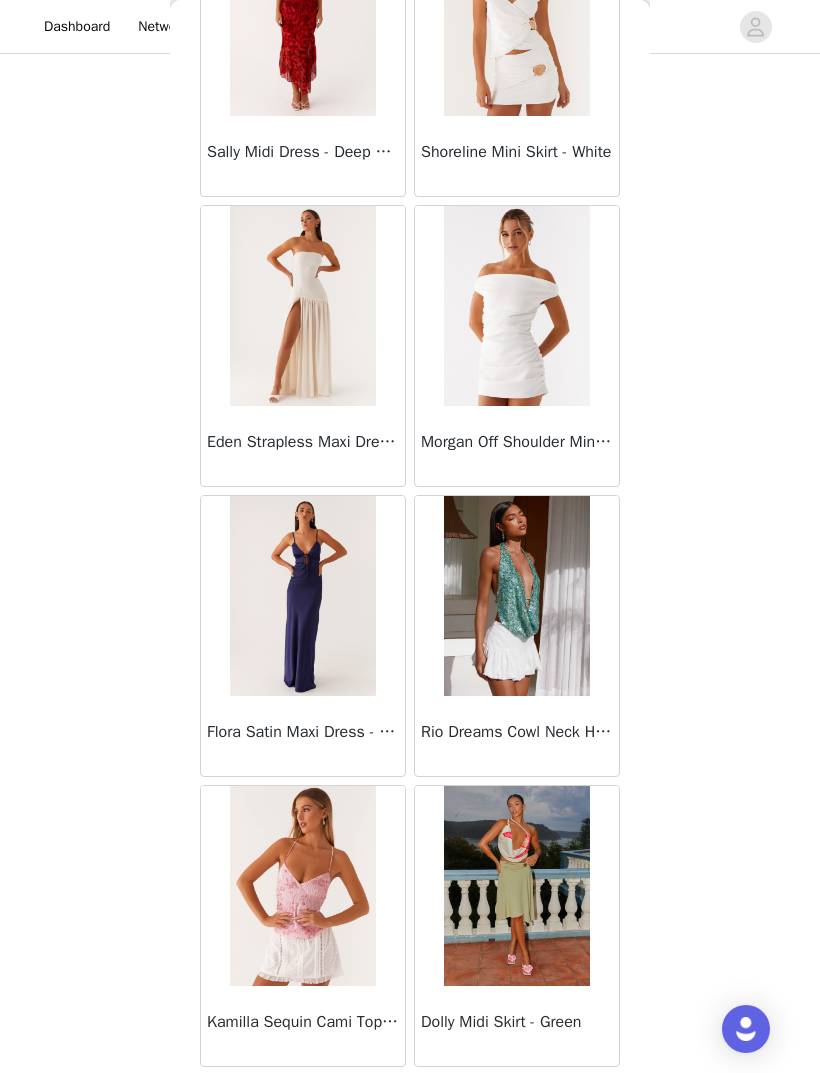scroll, scrollTop: 19323, scrollLeft: 0, axis: vertical 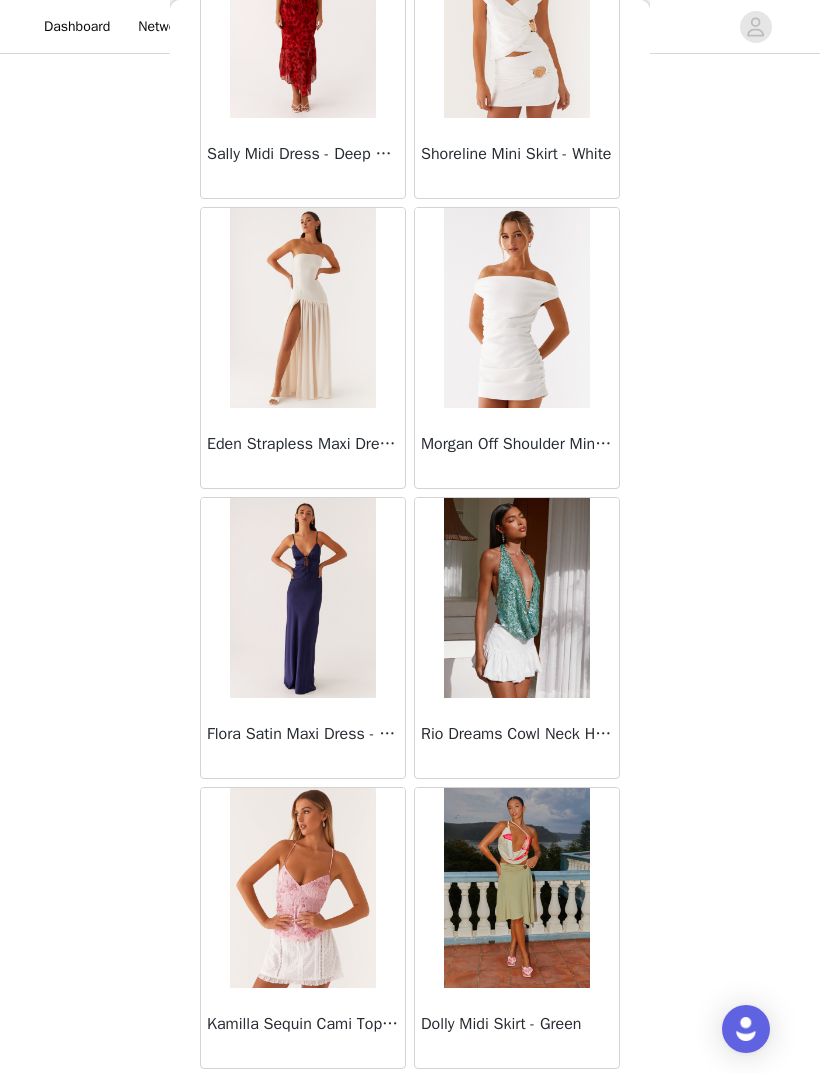 click on "Load More" at bounding box center (410, 1103) 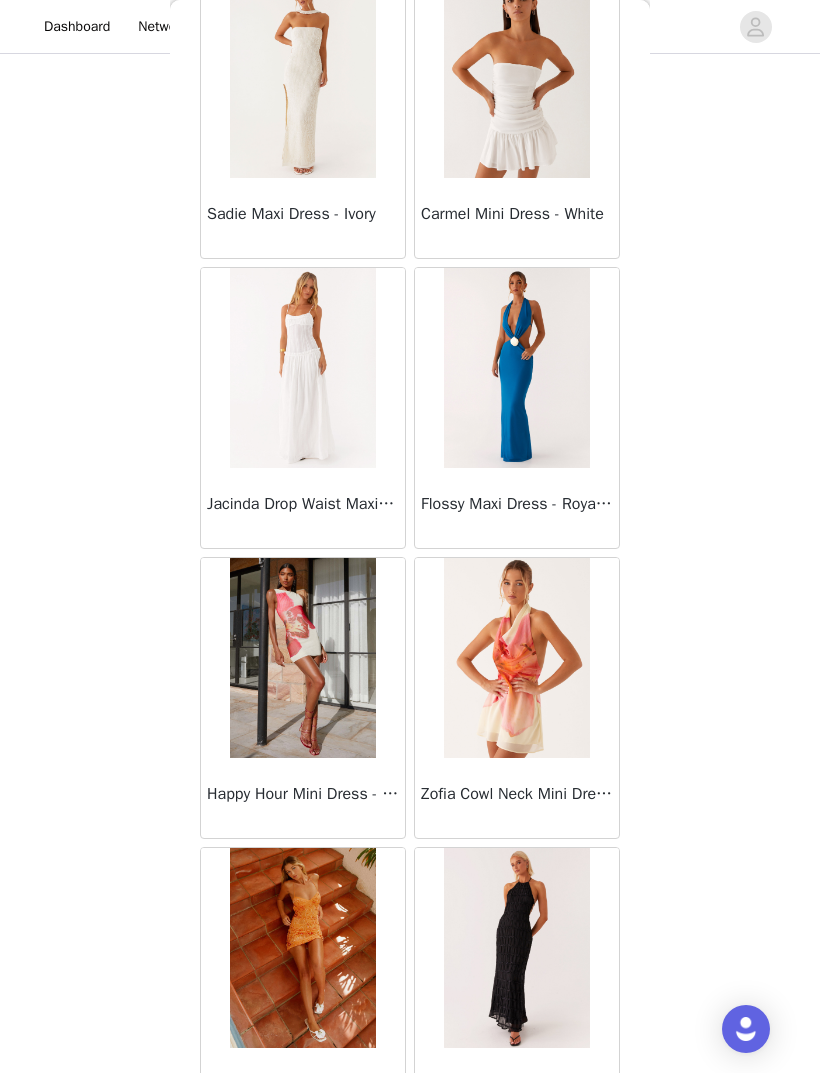scroll, scrollTop: 22182, scrollLeft: 0, axis: vertical 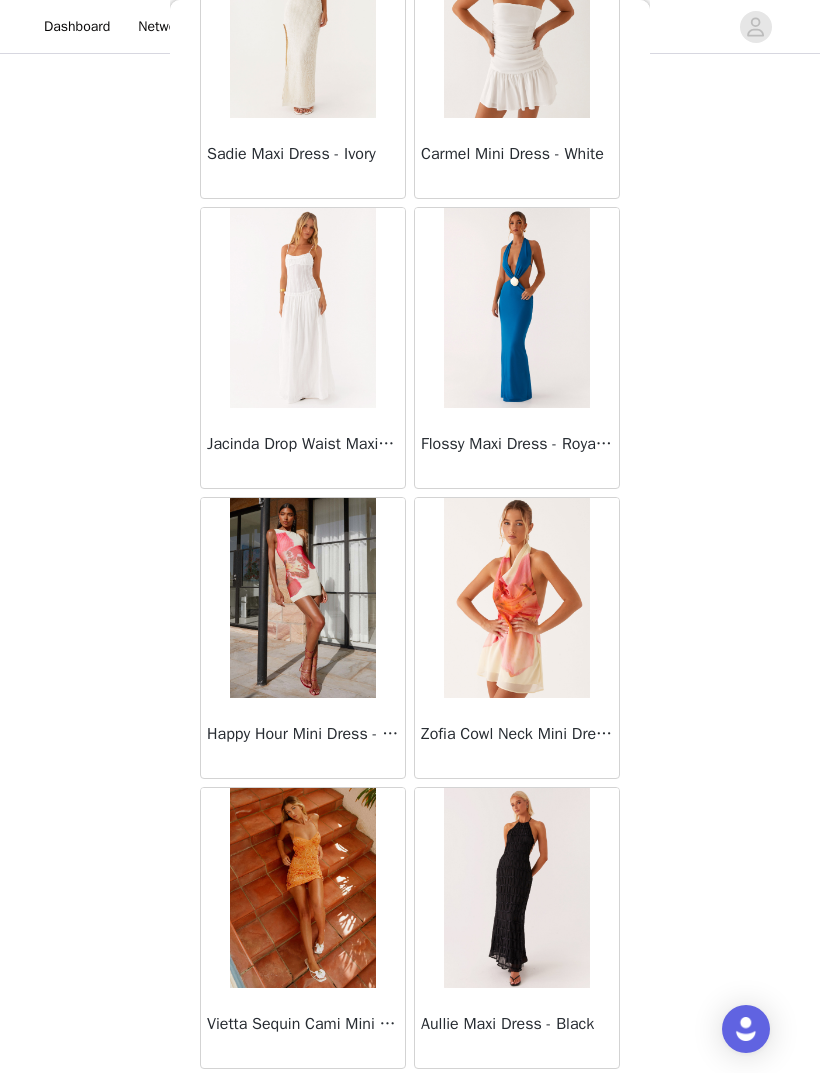 click on "Load More" at bounding box center (410, 1103) 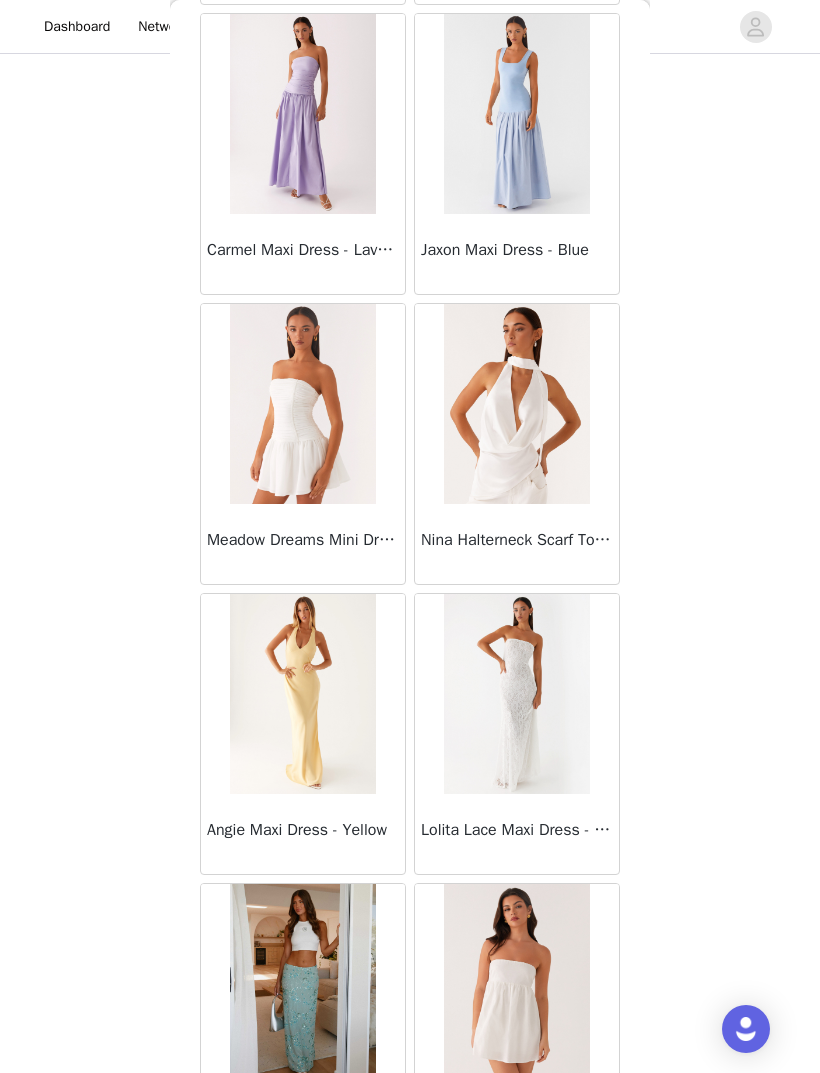 scroll, scrollTop: 25037, scrollLeft: 0, axis: vertical 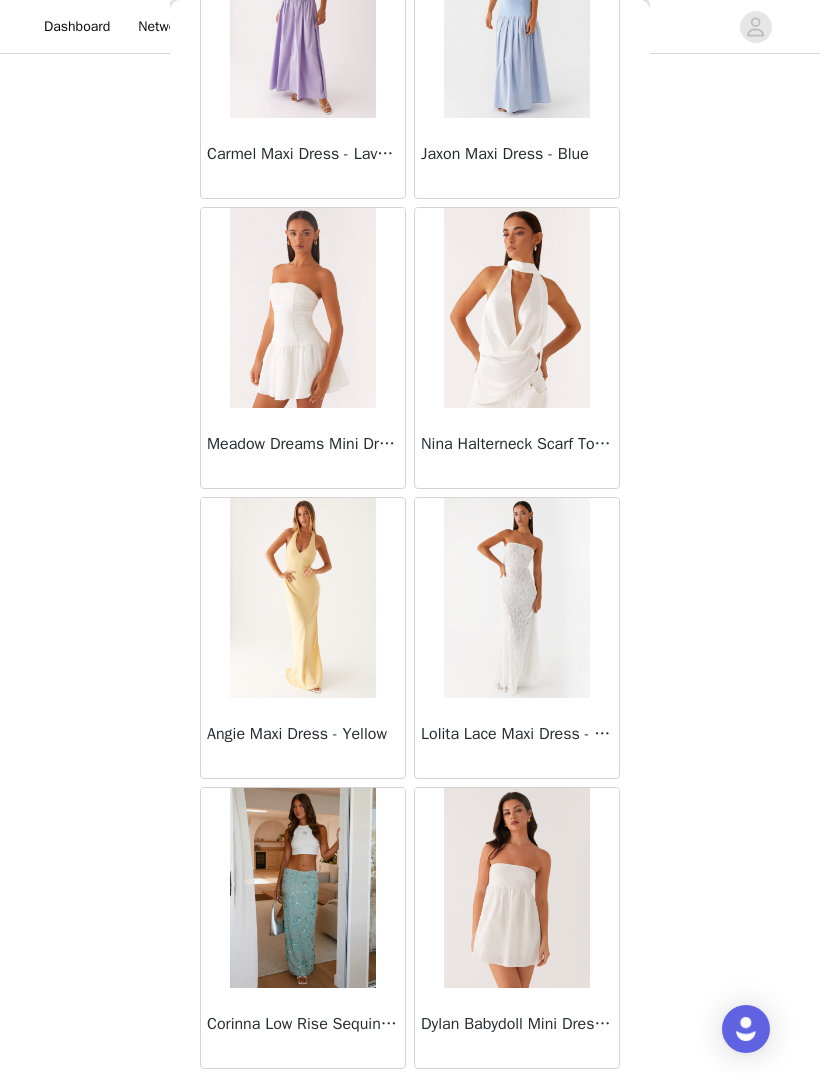 click on "Load More" at bounding box center [410, 1103] 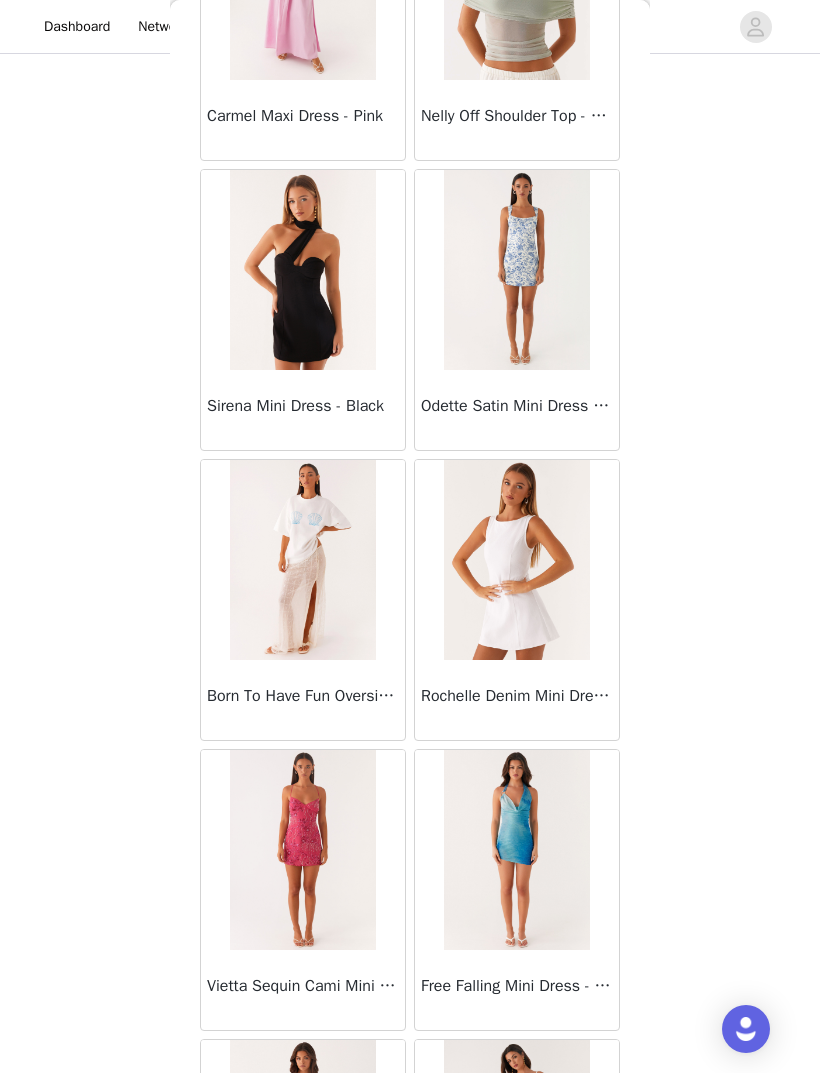 scroll, scrollTop: 26905, scrollLeft: 0, axis: vertical 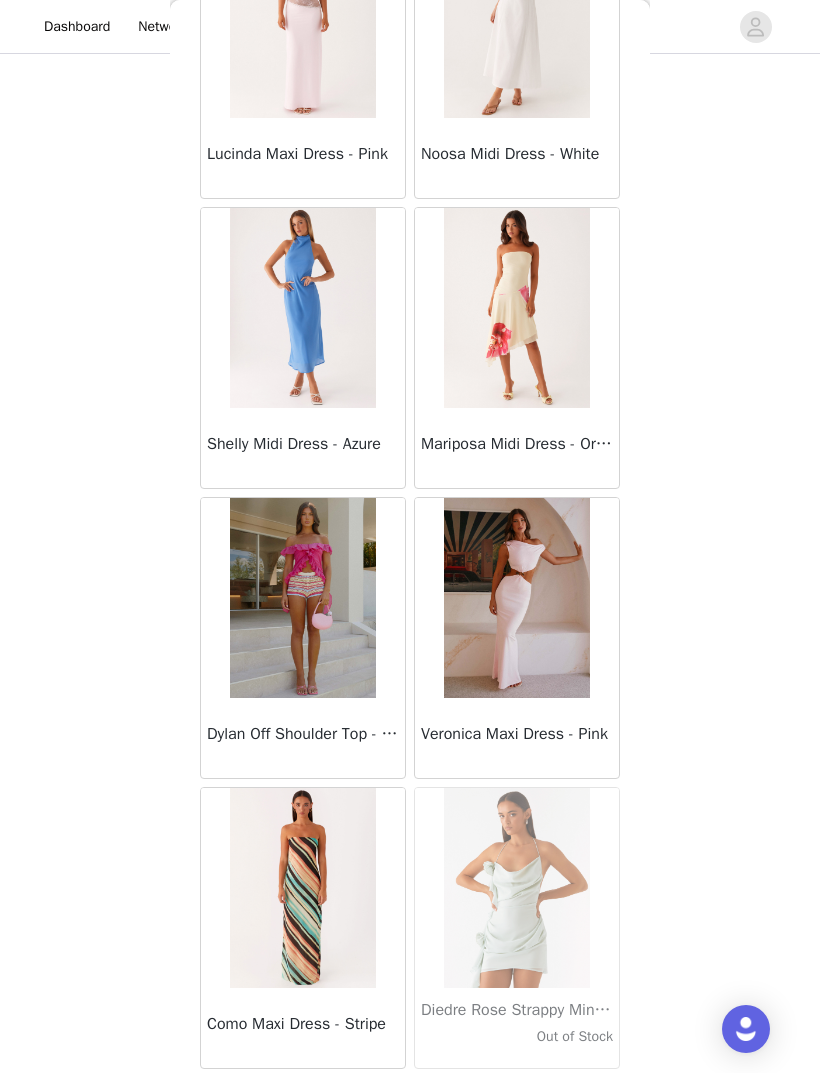 click on "Load More" at bounding box center [410, 1103] 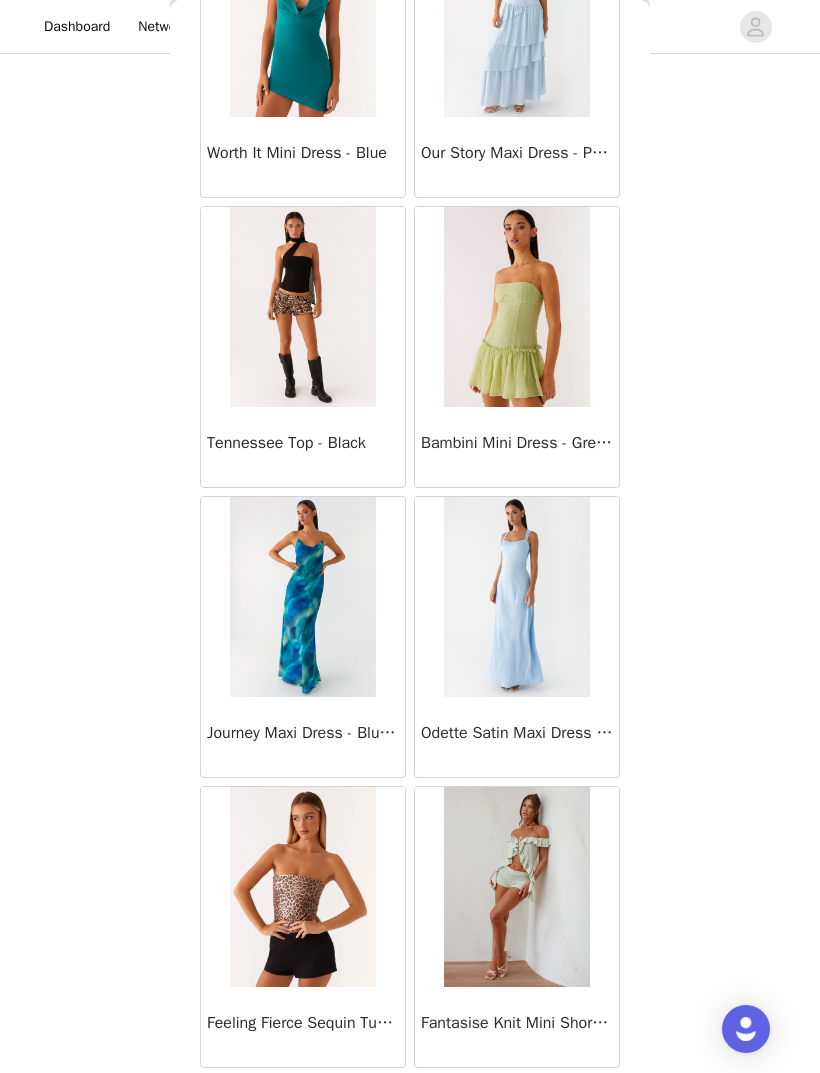 scroll, scrollTop: 30923, scrollLeft: 0, axis: vertical 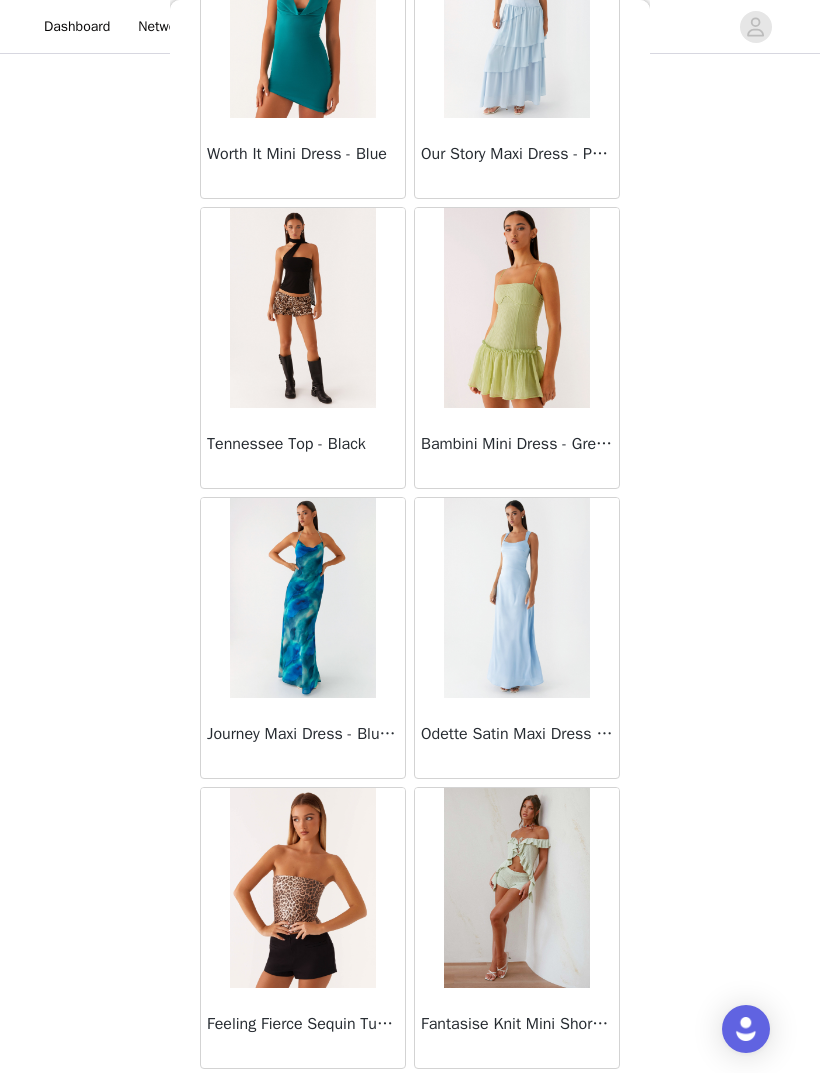 click on "Load More" at bounding box center [410, 1103] 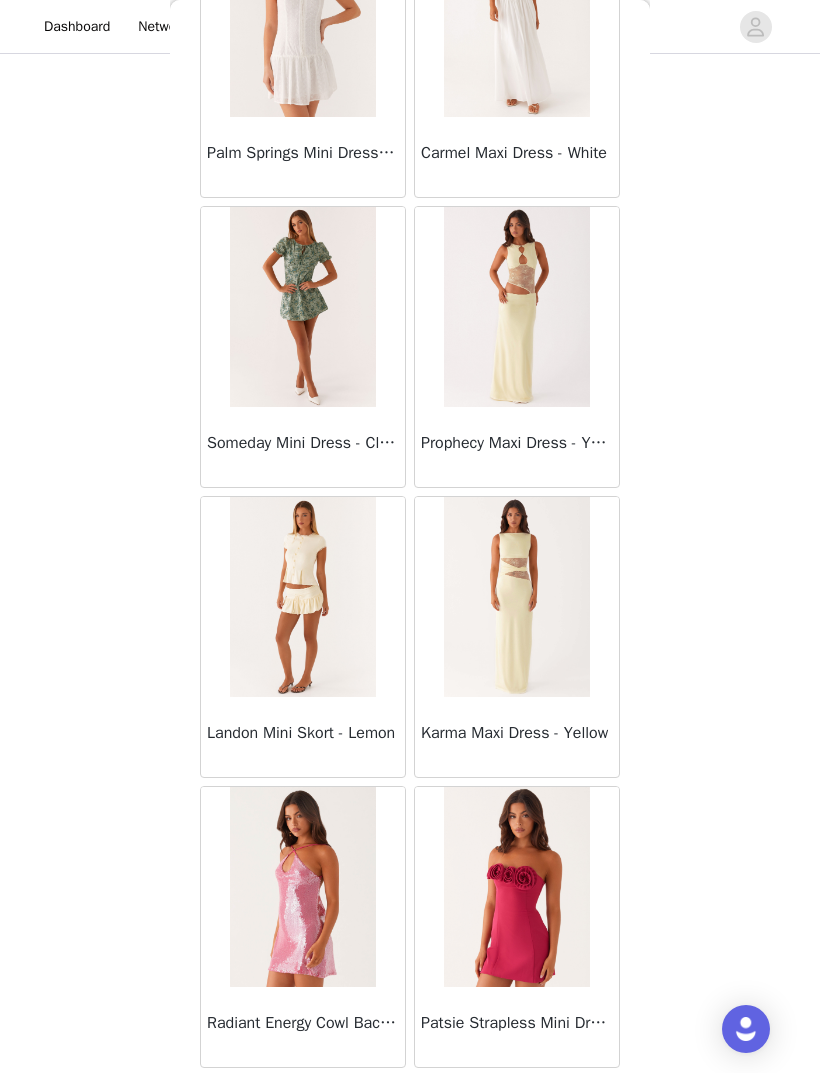 scroll, scrollTop: 33823, scrollLeft: 0, axis: vertical 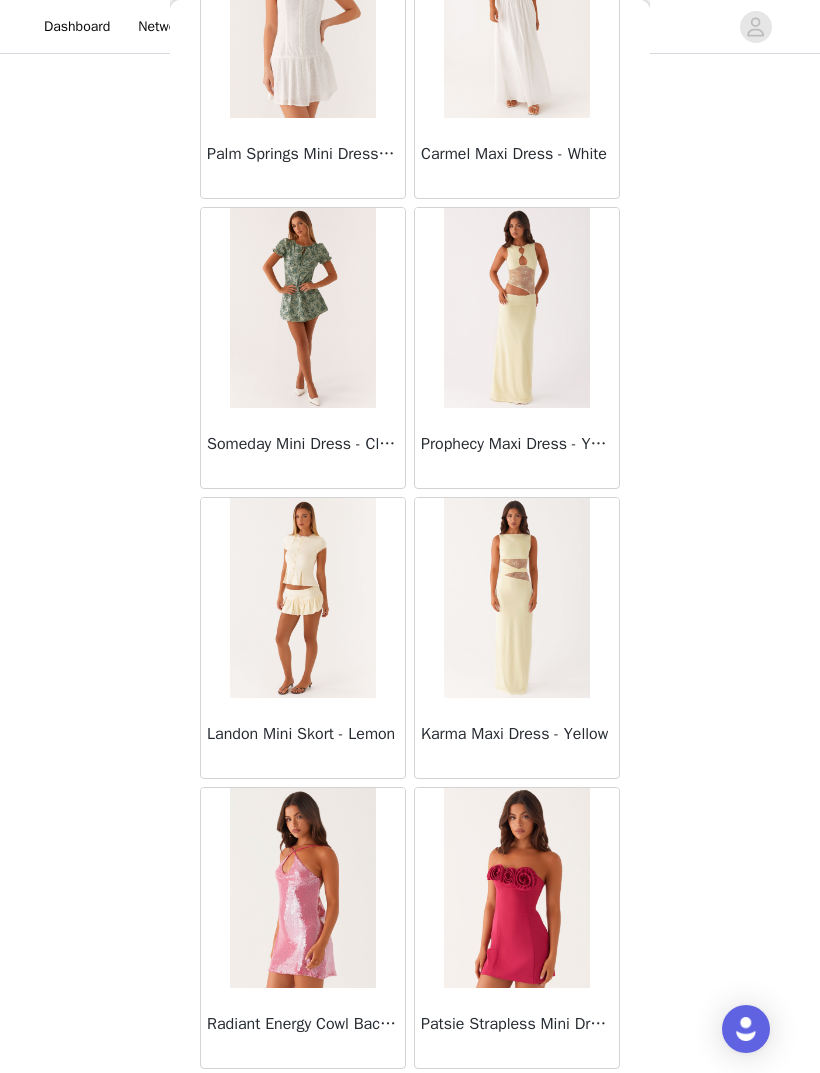 click on "Load More" at bounding box center (410, 1103) 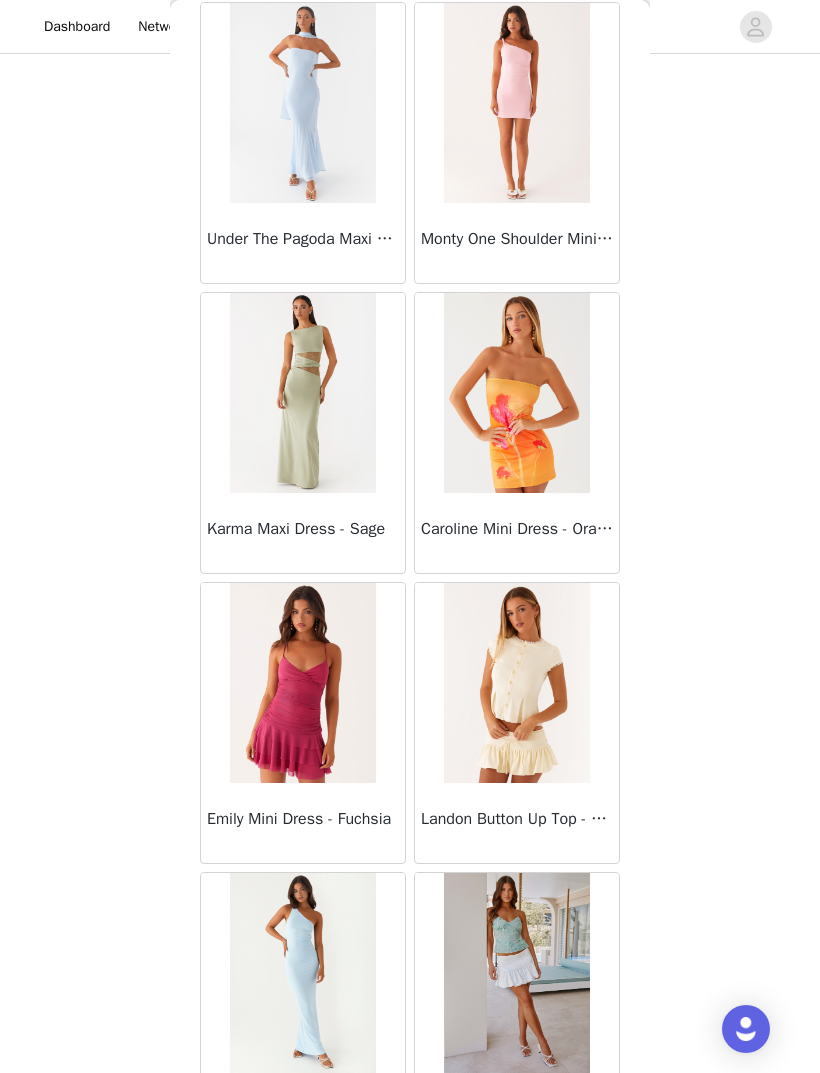 scroll, scrollTop: 36365, scrollLeft: 0, axis: vertical 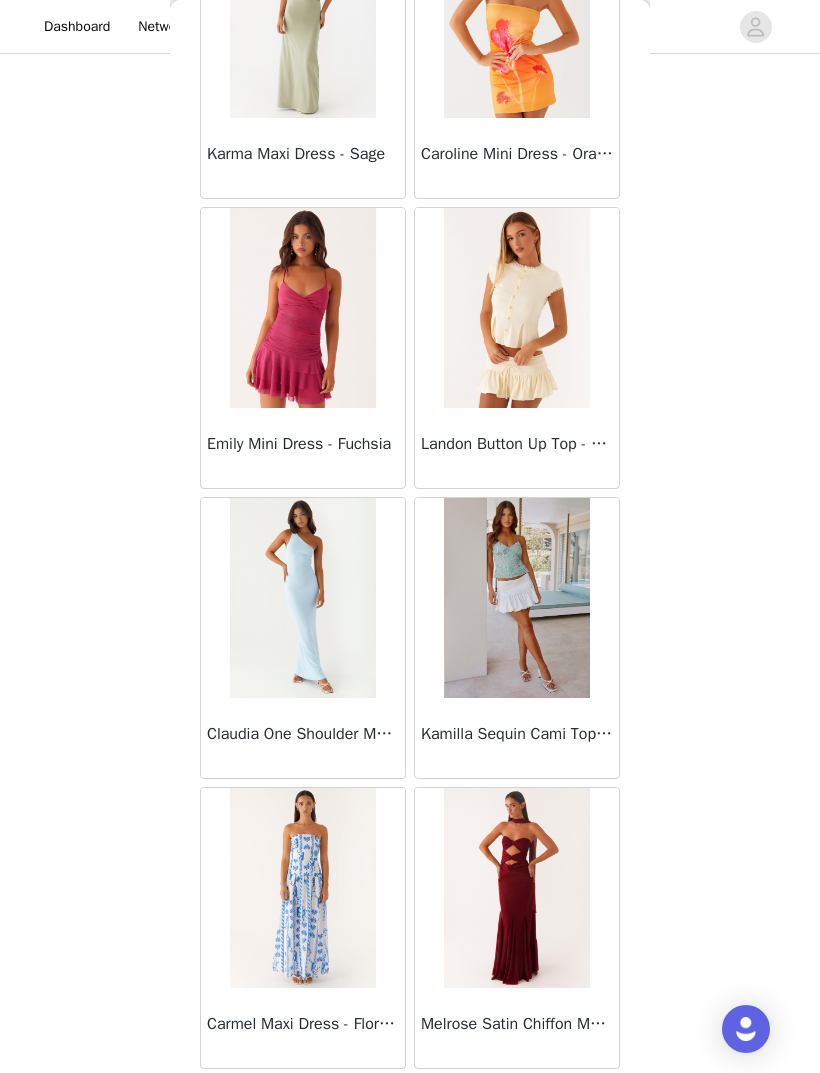 click on "Load More" at bounding box center [410, 1103] 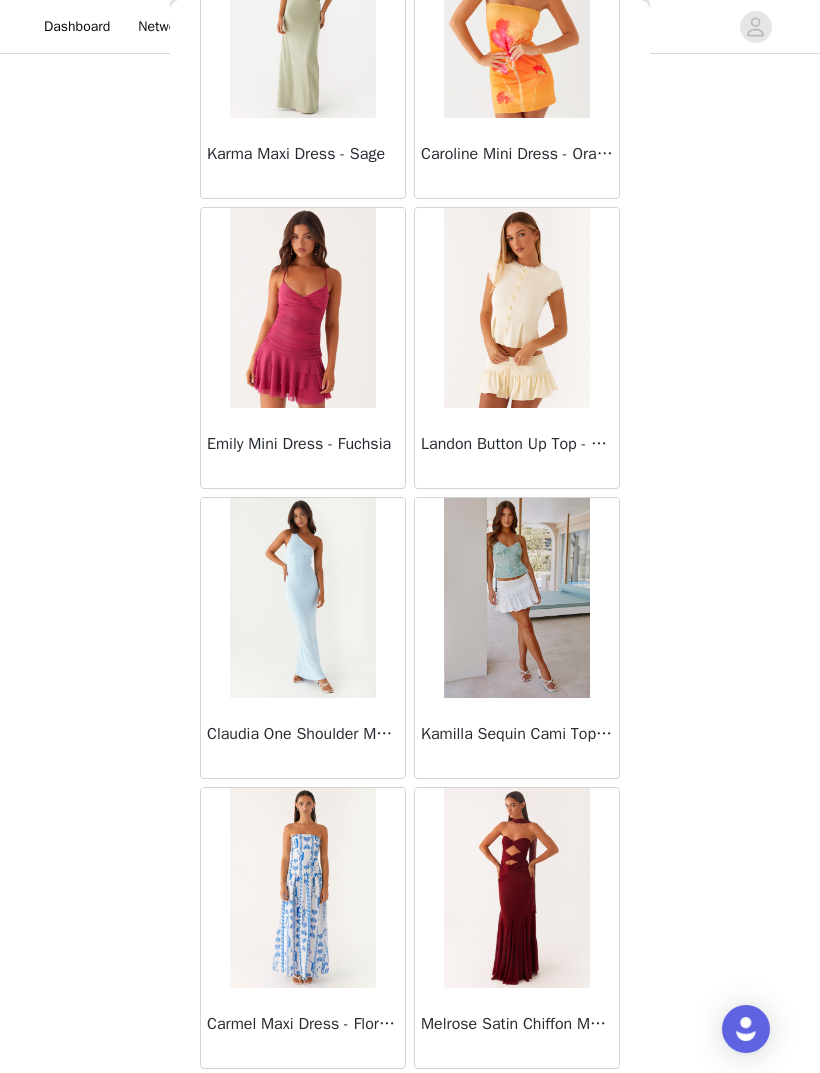 scroll, scrollTop: 36714, scrollLeft: 0, axis: vertical 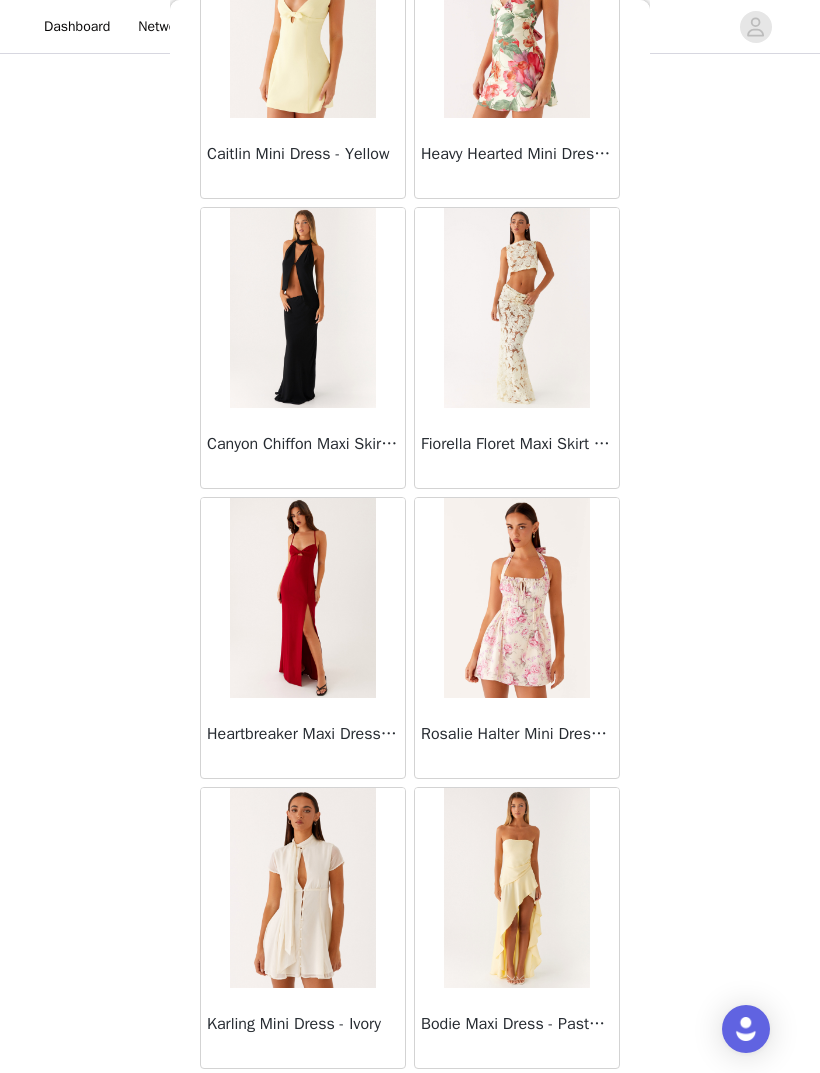 click on "Load More" at bounding box center [410, 1103] 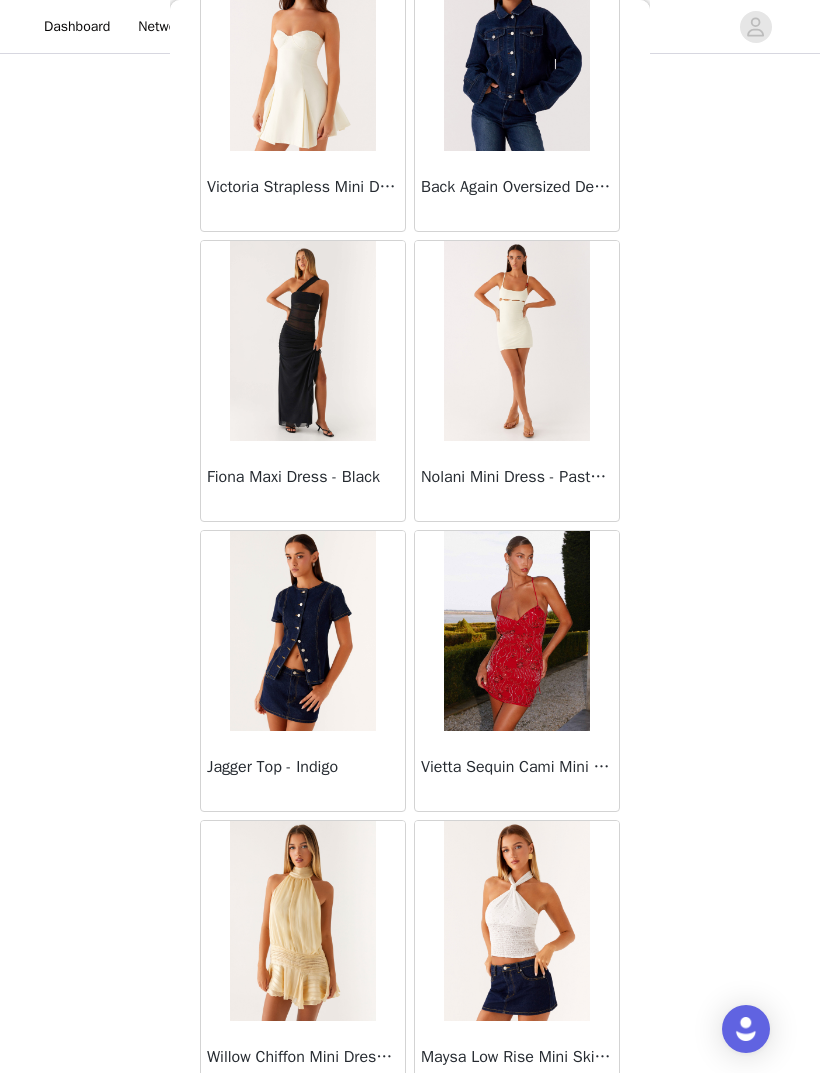 scroll, scrollTop: 41909, scrollLeft: 0, axis: vertical 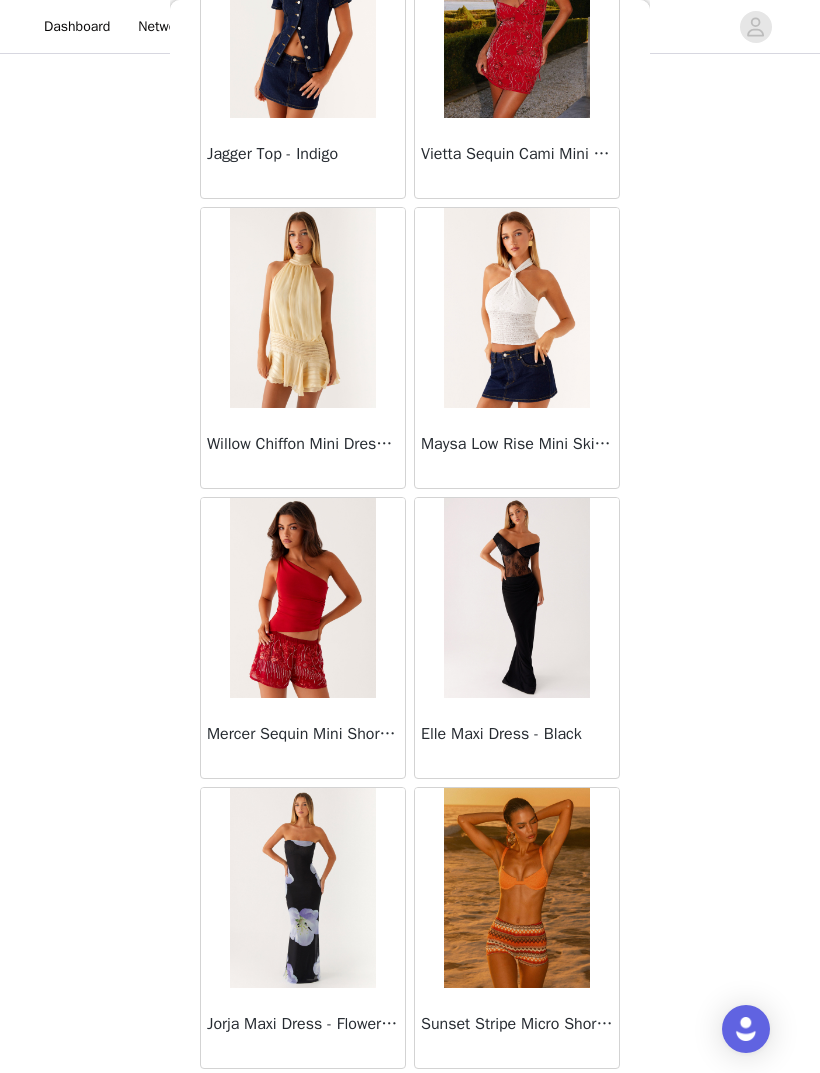 click on "Load More" at bounding box center (410, 1103) 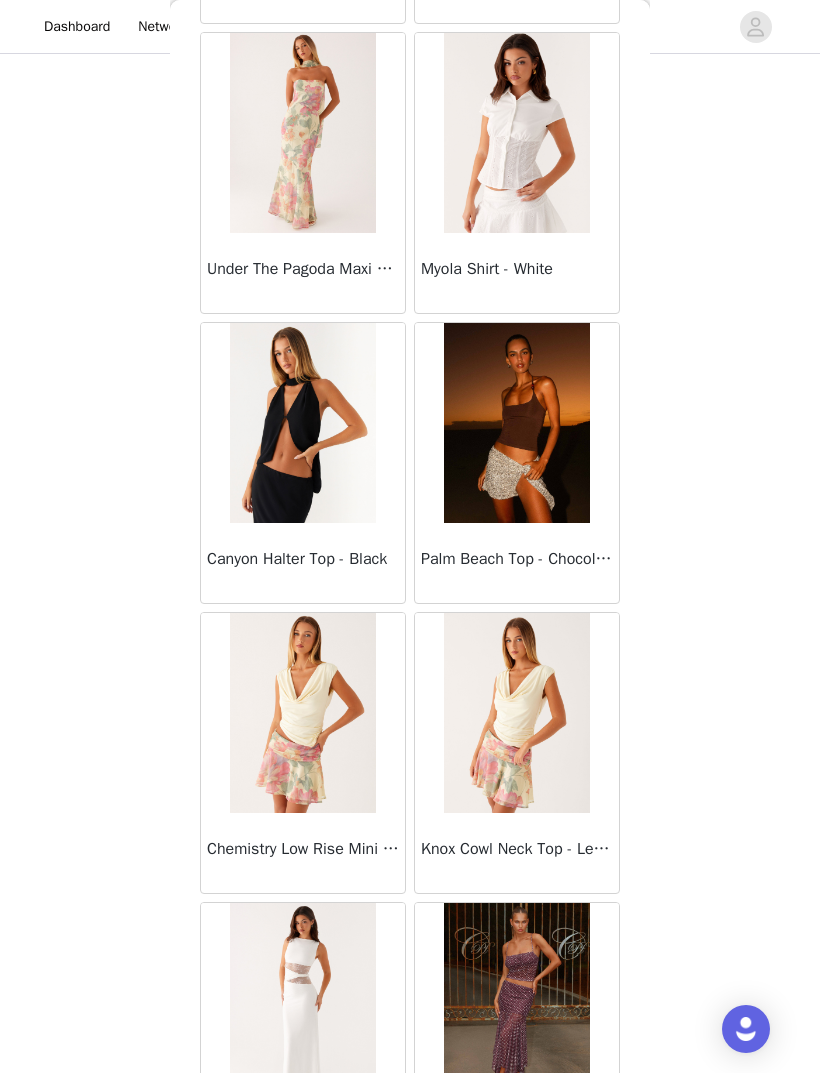 scroll, scrollTop: 43526, scrollLeft: 0, axis: vertical 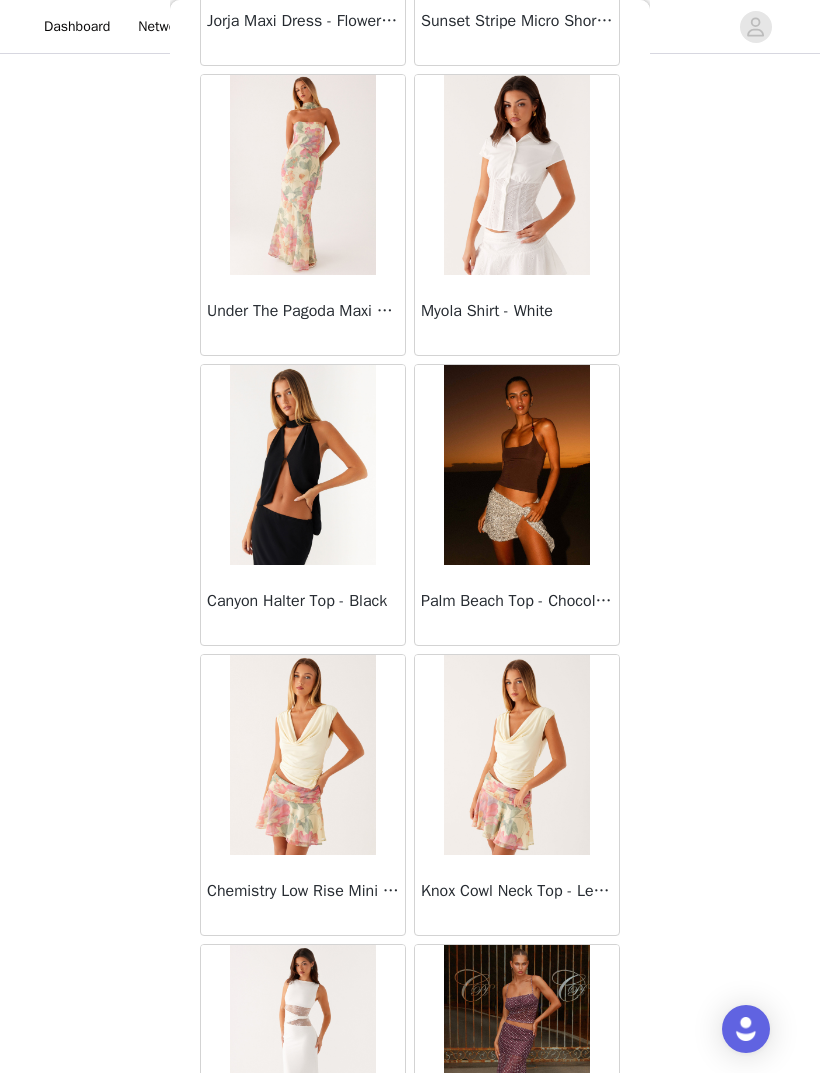 click on "Myola Shirt - White" at bounding box center [517, 311] 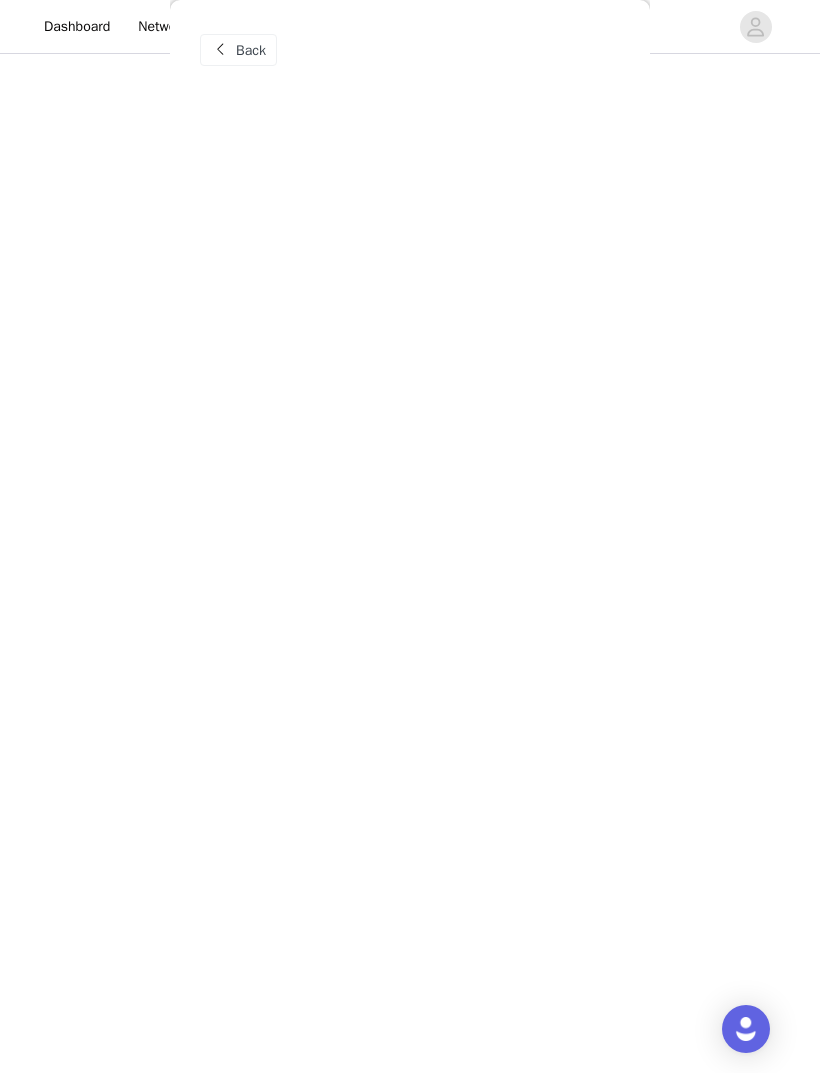 scroll, scrollTop: 0, scrollLeft: 0, axis: both 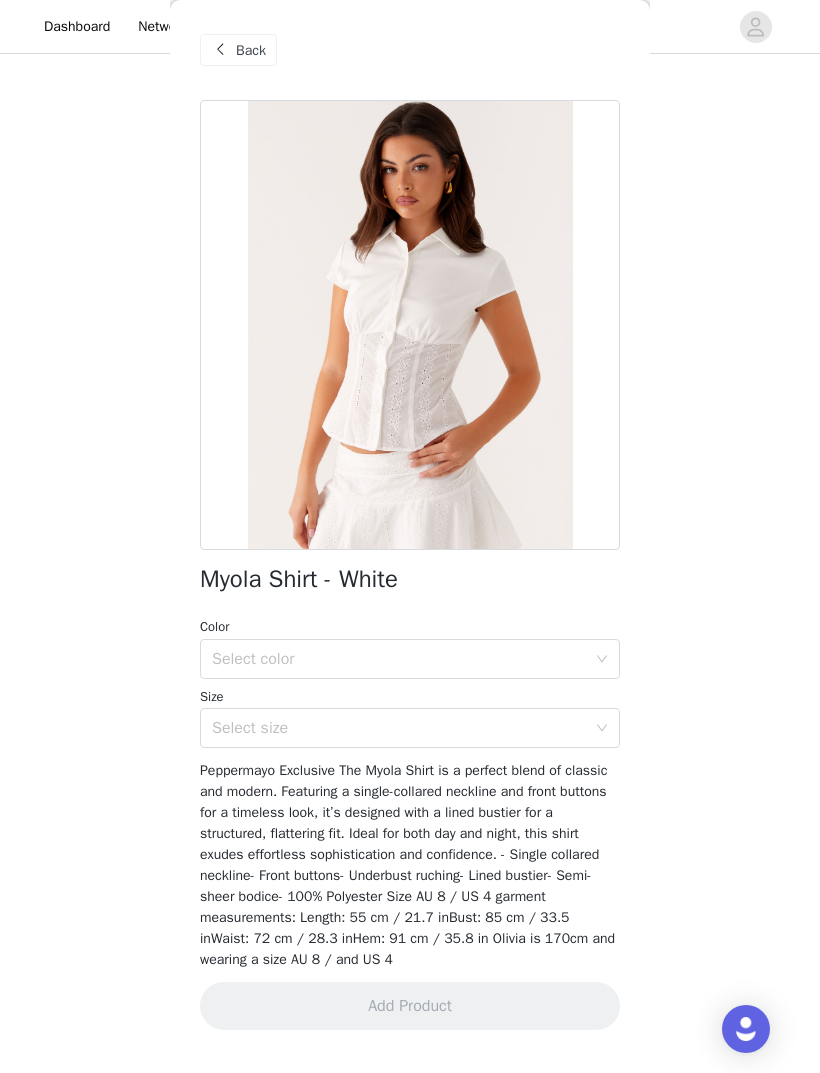 click on "Select color" at bounding box center [399, 659] 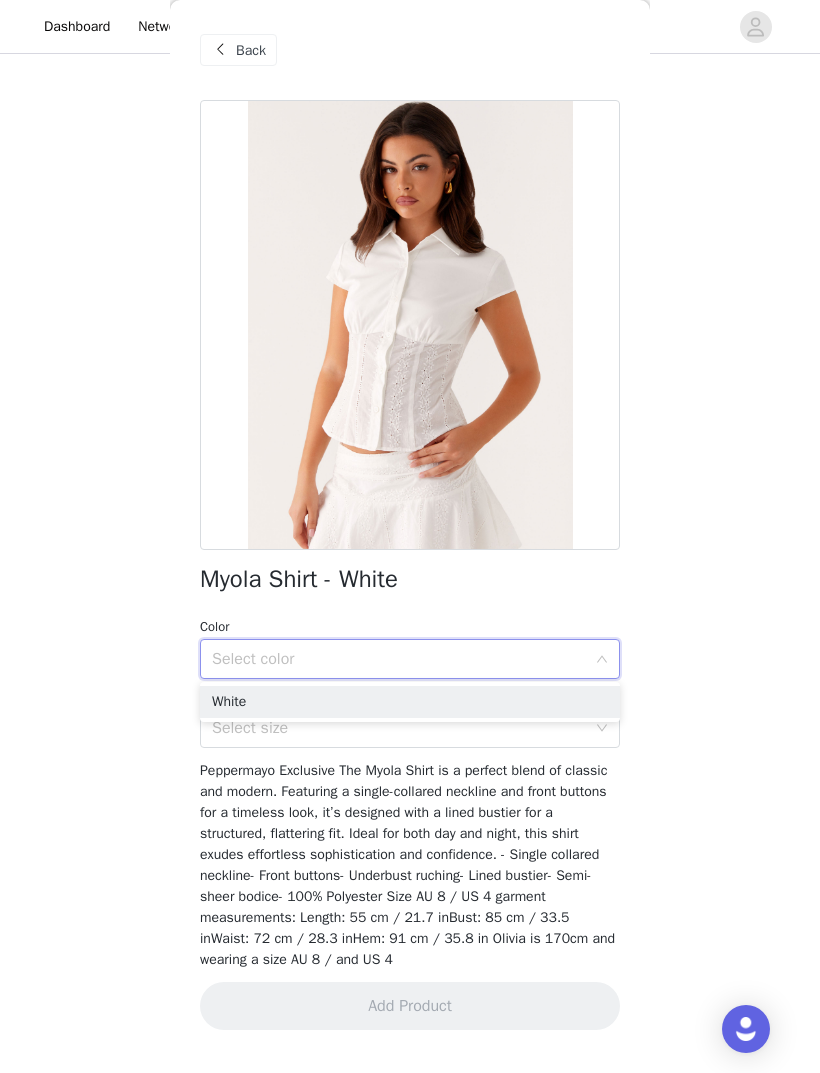 click on "White" at bounding box center (410, 702) 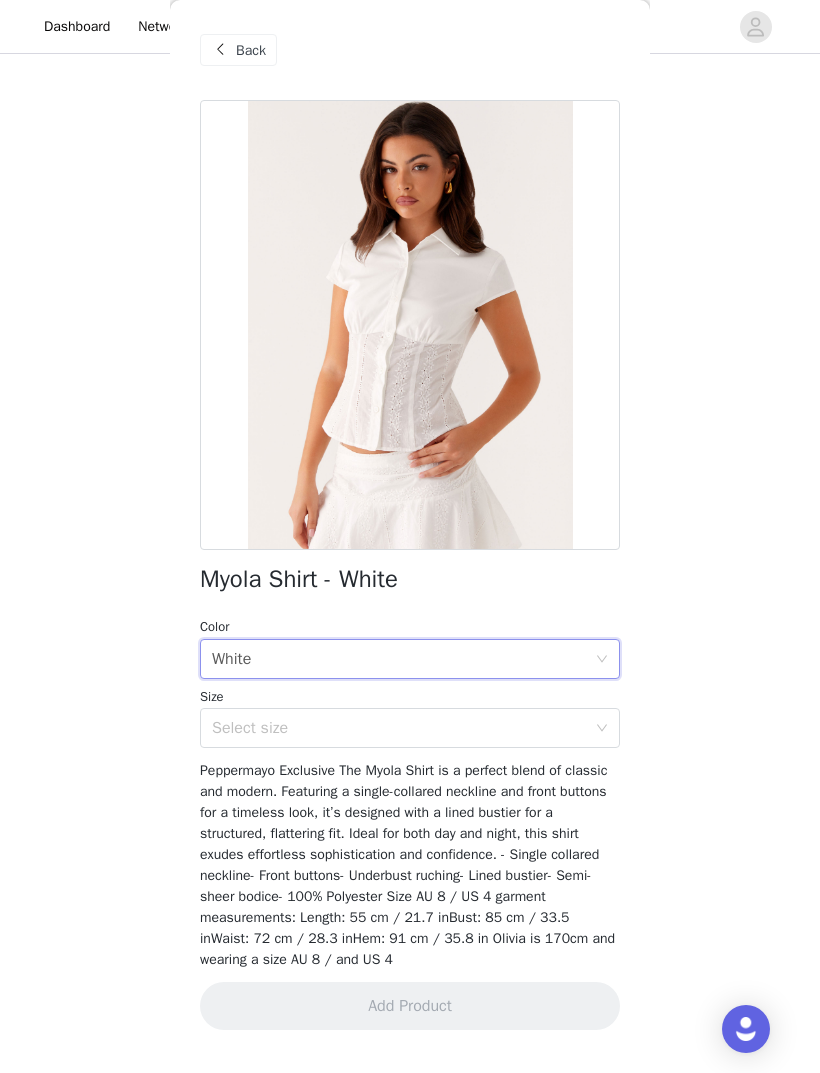 click on "Select size" at bounding box center [399, 728] 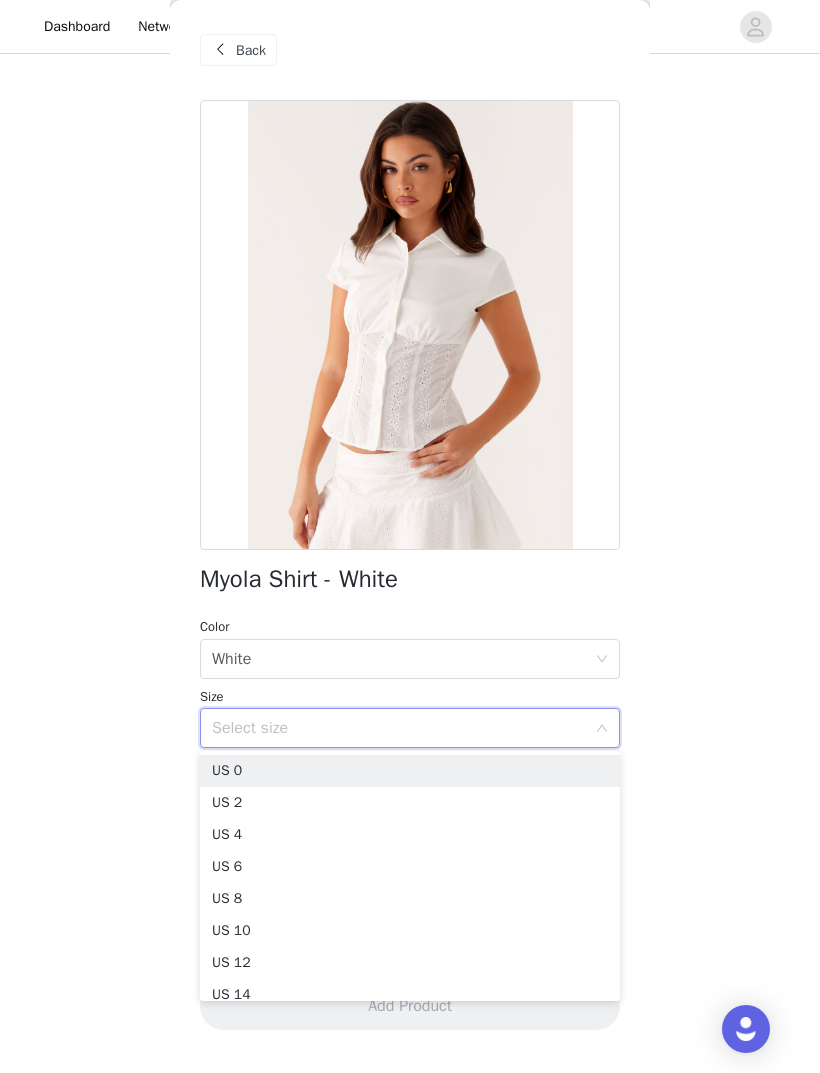 click on "US 0" at bounding box center (410, 771) 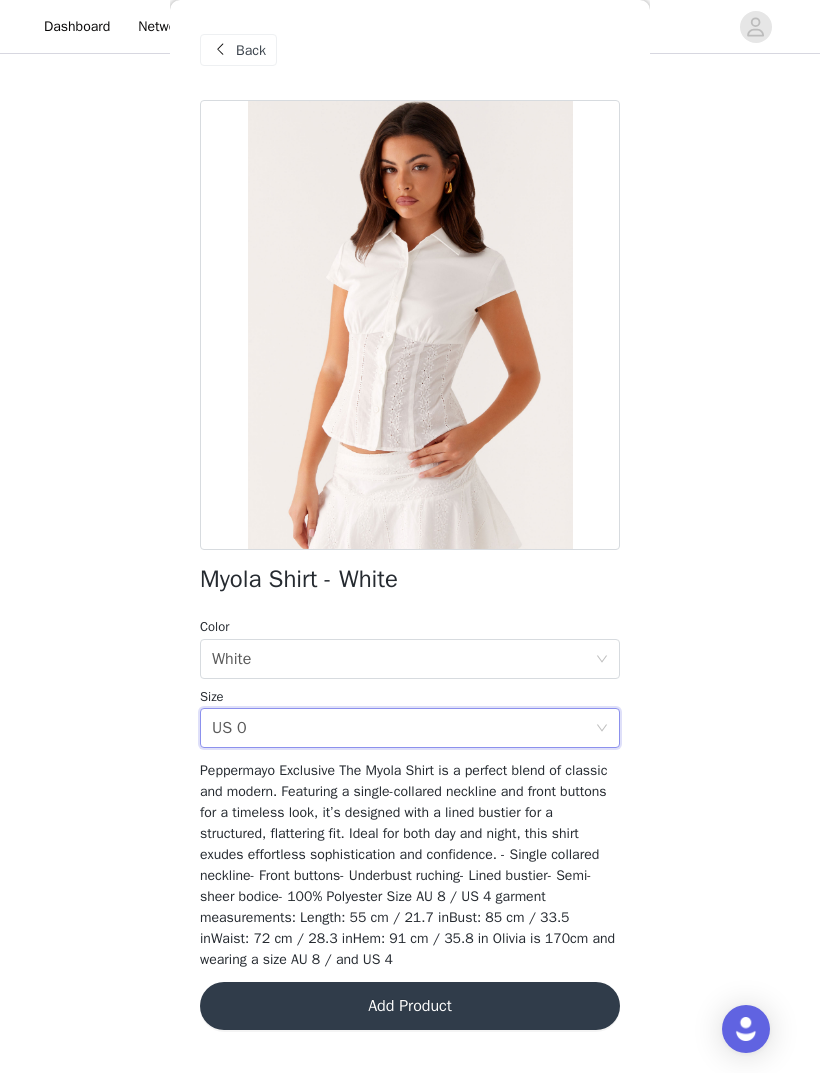 click on "Add Product" at bounding box center [410, 1006] 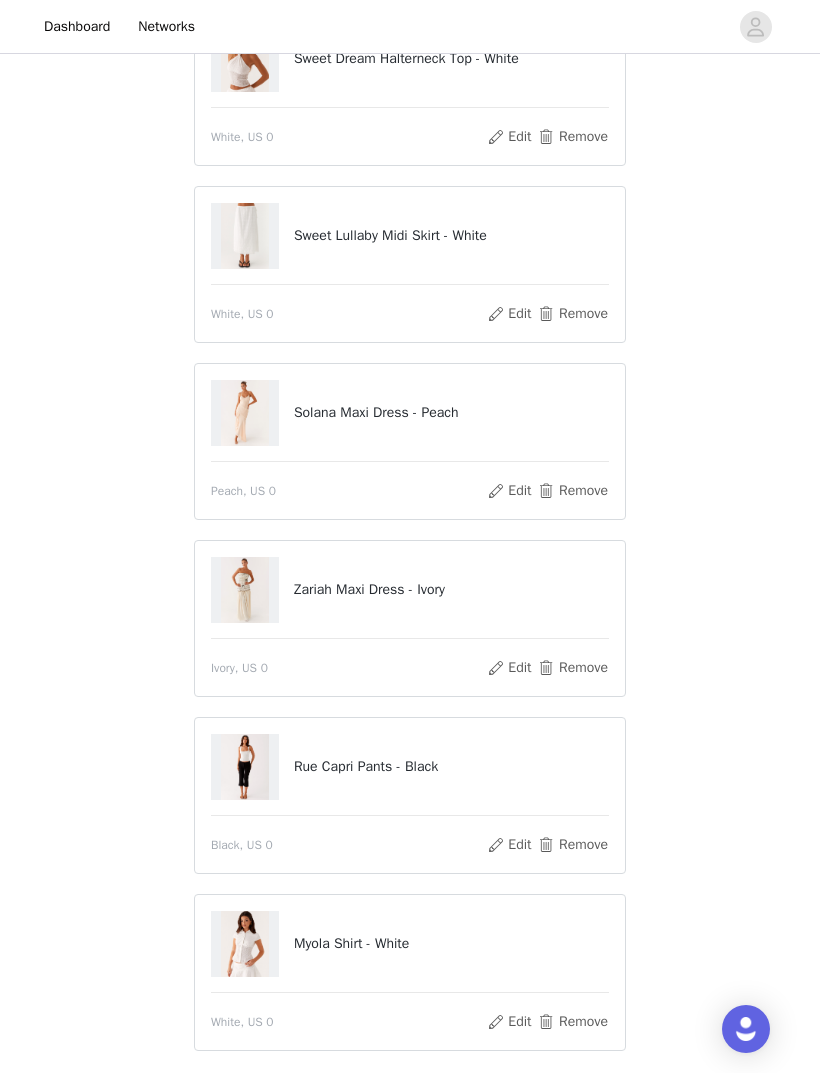 scroll, scrollTop: 314, scrollLeft: 0, axis: vertical 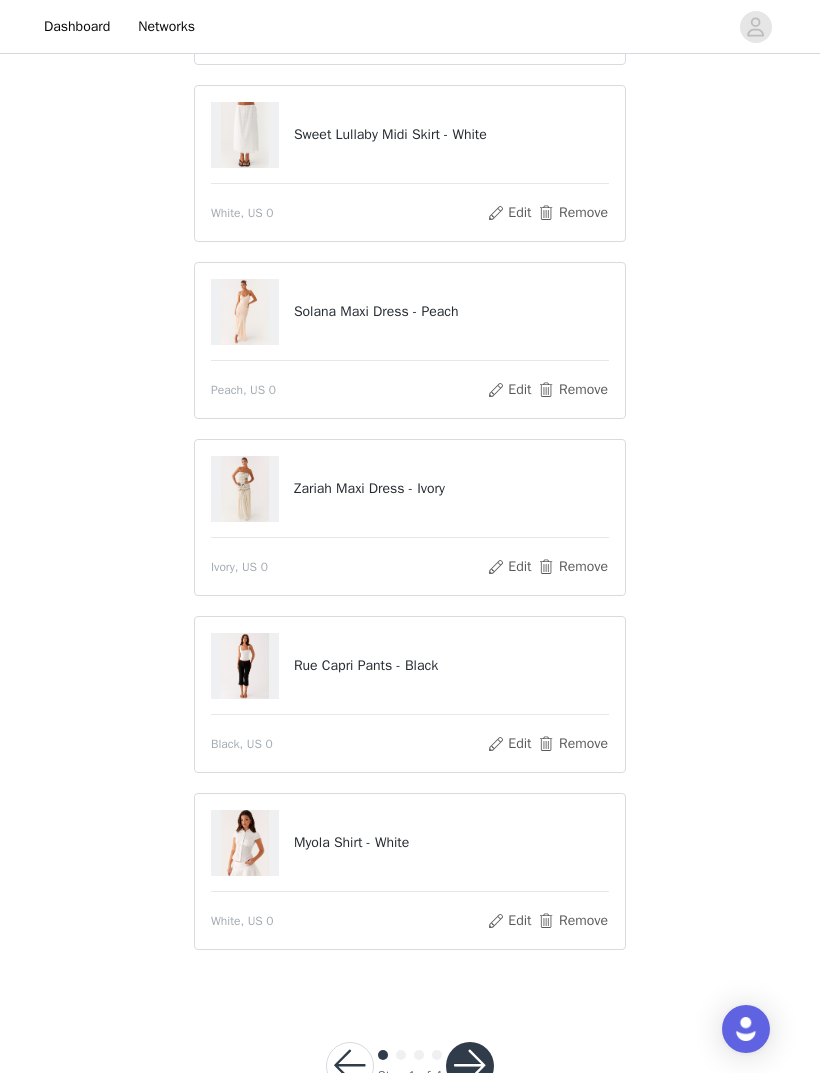 click at bounding box center [470, 1066] 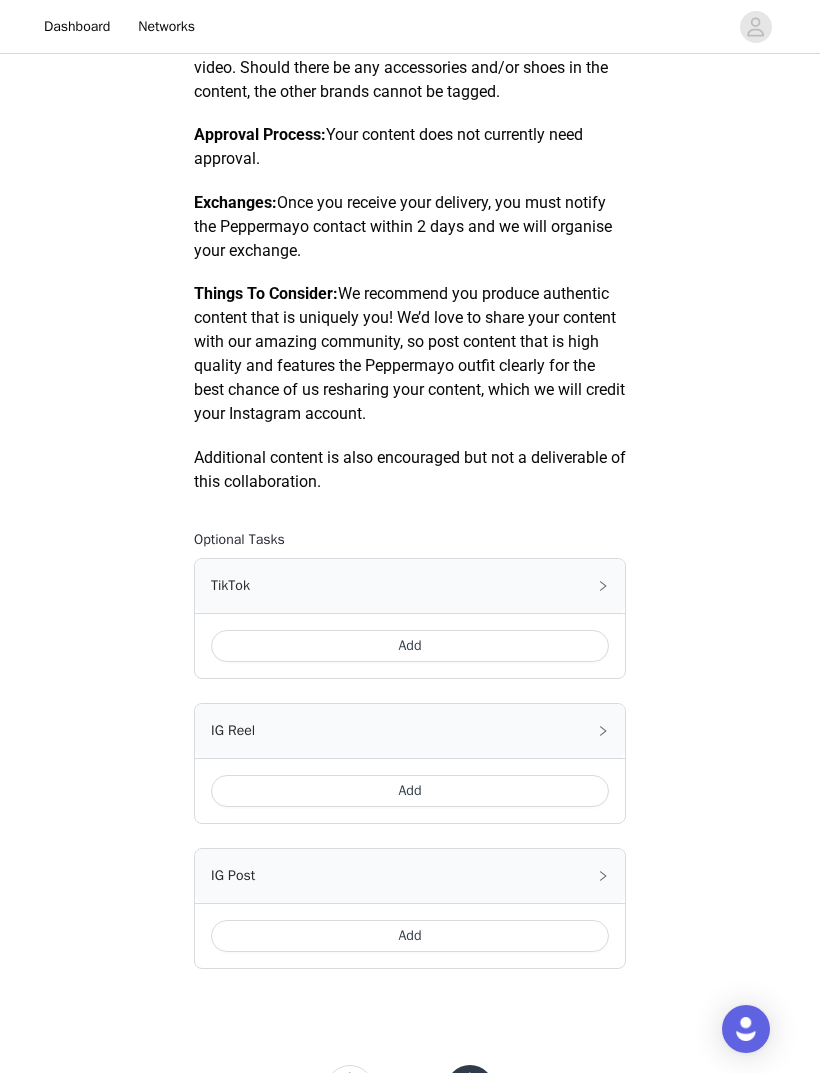 scroll, scrollTop: 786, scrollLeft: 0, axis: vertical 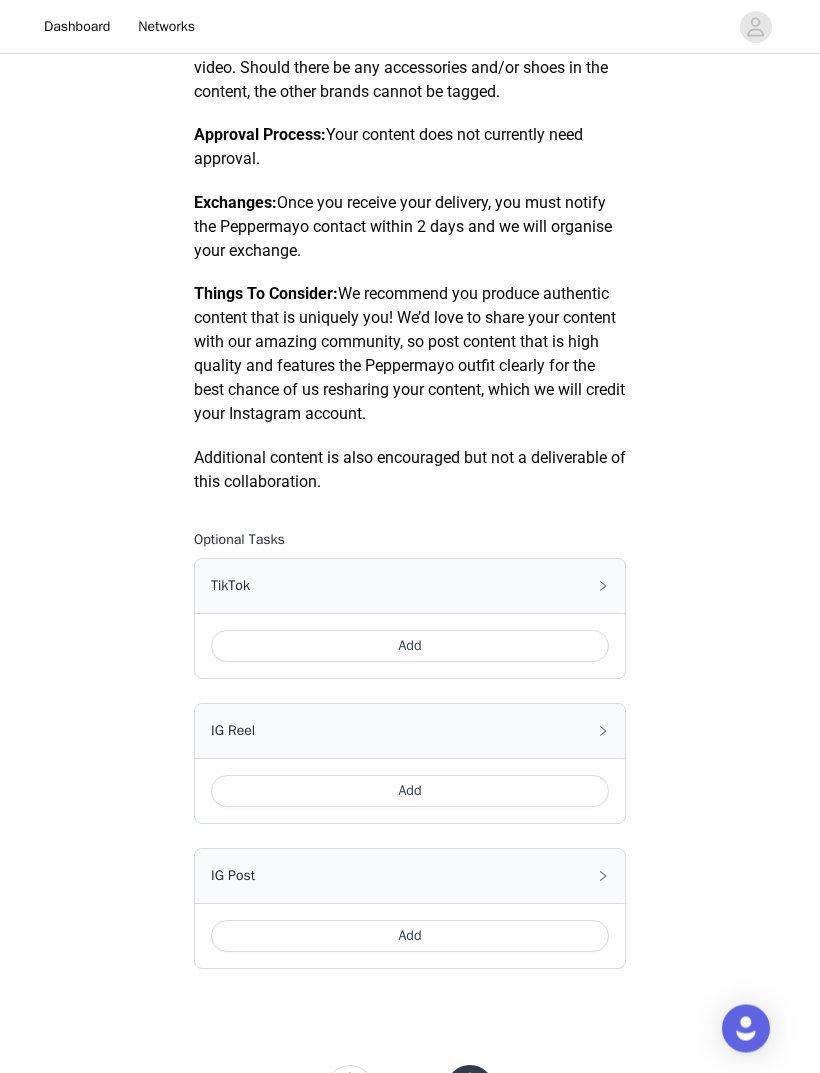 click on "IG Post" at bounding box center (410, 877) 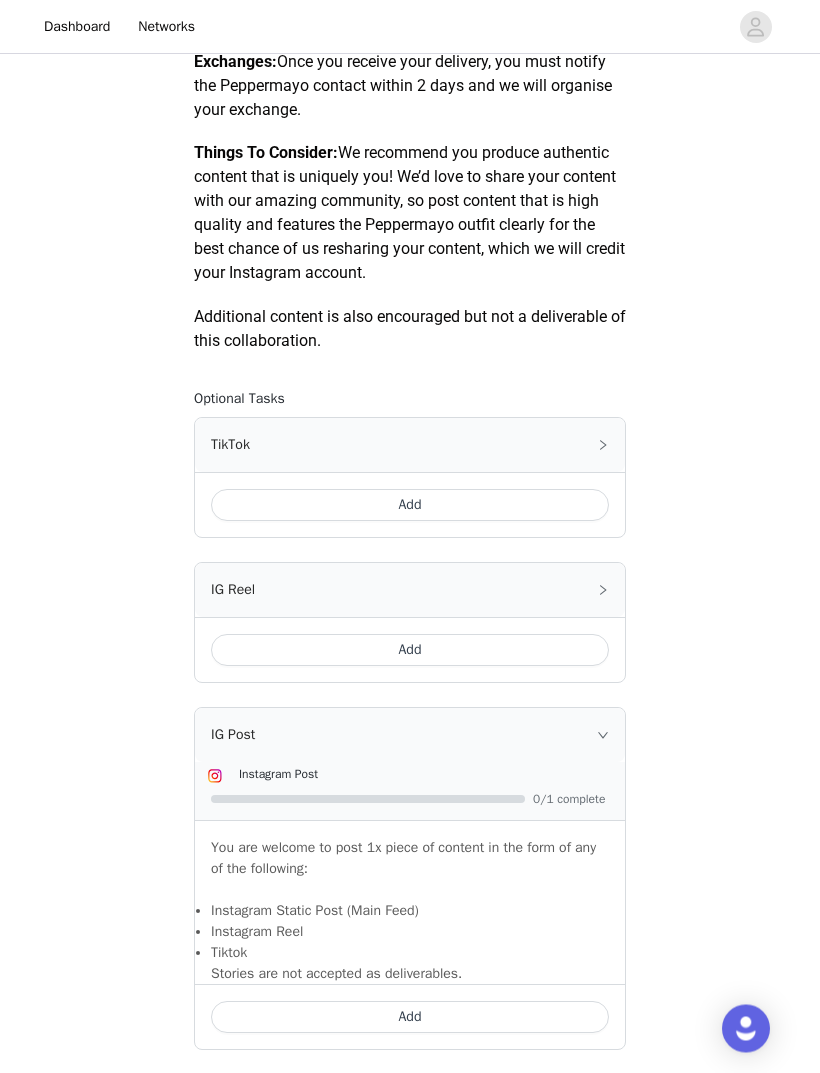 scroll, scrollTop: 928, scrollLeft: 0, axis: vertical 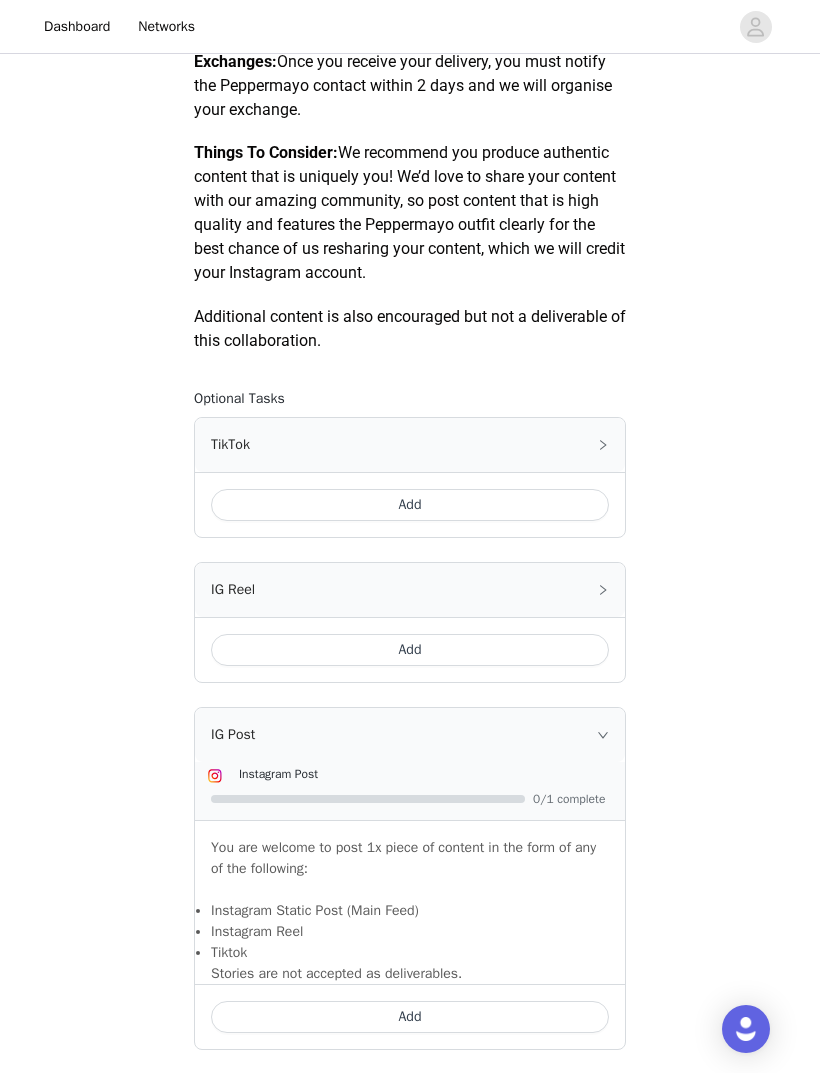 click on "Add" at bounding box center [410, 1017] 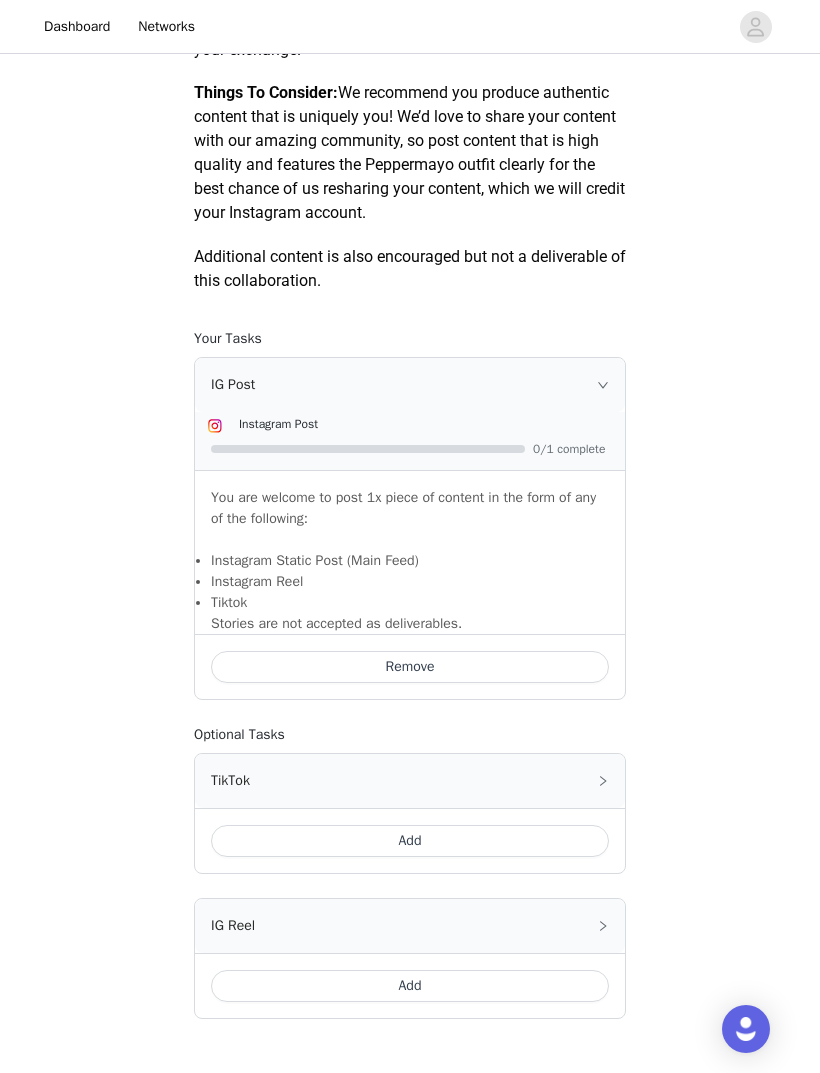 scroll, scrollTop: 991, scrollLeft: 0, axis: vertical 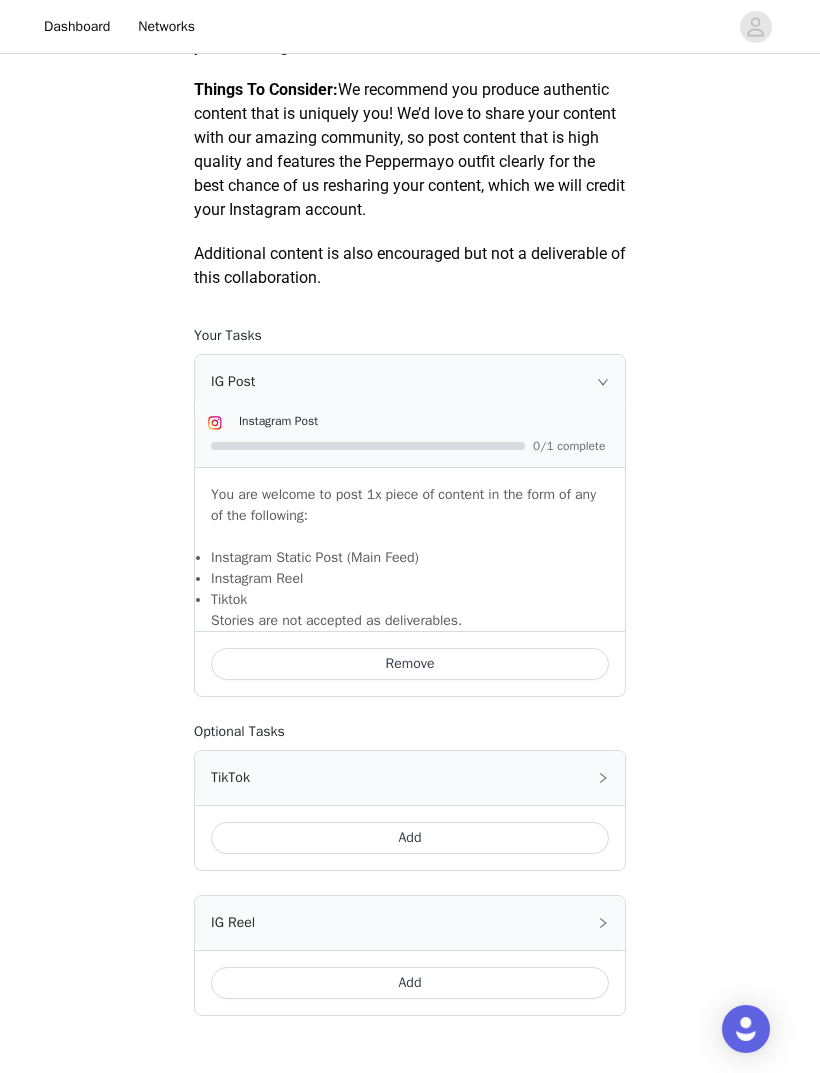 click on "IG Reel" at bounding box center (410, 923) 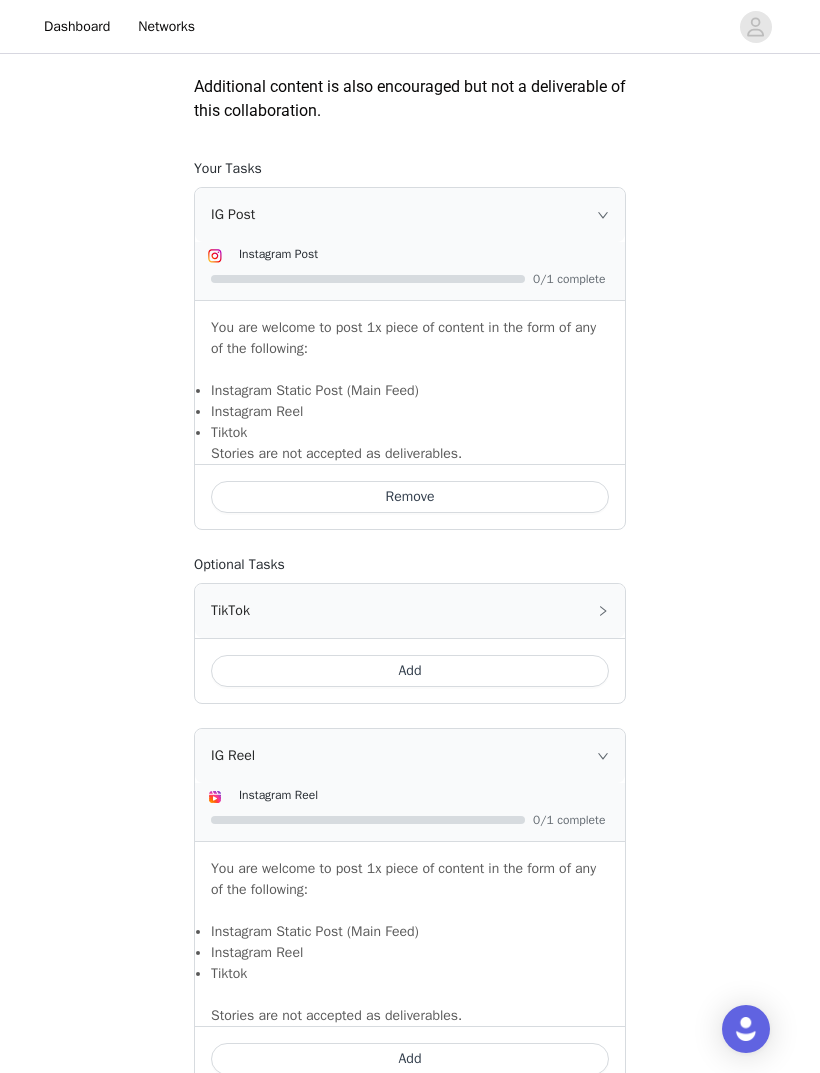 click on "Add" at bounding box center [410, 1059] 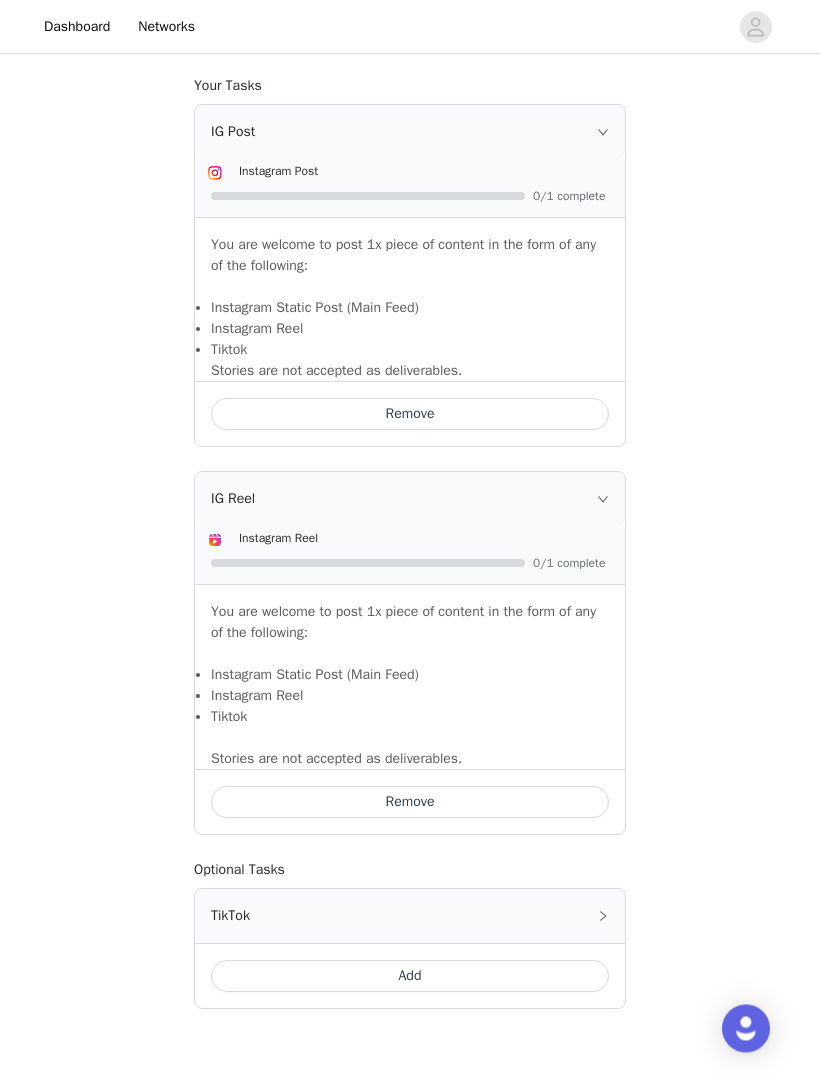 scroll, scrollTop: 1301, scrollLeft: 0, axis: vertical 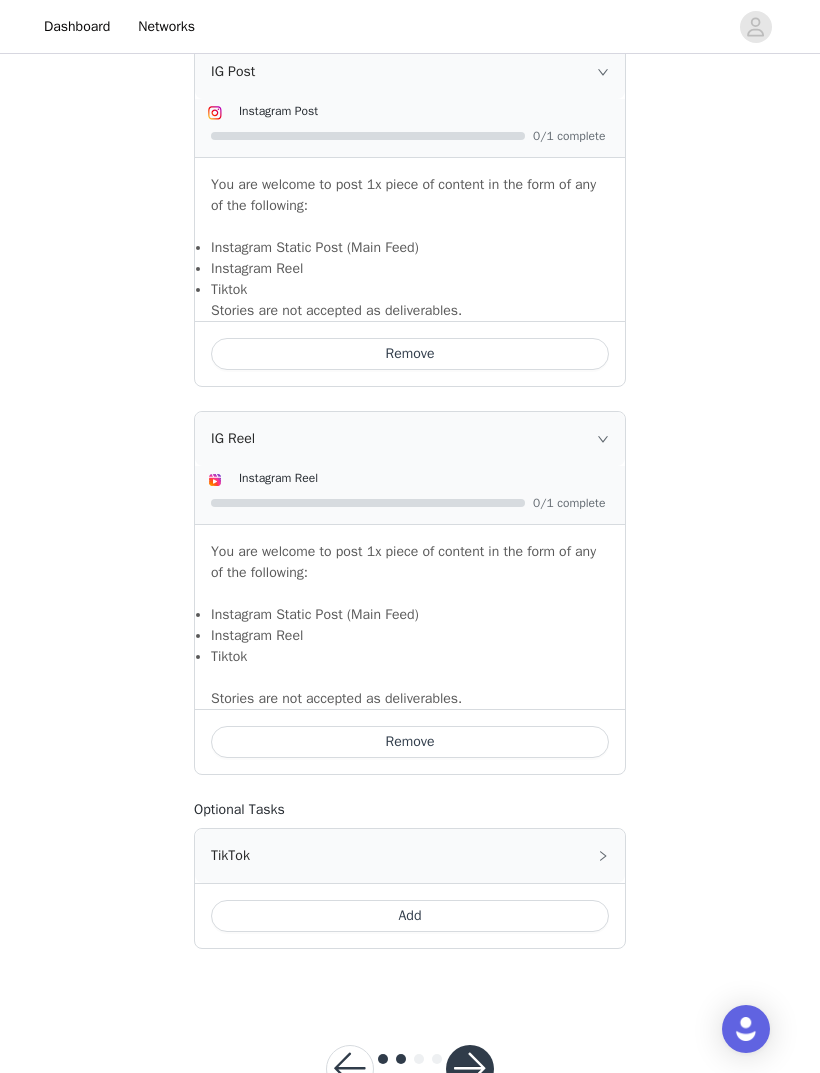 click at bounding box center (470, 1069) 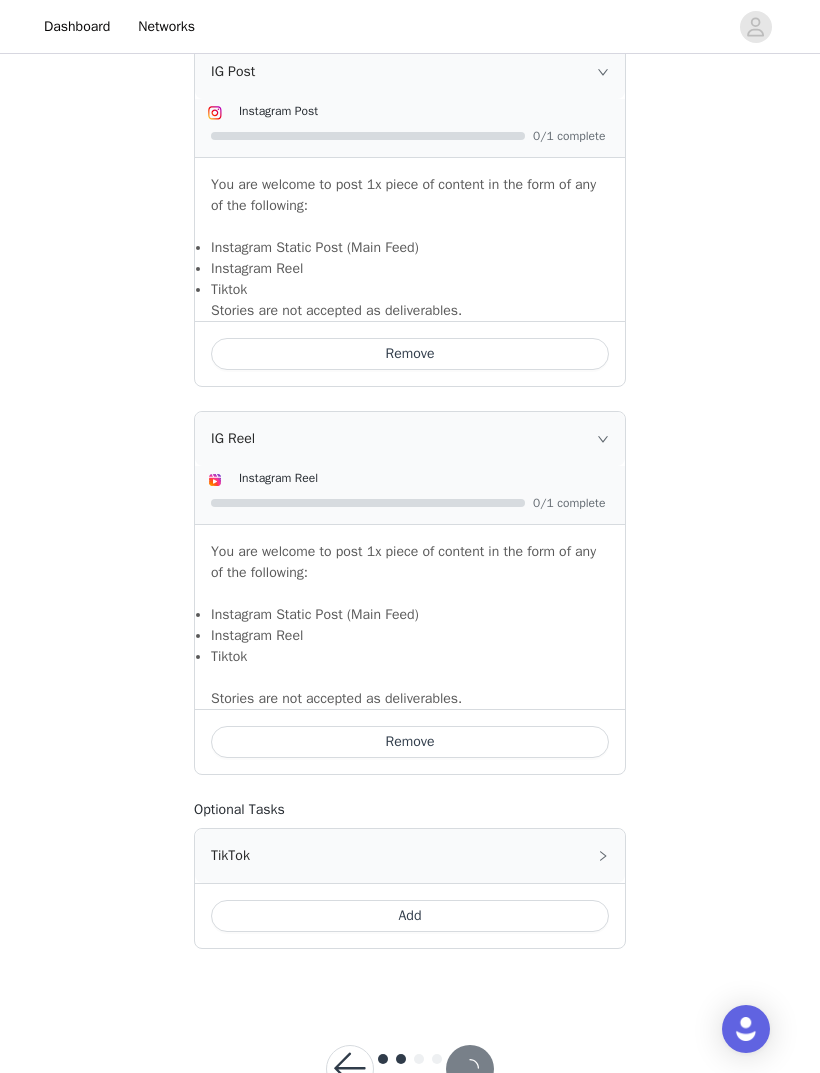 scroll, scrollTop: 0, scrollLeft: 0, axis: both 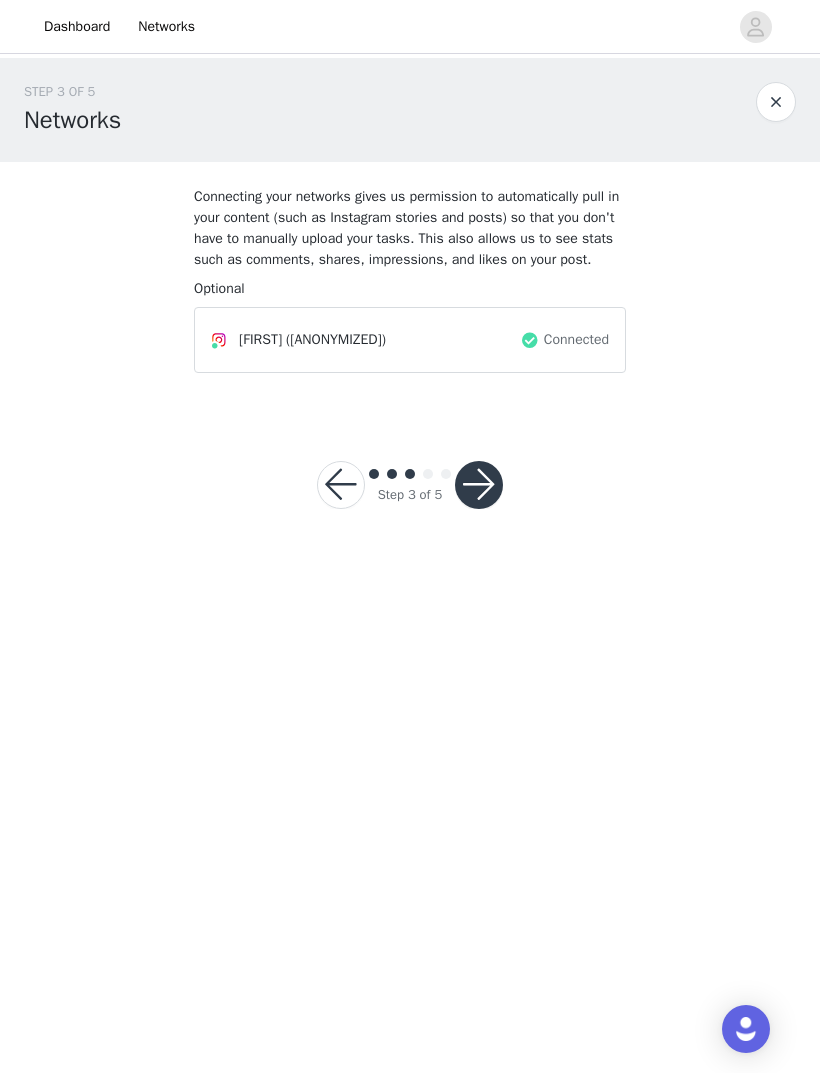 click at bounding box center [479, 485] 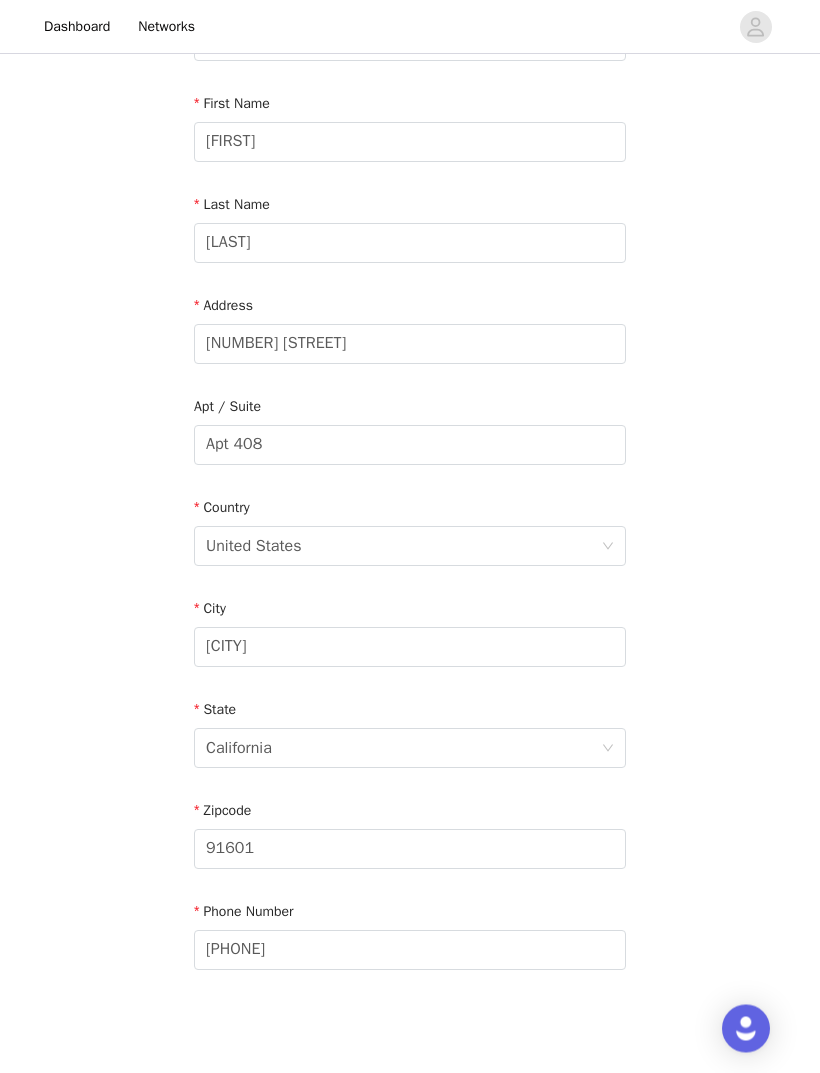 scroll, scrollTop: 226, scrollLeft: 0, axis: vertical 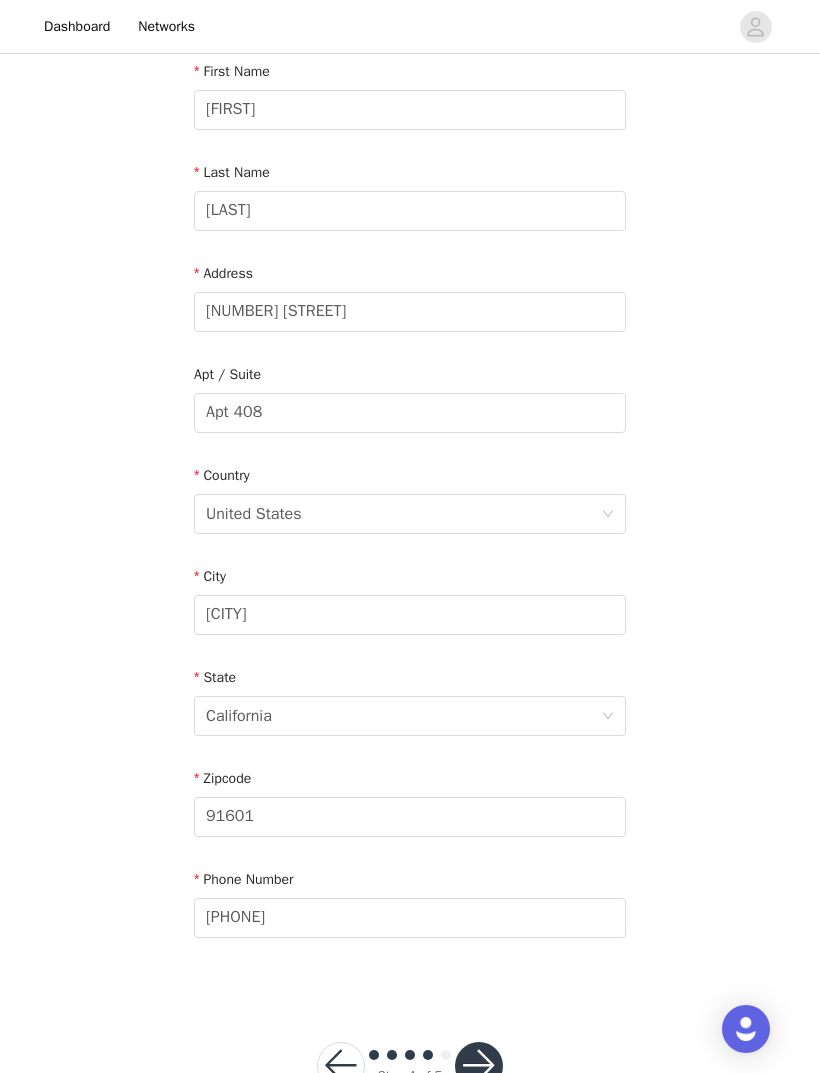 click at bounding box center (479, 1066) 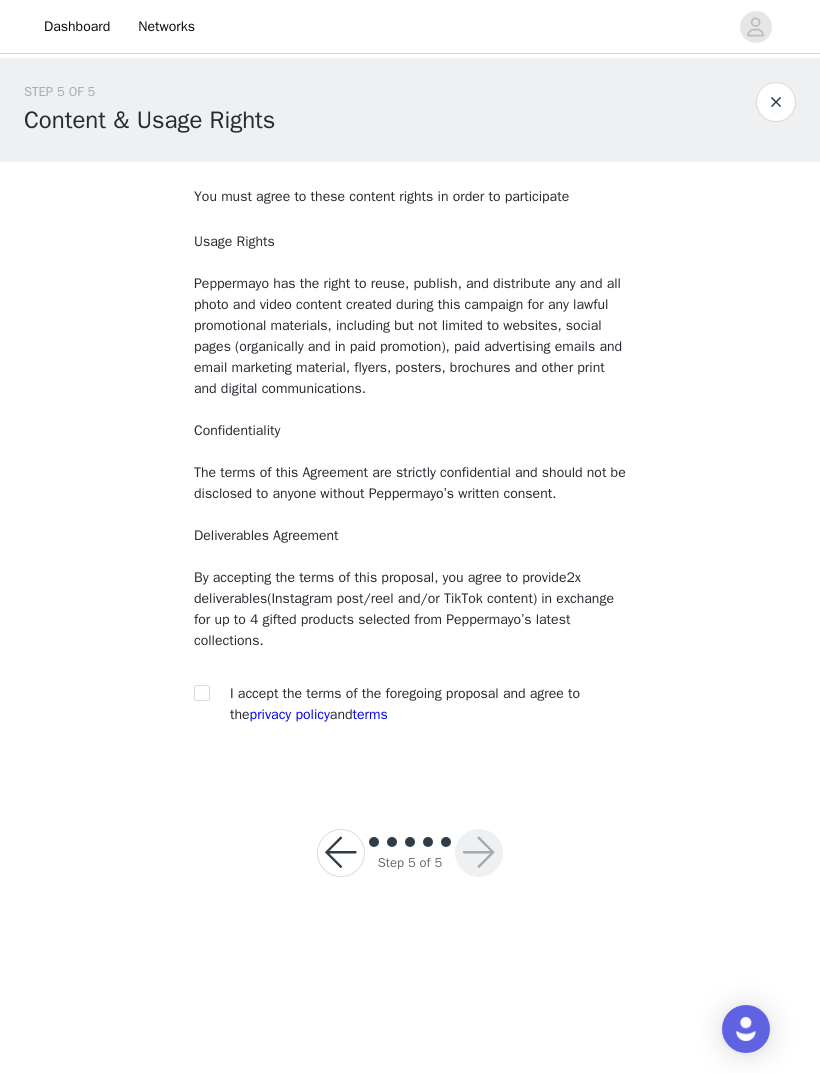click at bounding box center [201, 692] 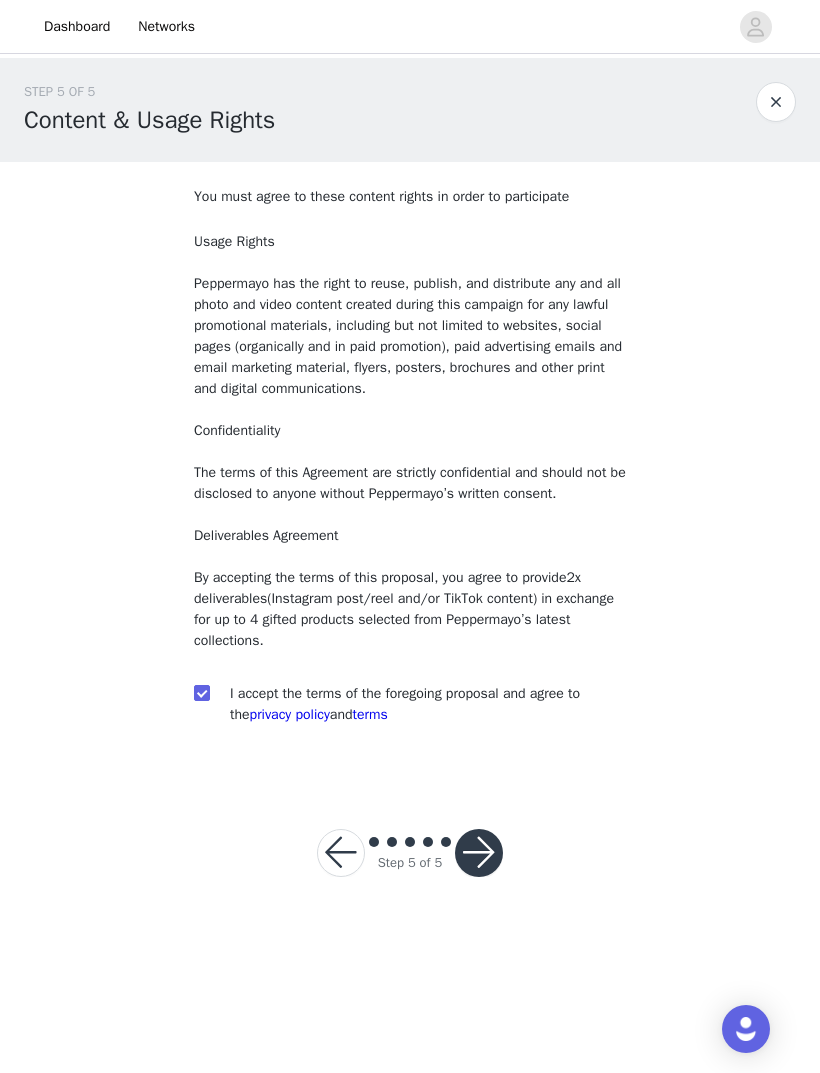 click at bounding box center [479, 853] 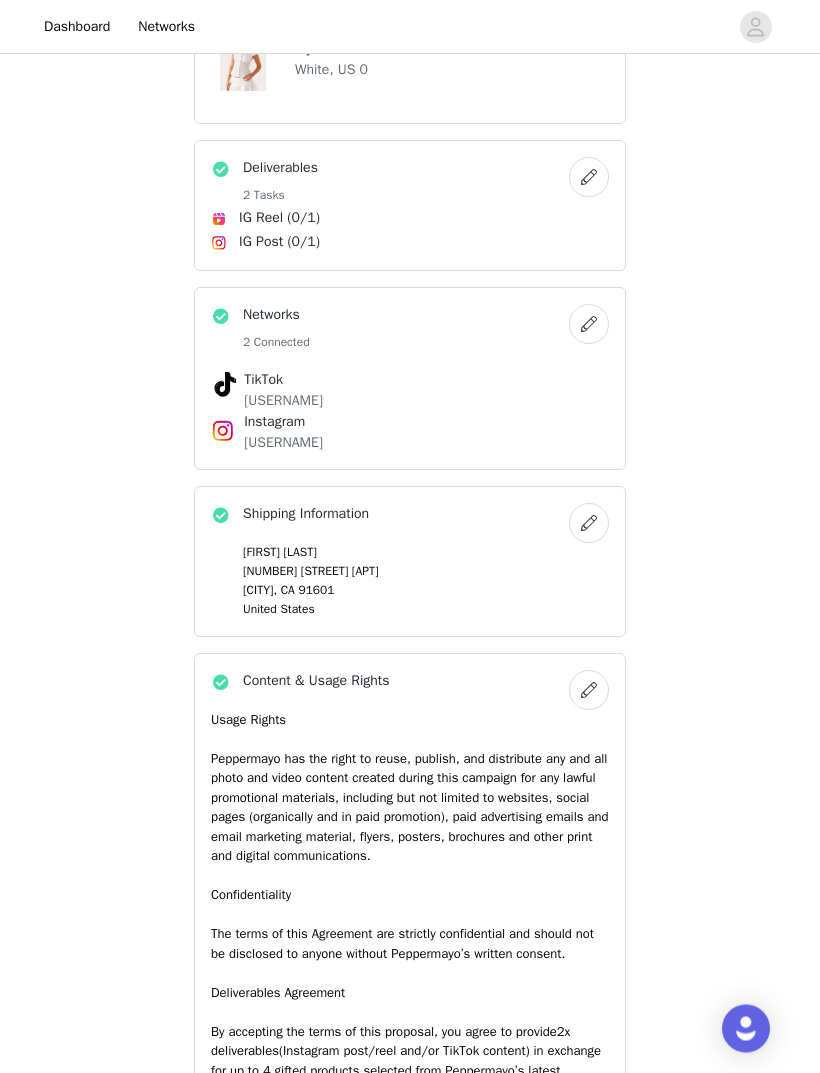 scroll, scrollTop: 1517, scrollLeft: 0, axis: vertical 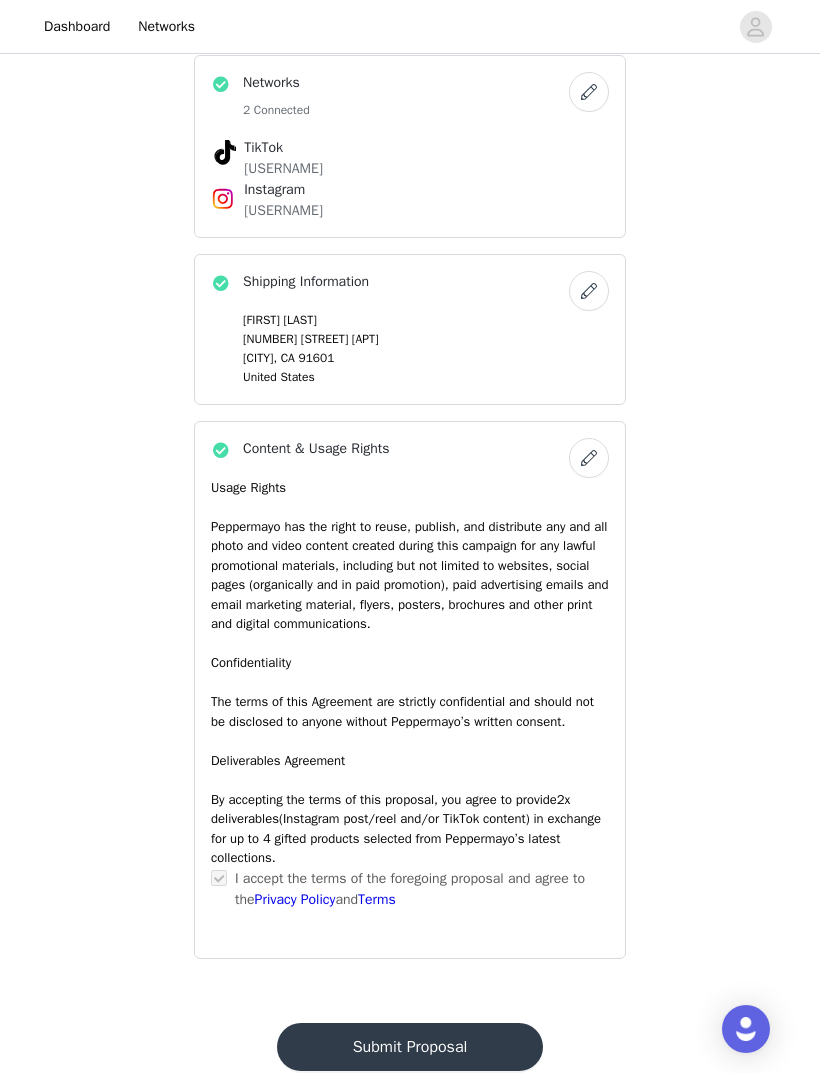 click on "Submit Proposal" at bounding box center (410, 1047) 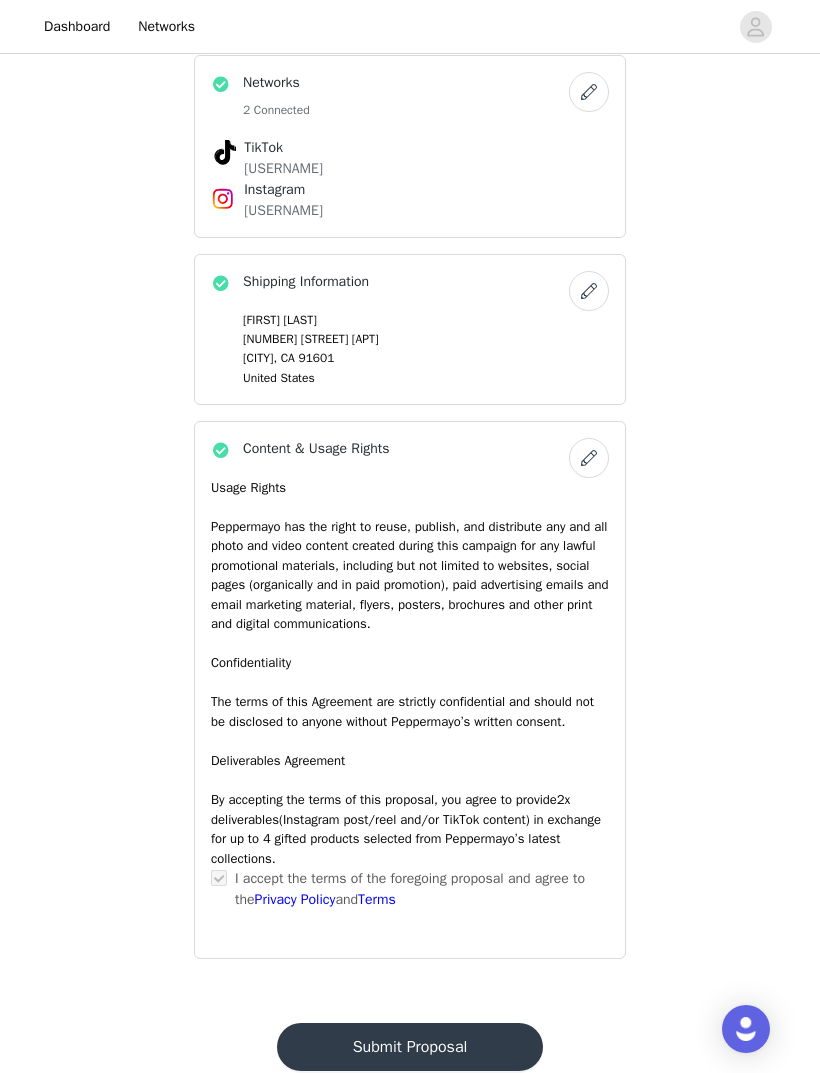 scroll, scrollTop: 0, scrollLeft: 0, axis: both 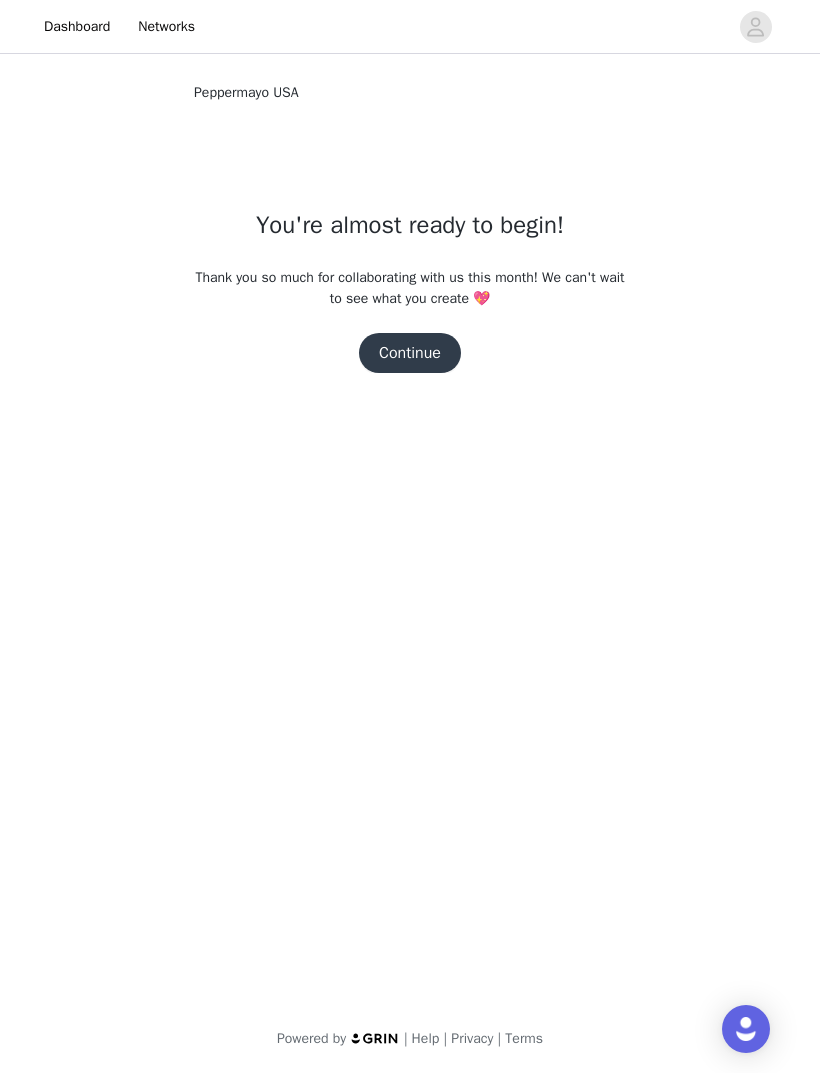 click on "Continue" at bounding box center [410, 353] 